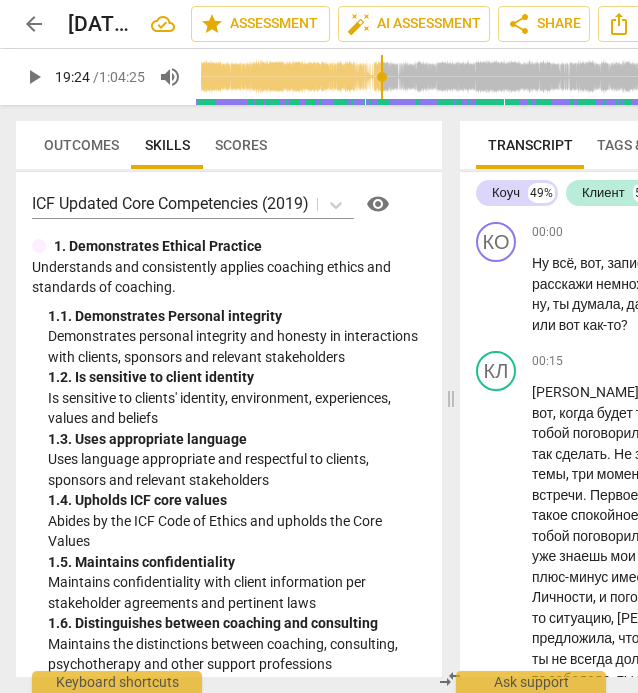 scroll, scrollTop: 0, scrollLeft: 0, axis: both 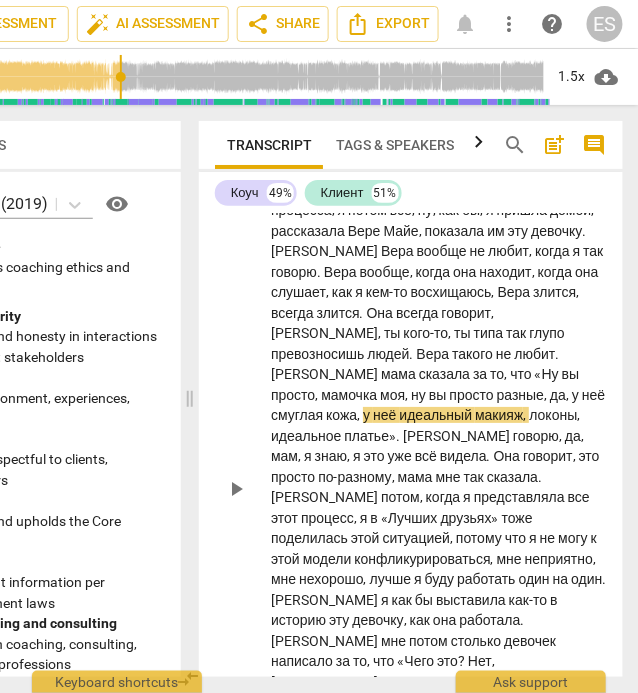 click on "просто" at bounding box center (294, 477) 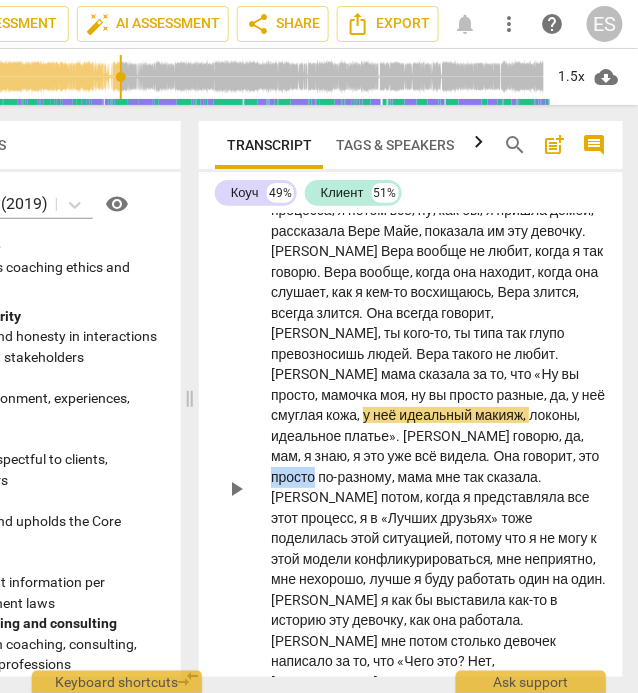 click on "просто" at bounding box center [294, 477] 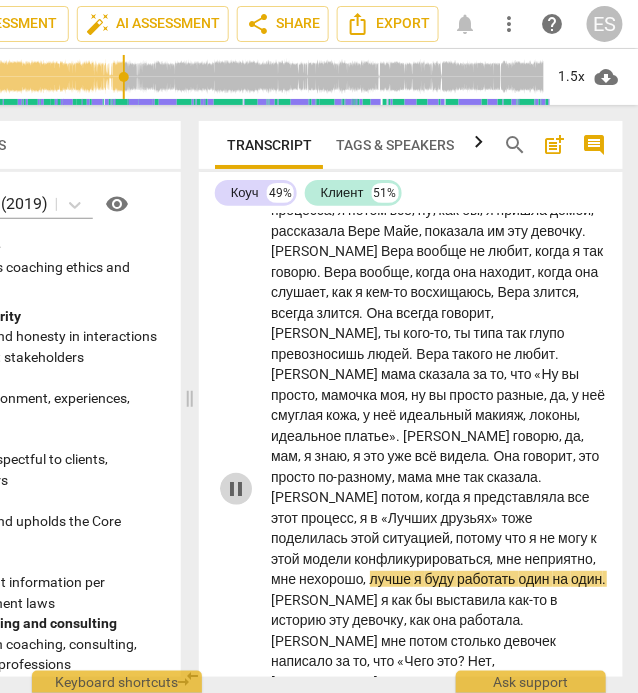 click on "pause" at bounding box center [236, 489] 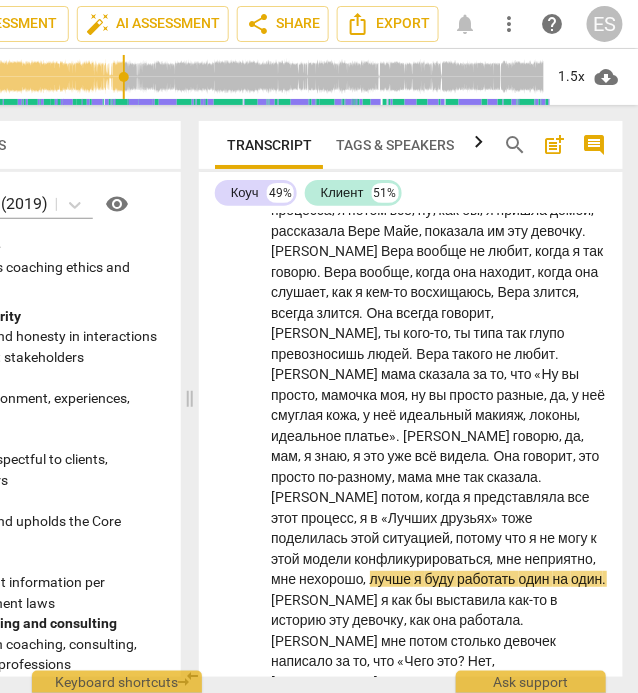 click on "потому" at bounding box center (480, 538) 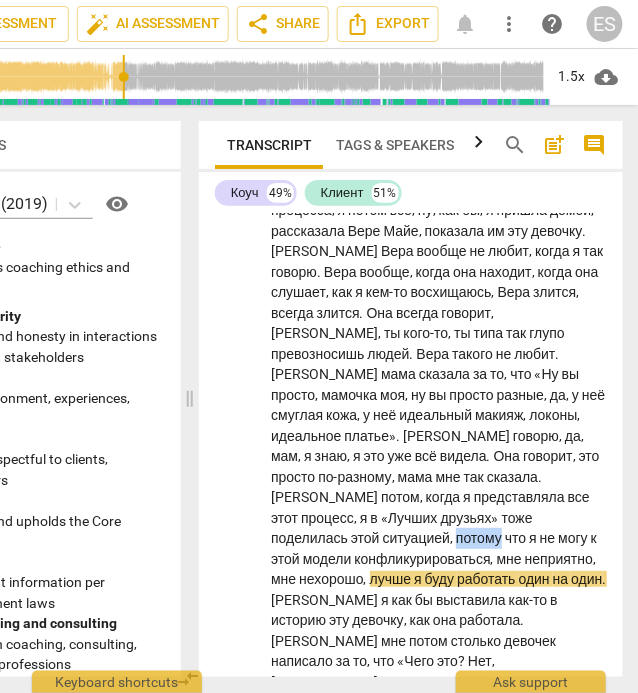 click on "потому" at bounding box center (480, 538) 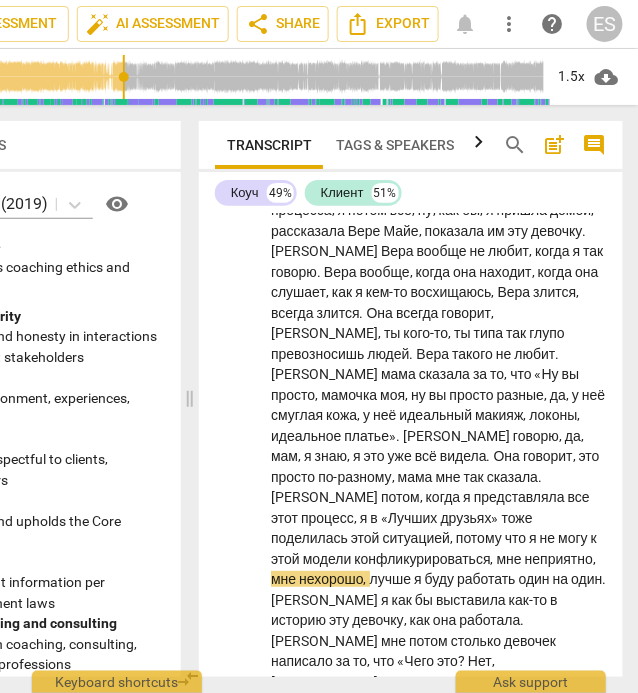 click on "pause" at bounding box center (236, 489) 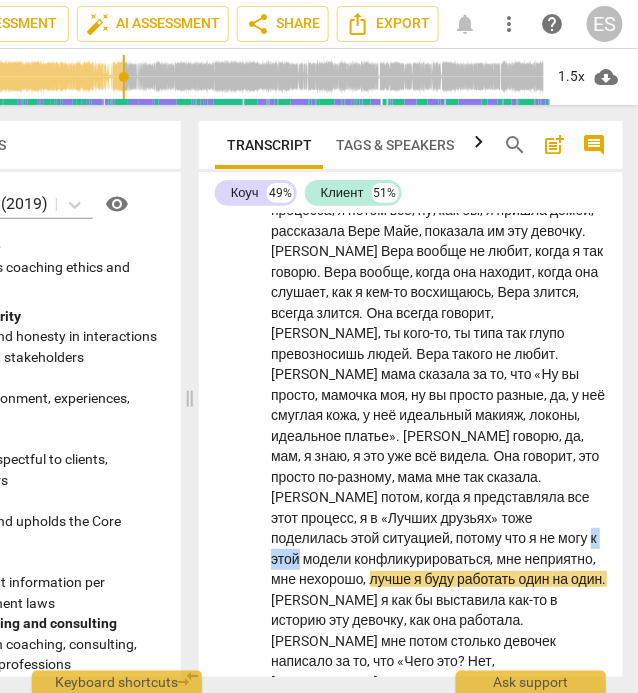 drag, startPoint x: 518, startPoint y: 327, endPoint x: 563, endPoint y: 325, distance: 45.044422 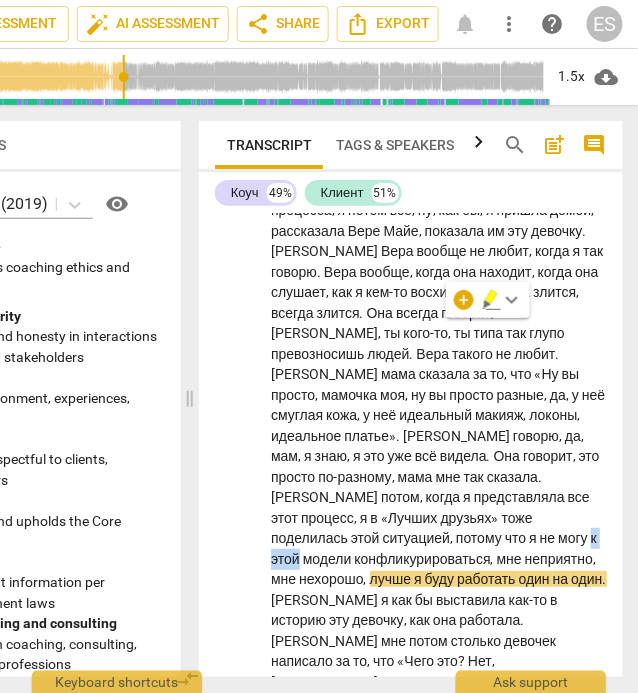 type 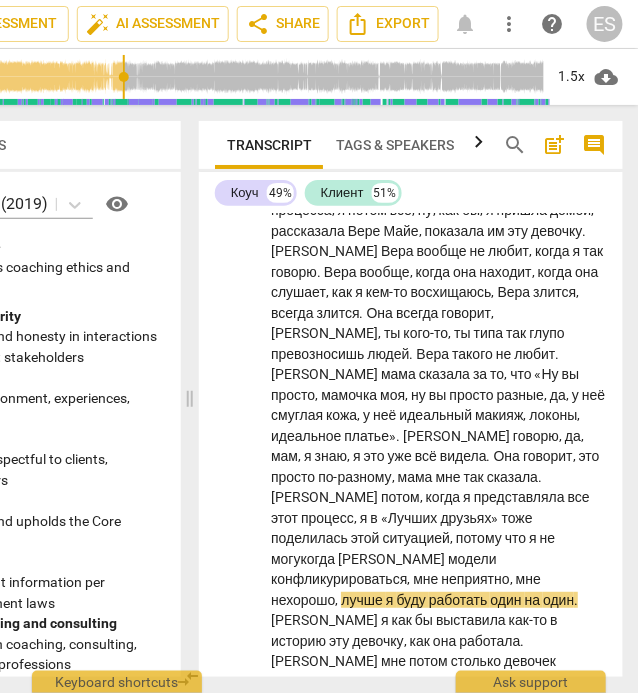 click on "конфликурироваться" at bounding box center [339, 579] 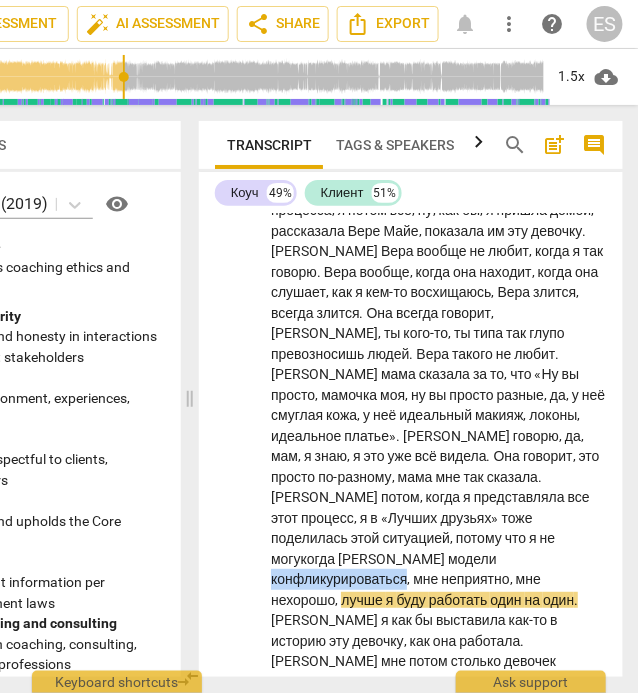 click on "конфликурироваться" at bounding box center (339, 579) 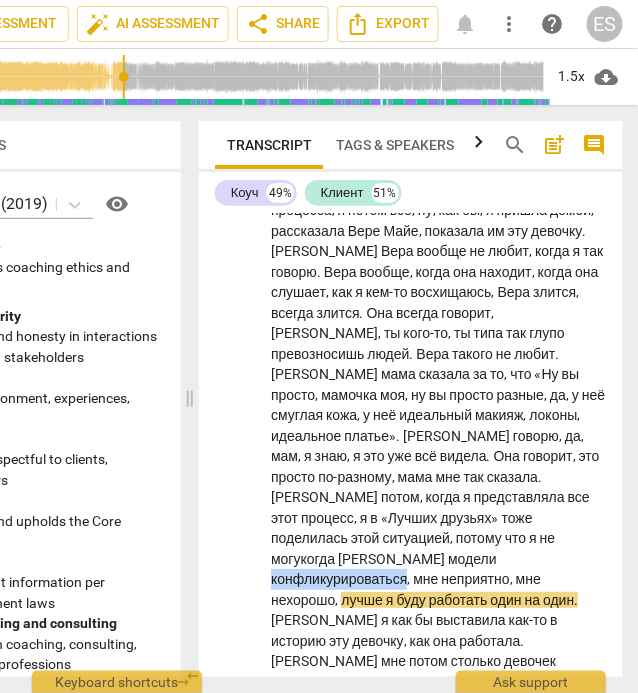 drag, startPoint x: 336, startPoint y: 346, endPoint x: 473, endPoint y: 346, distance: 137 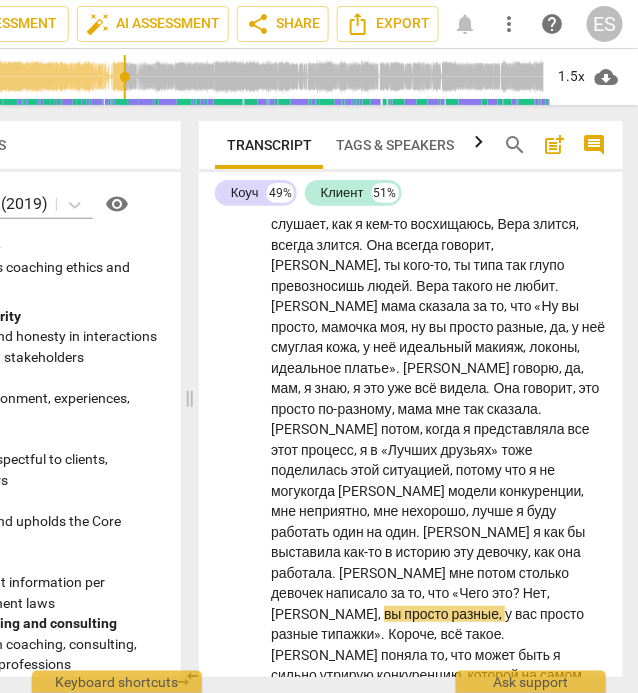 scroll, scrollTop: 9630, scrollLeft: 0, axis: vertical 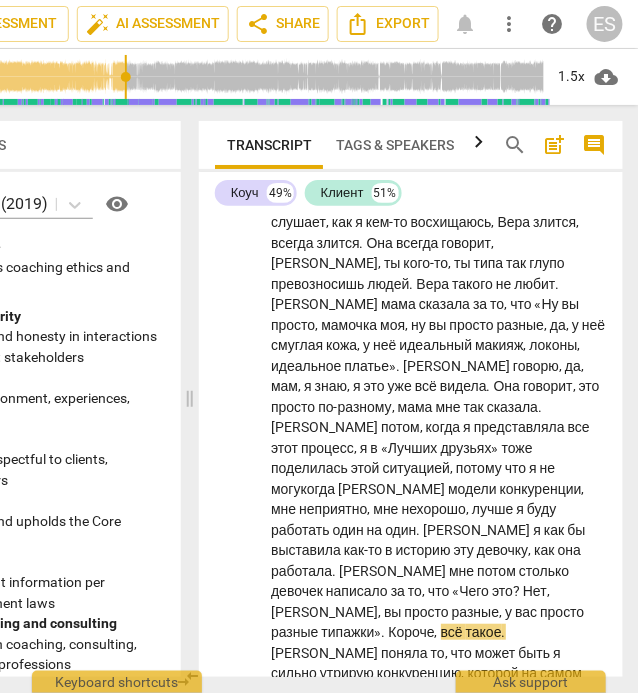 click on "типажки»" at bounding box center (351, 632) 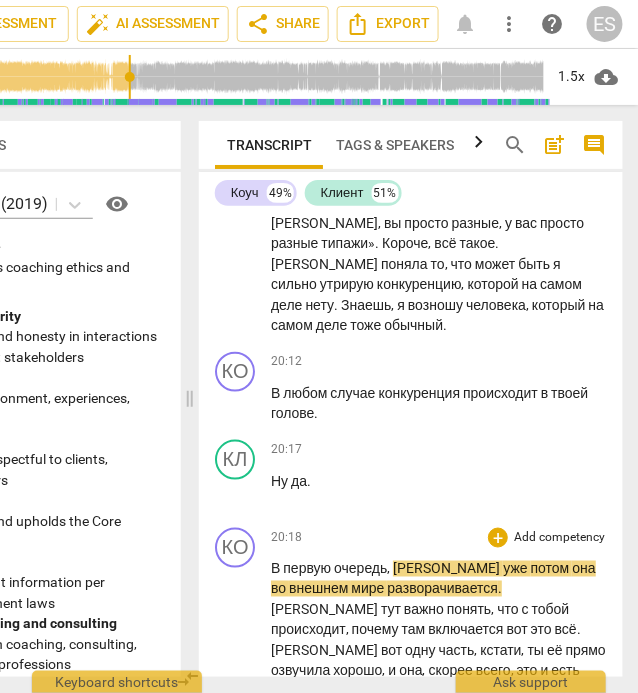 scroll, scrollTop: 10060, scrollLeft: 0, axis: vertical 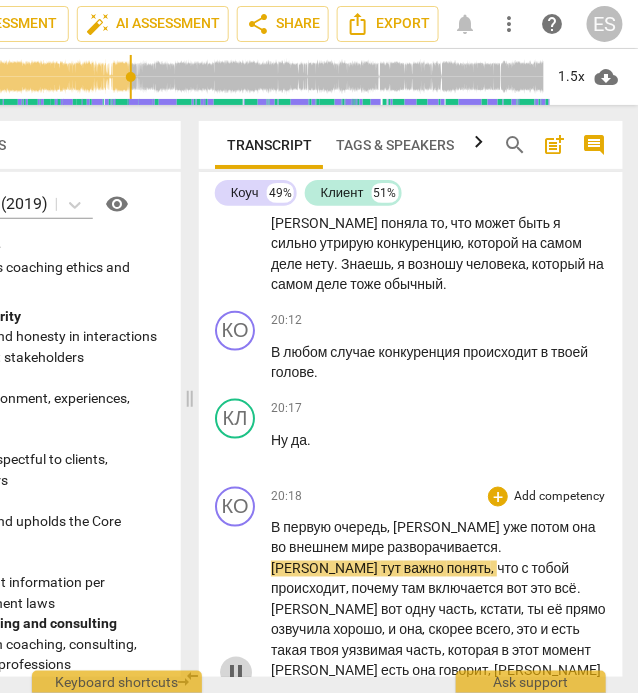 click on "pause" at bounding box center [236, 673] 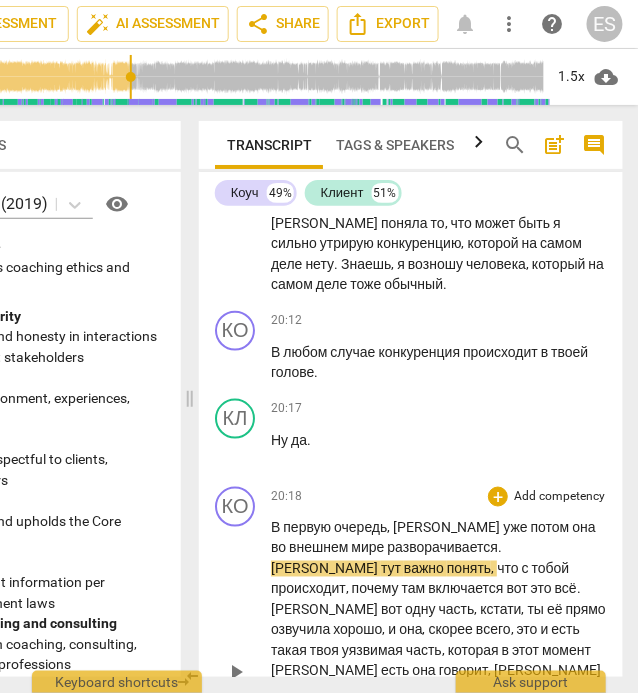 click on "Давай" at bounding box center [292, 774] 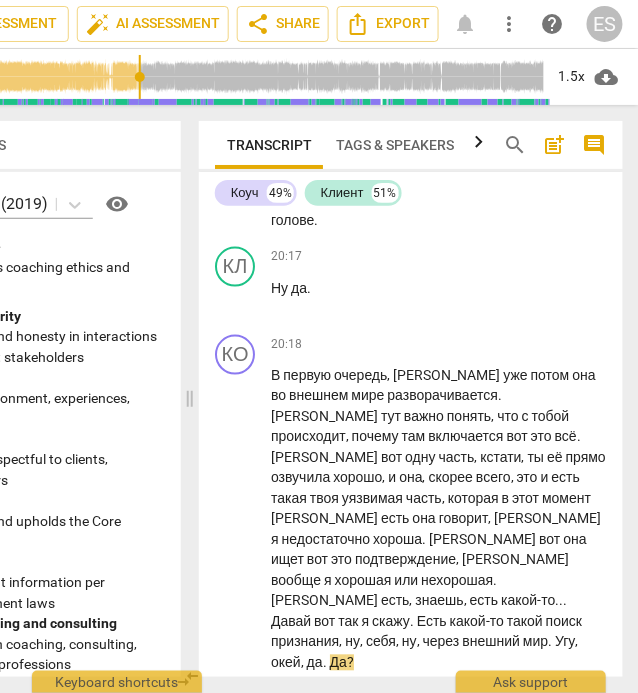 scroll, scrollTop: 10226, scrollLeft: 0, axis: vertical 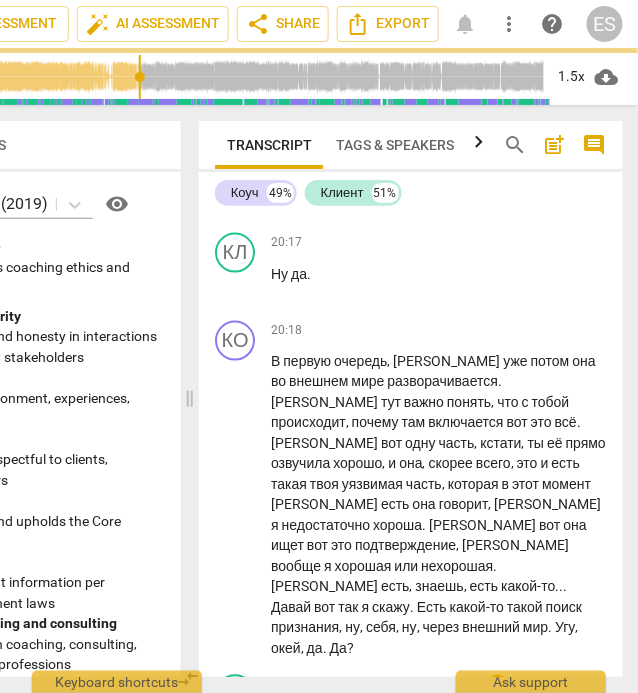 click on "pause" at bounding box center (236, 728) 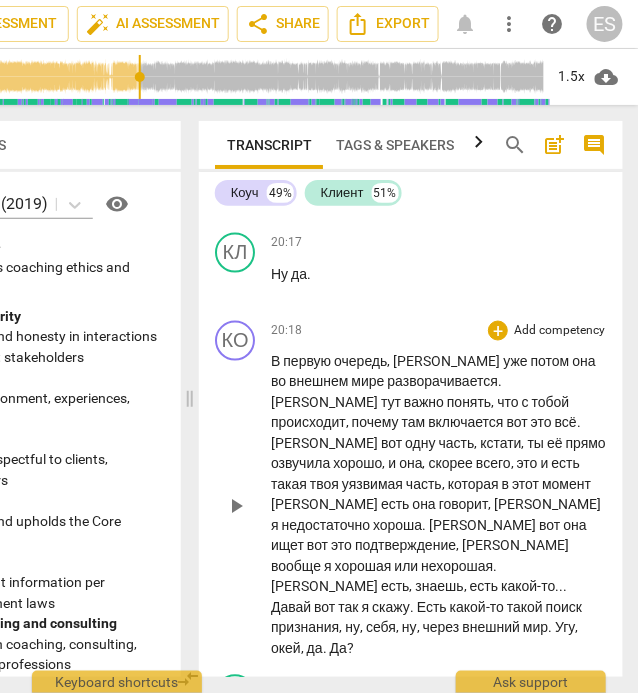 click on "Угу" at bounding box center [565, 628] 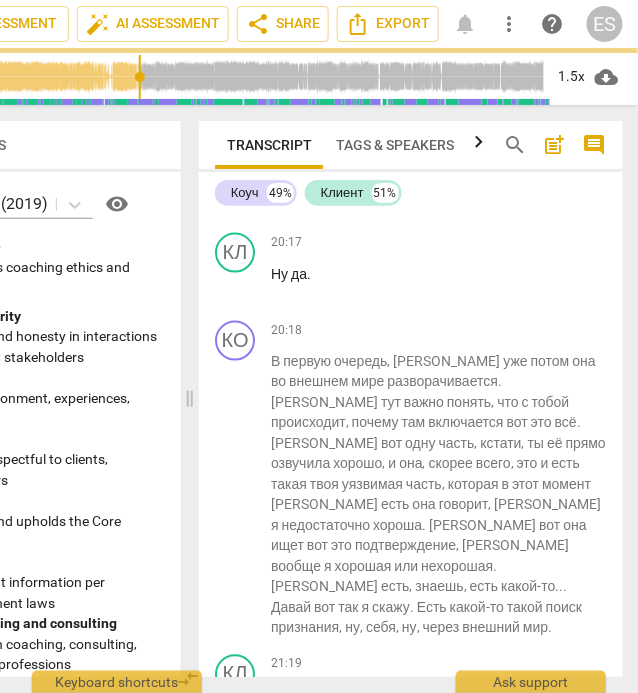 scroll, scrollTop: 10313, scrollLeft: 0, axis: vertical 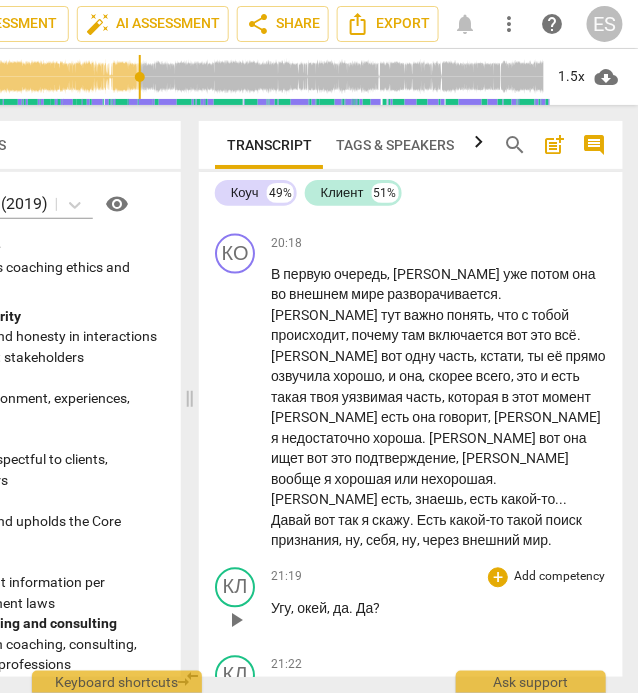 click on "Да" at bounding box center (364, 609) 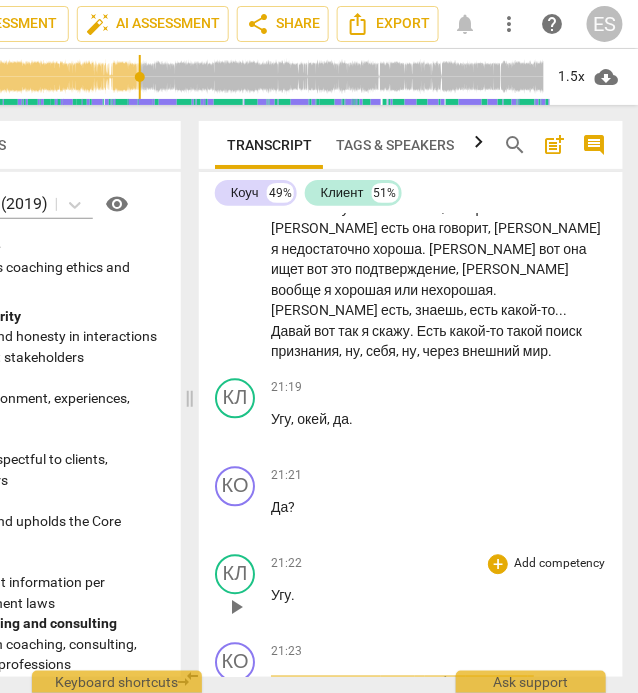 scroll, scrollTop: 10505, scrollLeft: 0, axis: vertical 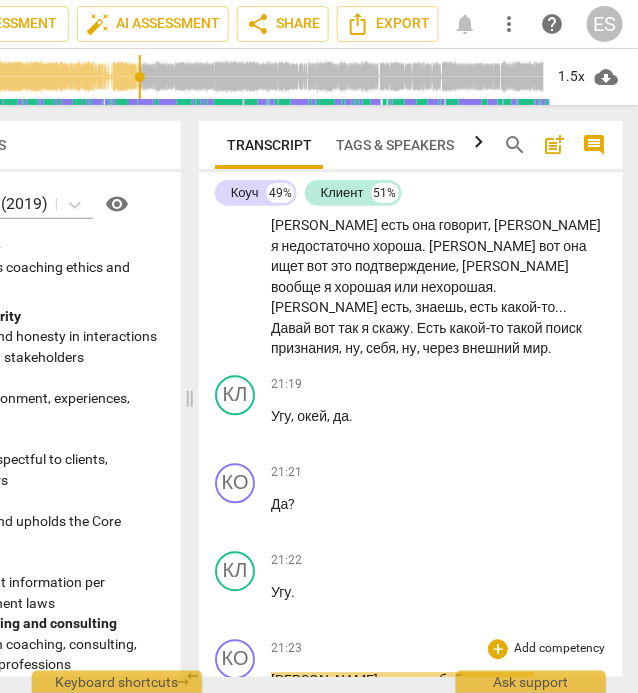 click on "тобой" at bounding box center [445, 681] 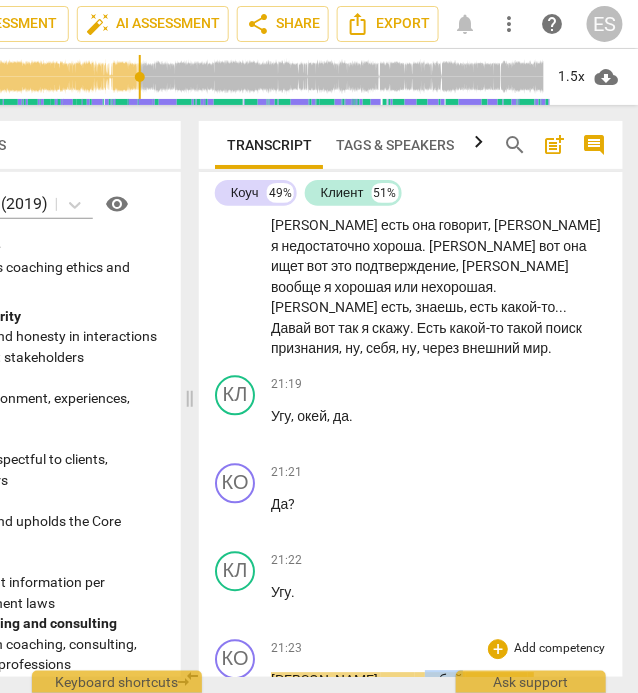 click on "тобой" at bounding box center (445, 681) 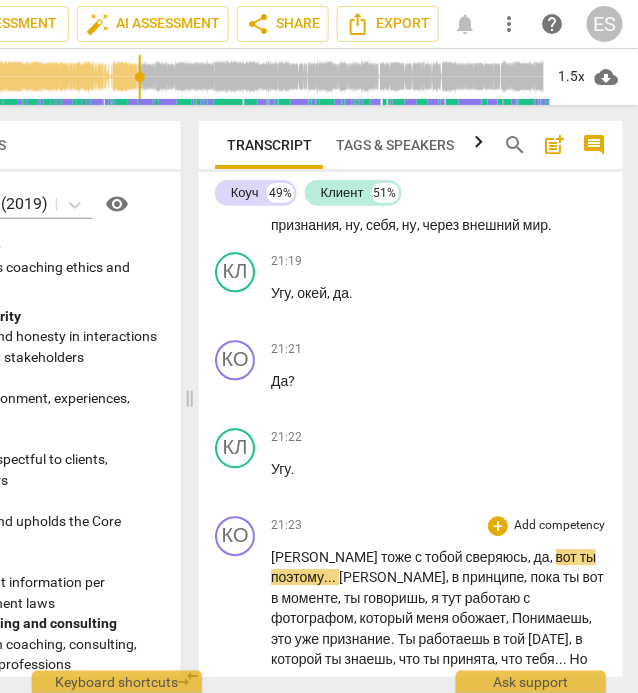 scroll, scrollTop: 10632, scrollLeft: 0, axis: vertical 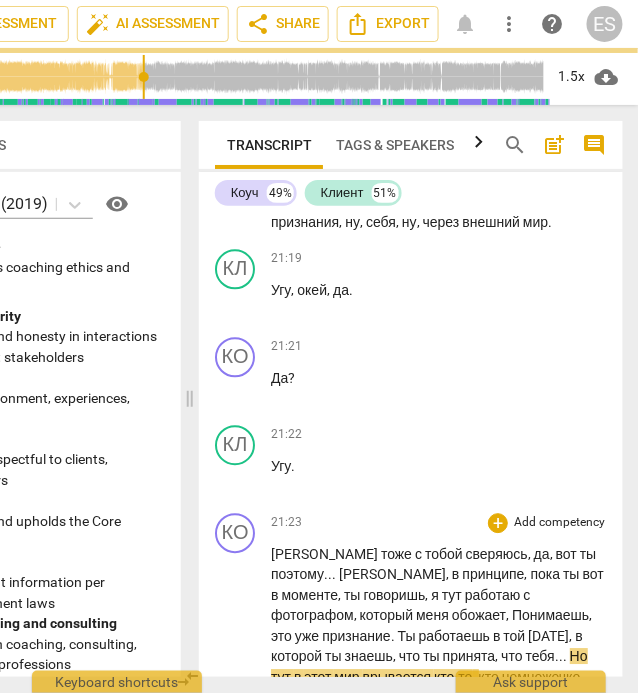 click on "pause" at bounding box center [236, 750] 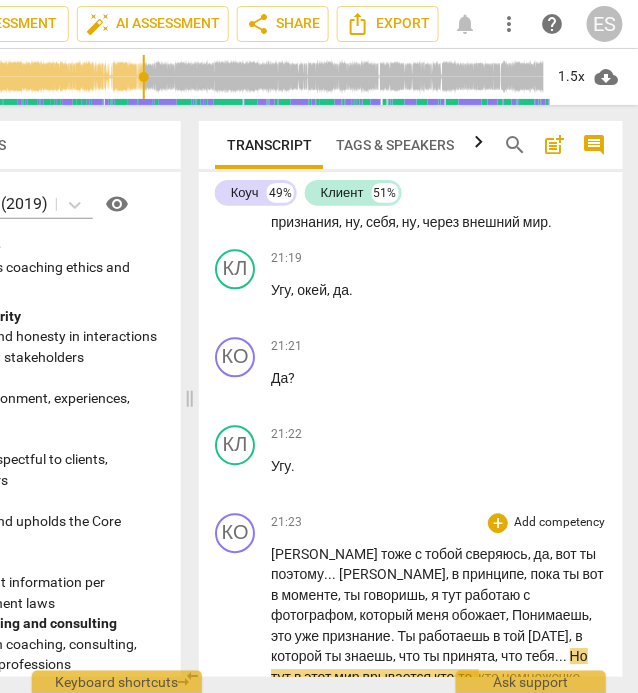 click on "play_arrow" at bounding box center (236, 750) 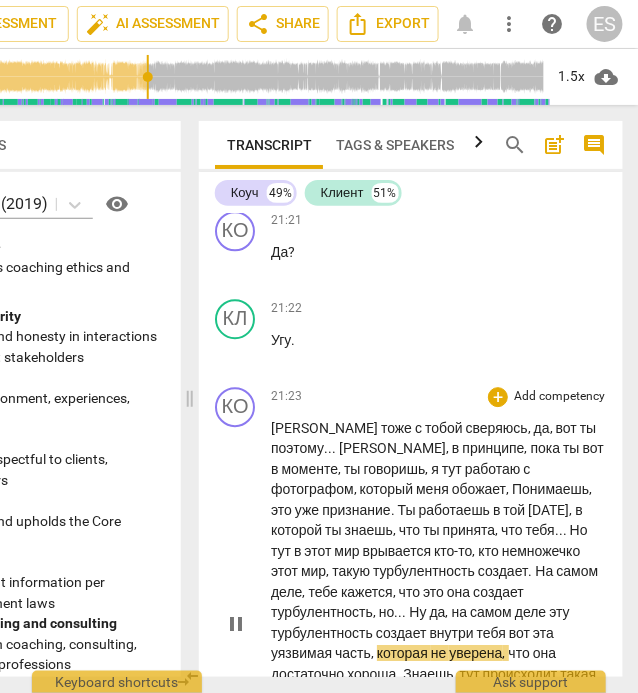 scroll, scrollTop: 10760, scrollLeft: 0, axis: vertical 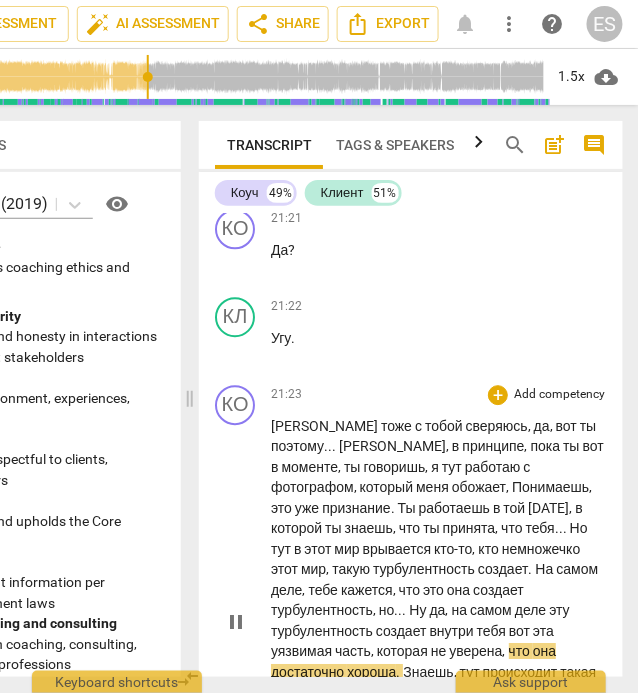 click on "турбулентность" at bounding box center [322, 610] 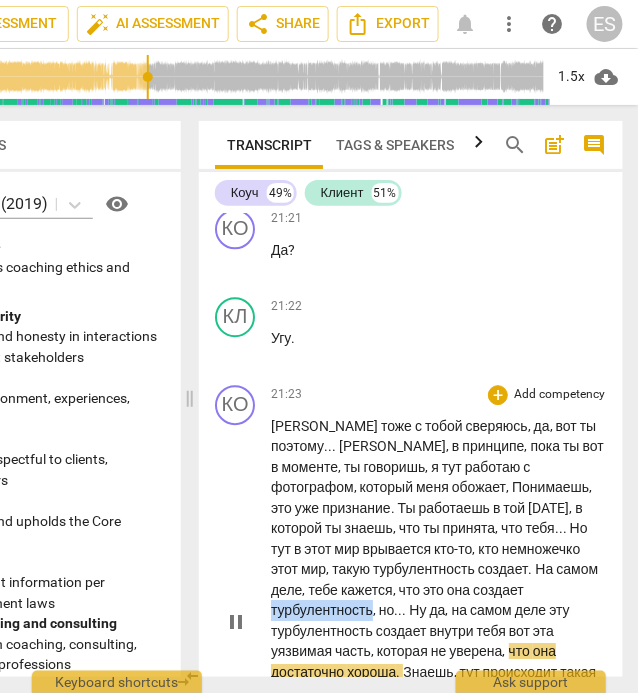 click on "турбулентность" at bounding box center (322, 610) 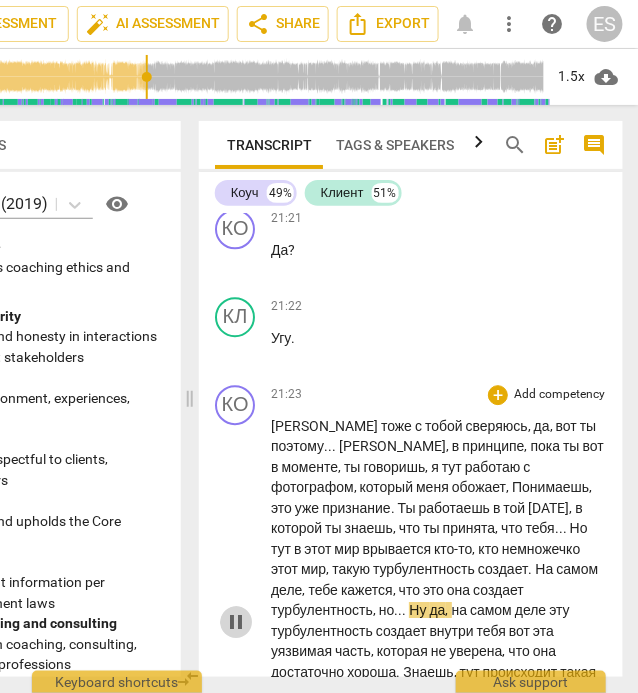 click on "pause" at bounding box center [236, 622] 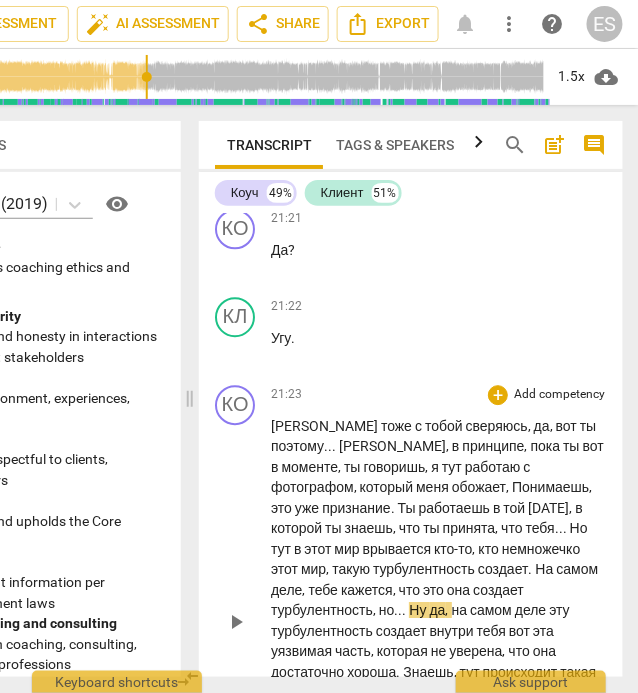 click on "Ну" at bounding box center [419, 610] 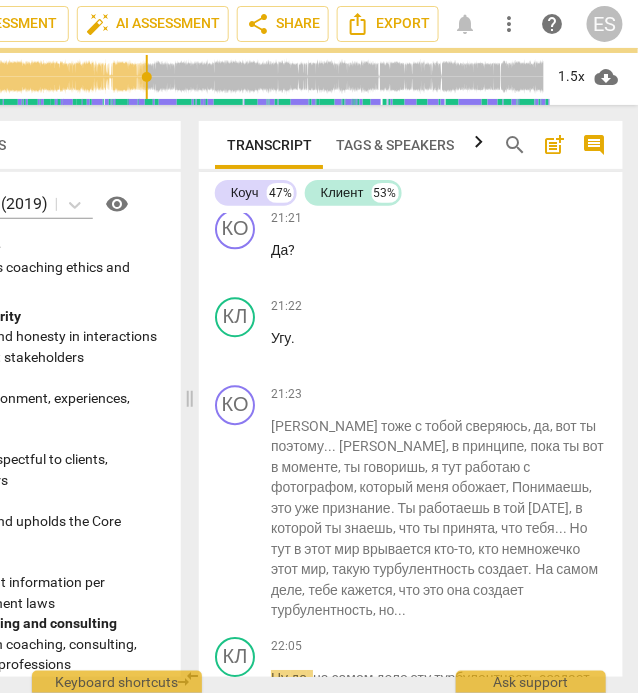 scroll, scrollTop: 10806, scrollLeft: 0, axis: vertical 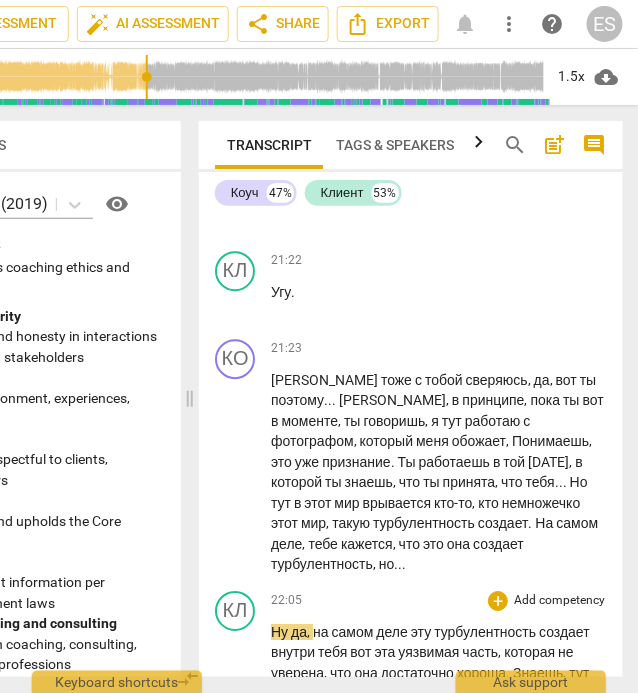click on "Ну" at bounding box center [281, 632] 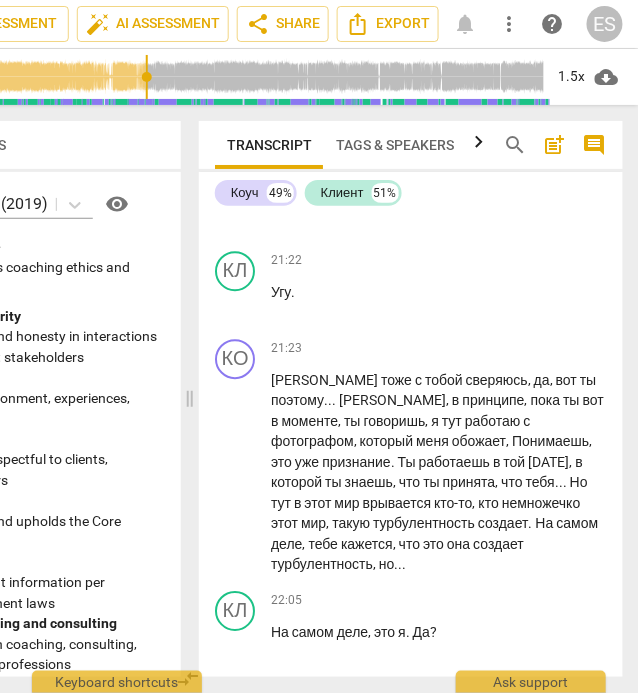 click on "ладно" at bounding box center [333, 802] 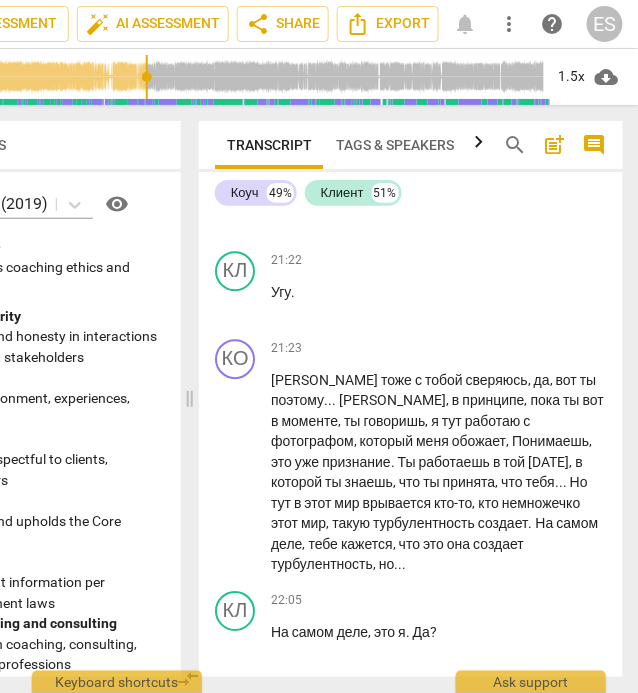 click on "play_arrow" at bounding box center (236, 824) 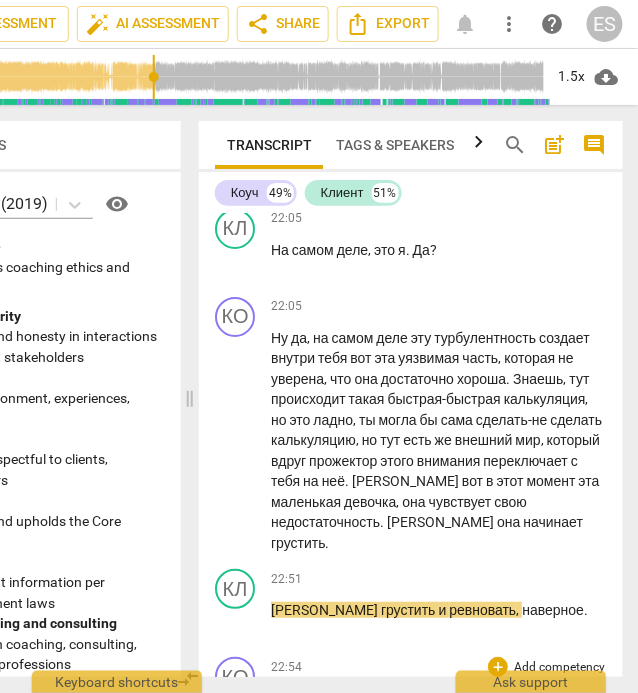 scroll, scrollTop: 11188, scrollLeft: 0, axis: vertical 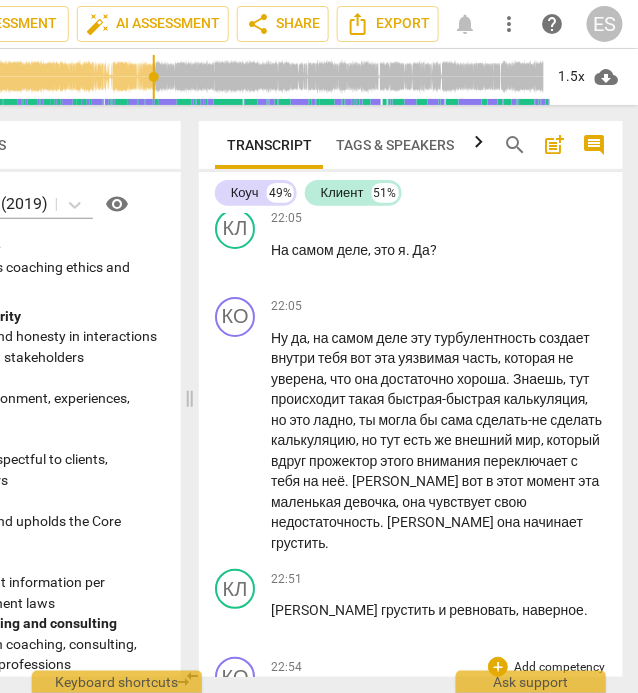 click on "pause" at bounding box center (236, 710) 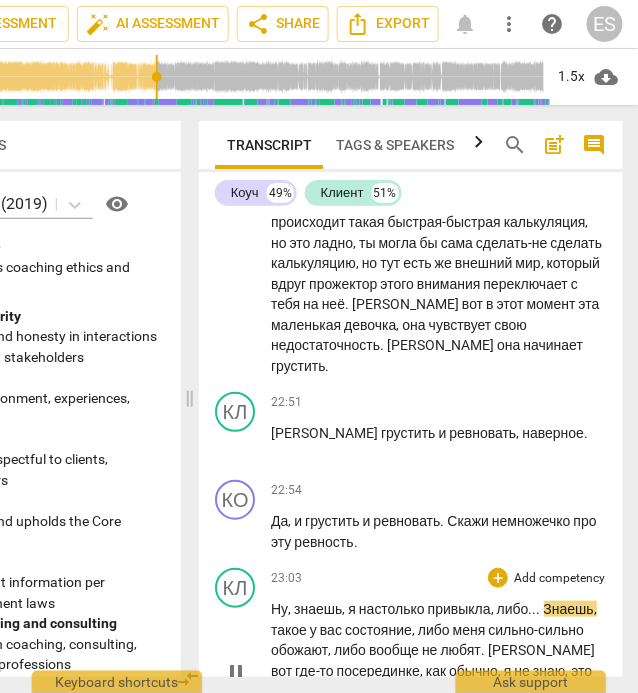 scroll, scrollTop: 11376, scrollLeft: 0, axis: vertical 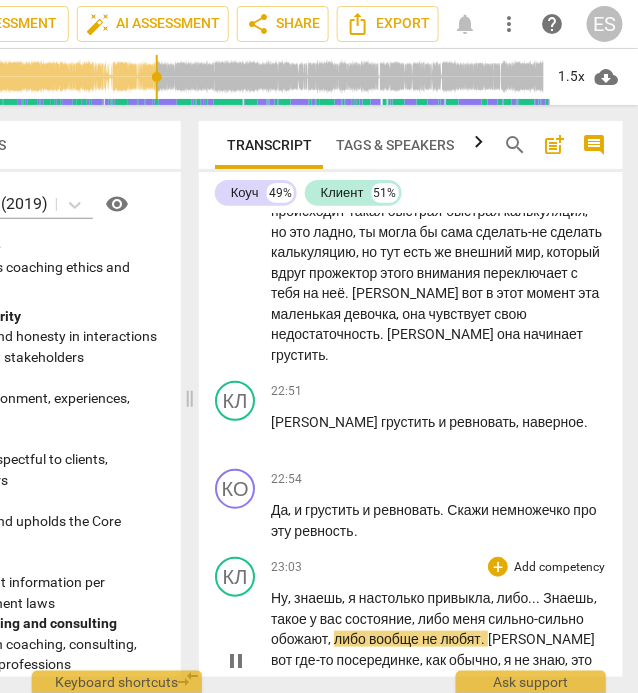 click on "pause" at bounding box center [236, 661] 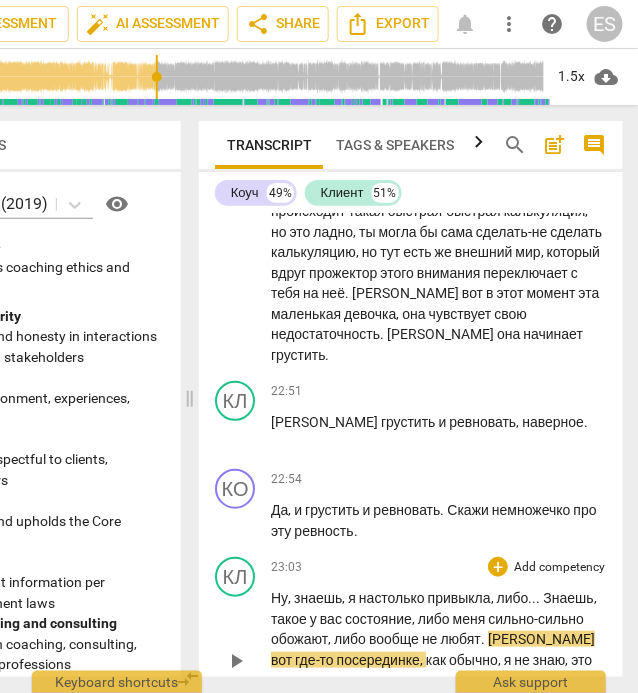 type on "1394" 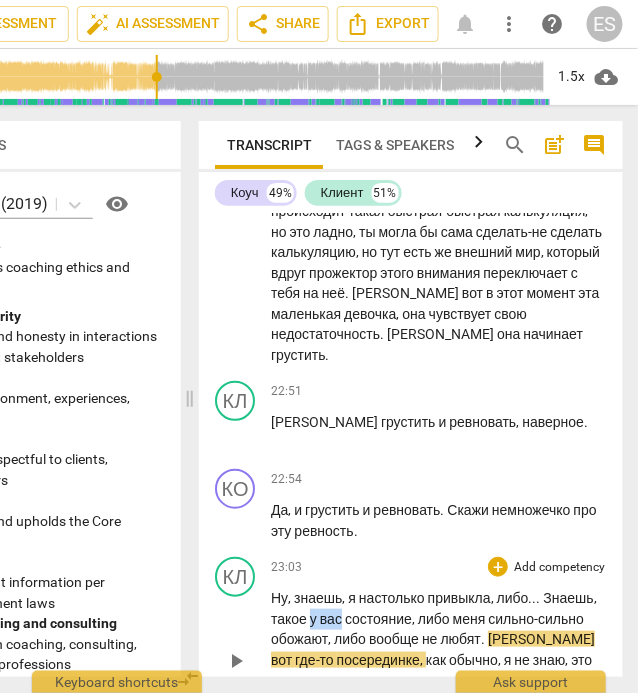 drag, startPoint x: 365, startPoint y: 297, endPoint x: 401, endPoint y: 304, distance: 36.67424 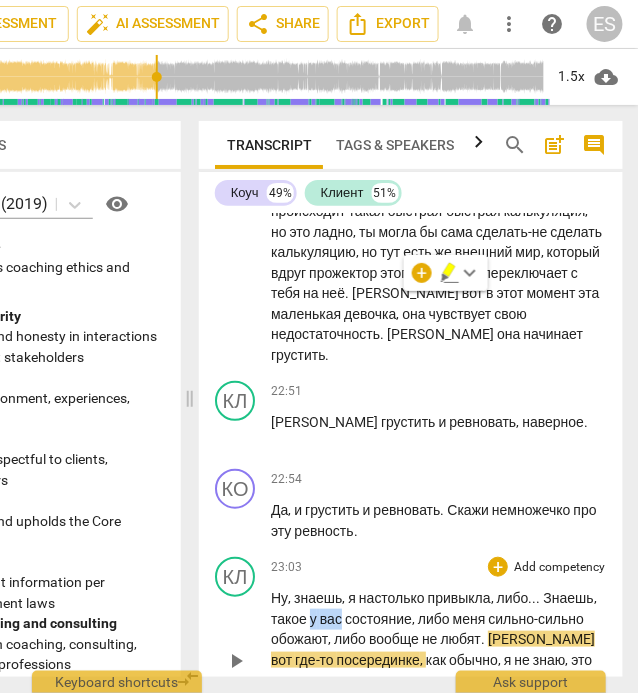 type 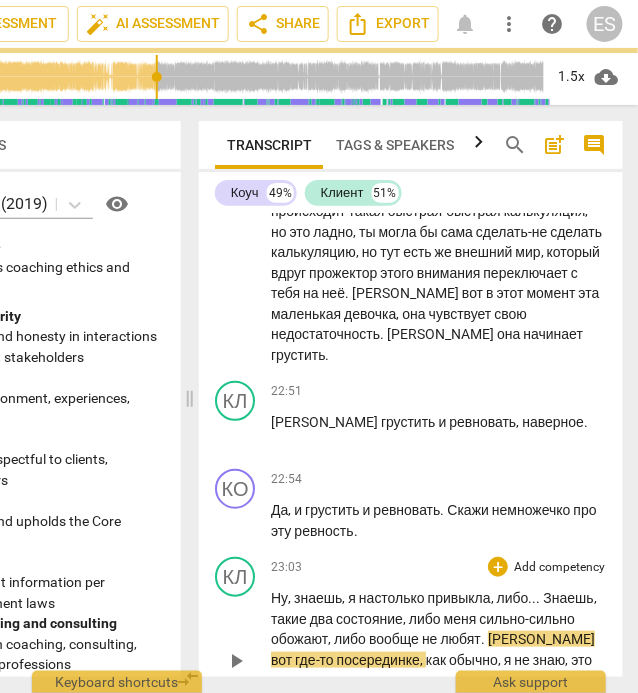 click on "," at bounding box center [406, 619] 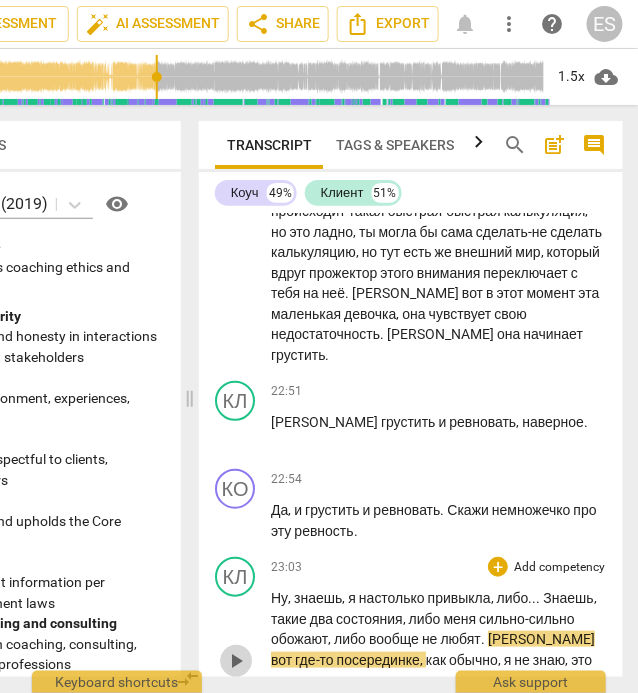 click on "play_arrow" at bounding box center [236, 661] 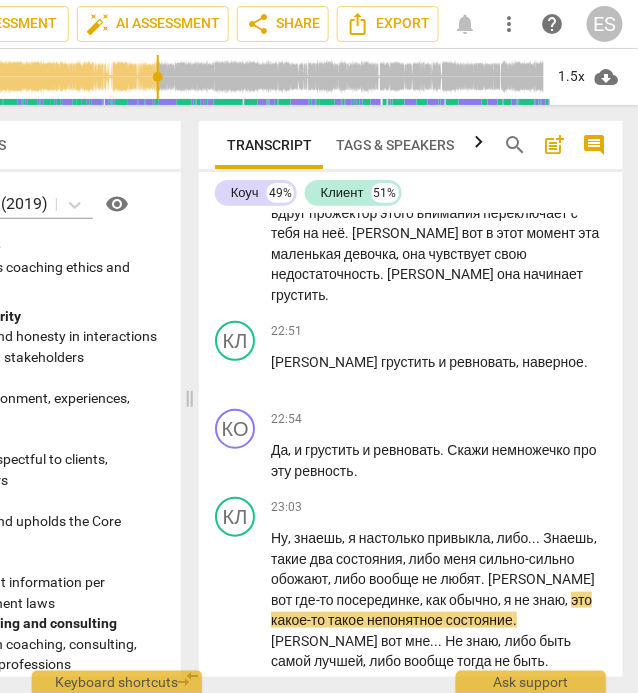 scroll, scrollTop: 11452, scrollLeft: 0, axis: vertical 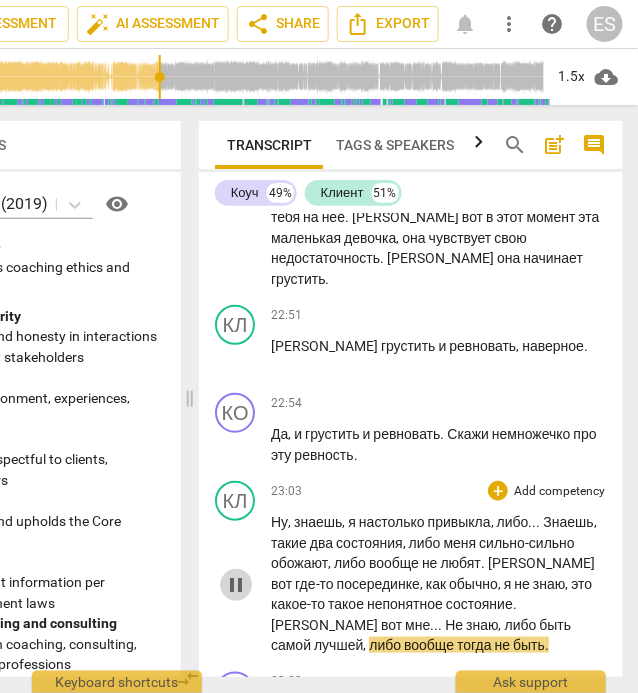 click on "pause" at bounding box center [236, 585] 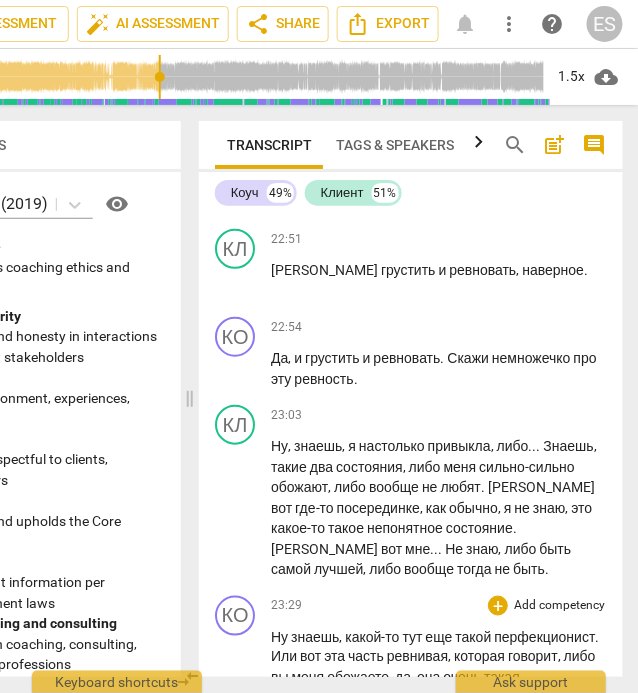 scroll, scrollTop: 11548, scrollLeft: 0, axis: vertical 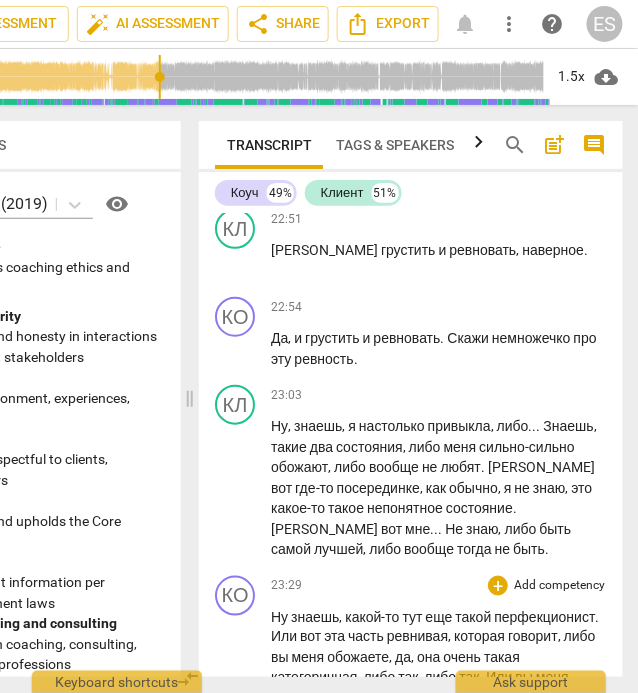 click on "знаешь" at bounding box center (315, 617) 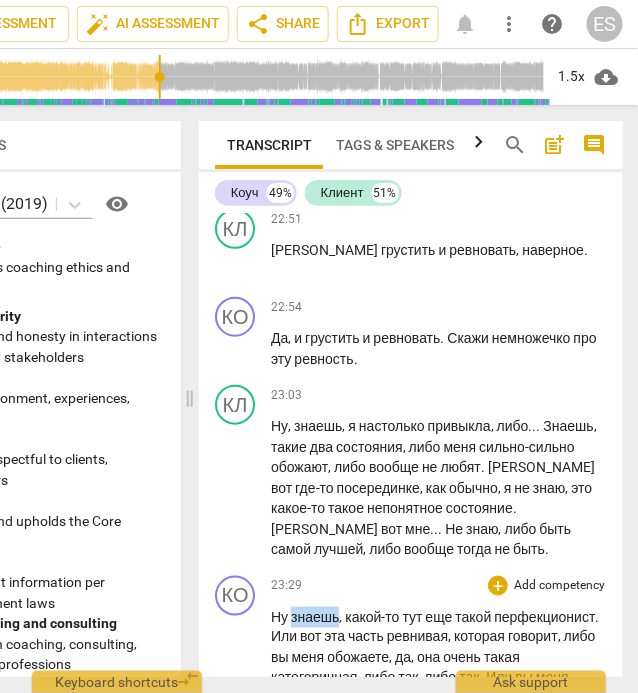 click on "знаешь" at bounding box center (315, 617) 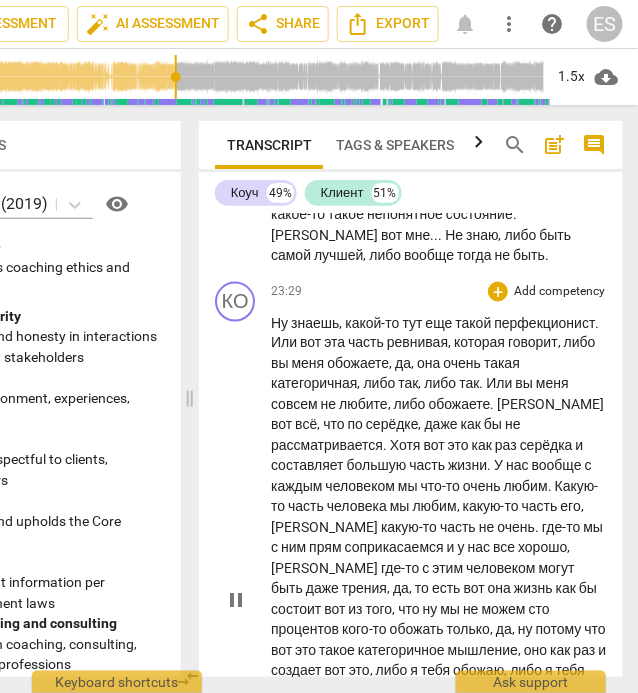 scroll, scrollTop: 11830, scrollLeft: 0, axis: vertical 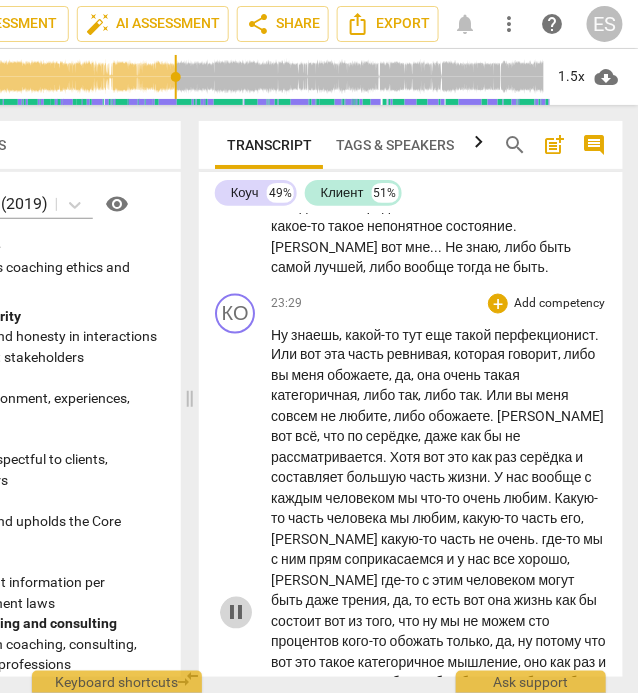 click on "pause" at bounding box center [236, 613] 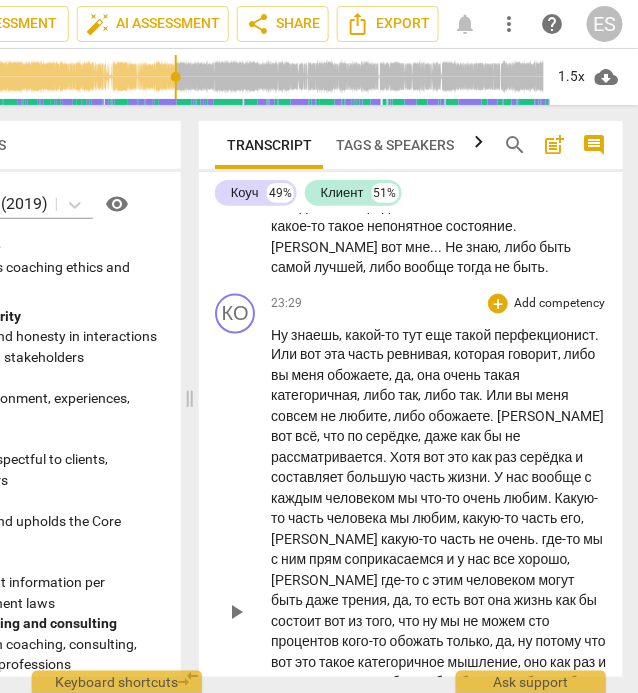 click on "доча" at bounding box center (513, 806) 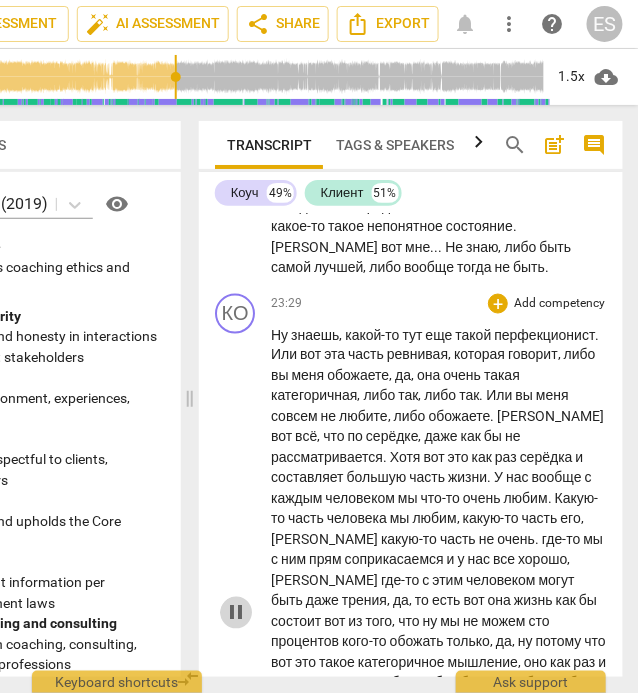 click on "pause" at bounding box center [236, 613] 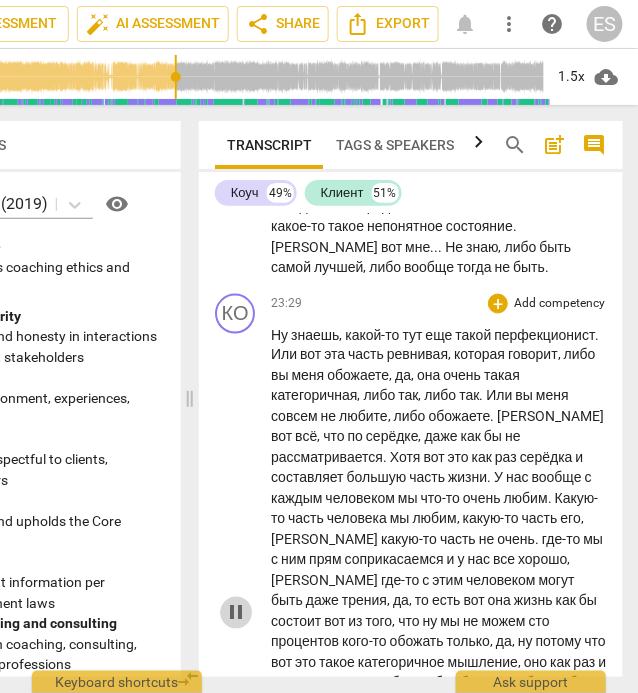 type on "1512" 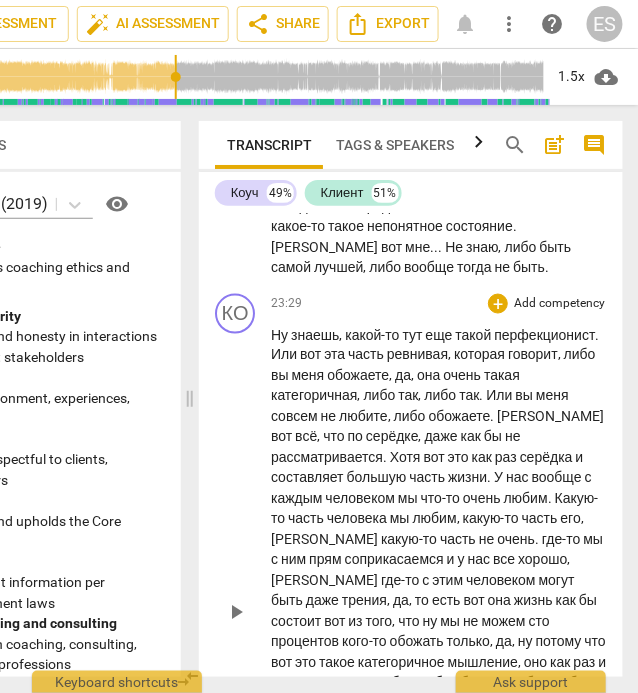 click on "доча" at bounding box center (513, 806) 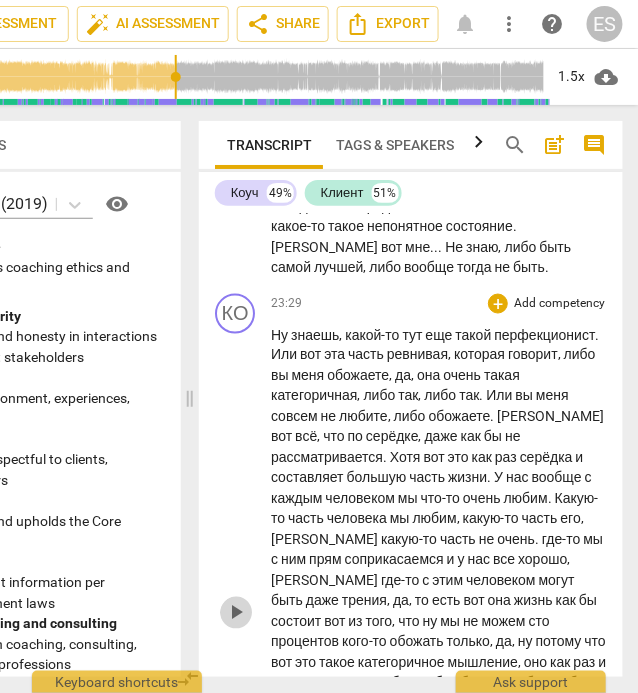 click on "play_arrow" at bounding box center [236, 613] 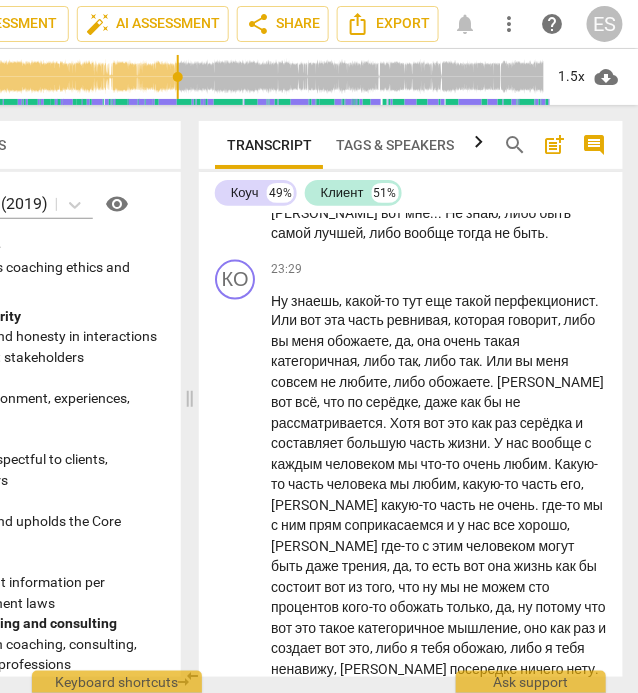 scroll, scrollTop: 11849, scrollLeft: 0, axis: vertical 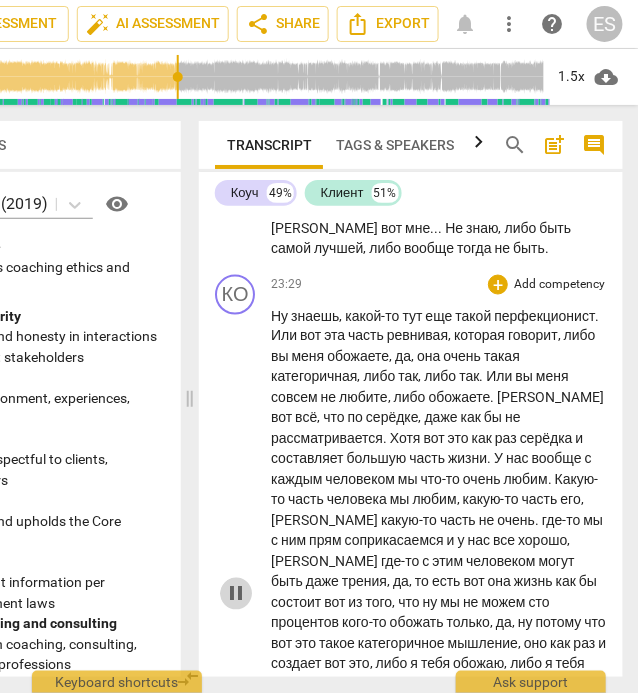click on "pause" at bounding box center (236, 594) 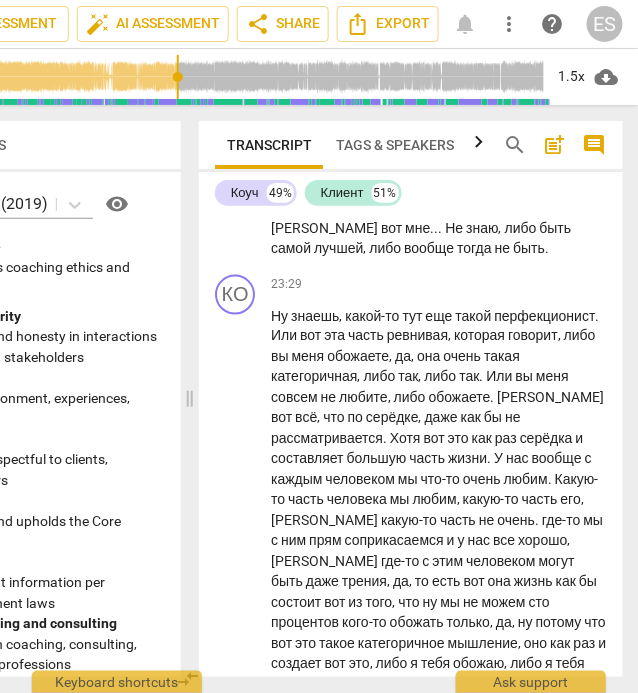 type on "1526" 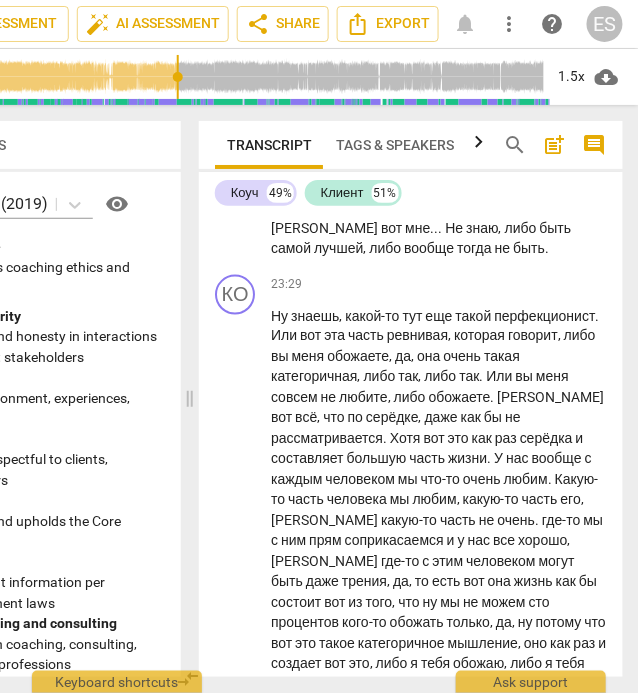 click on "что-нибудь" at bounding box center (306, 869) 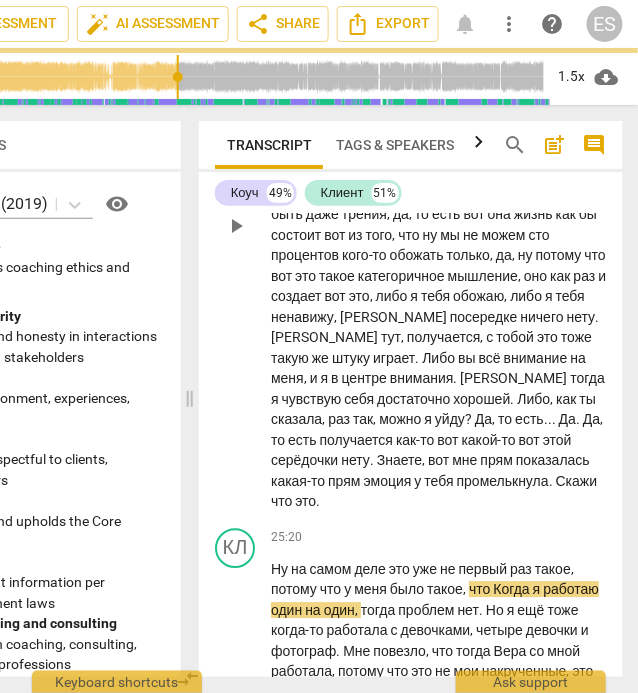 scroll, scrollTop: 12218, scrollLeft: 0, axis: vertical 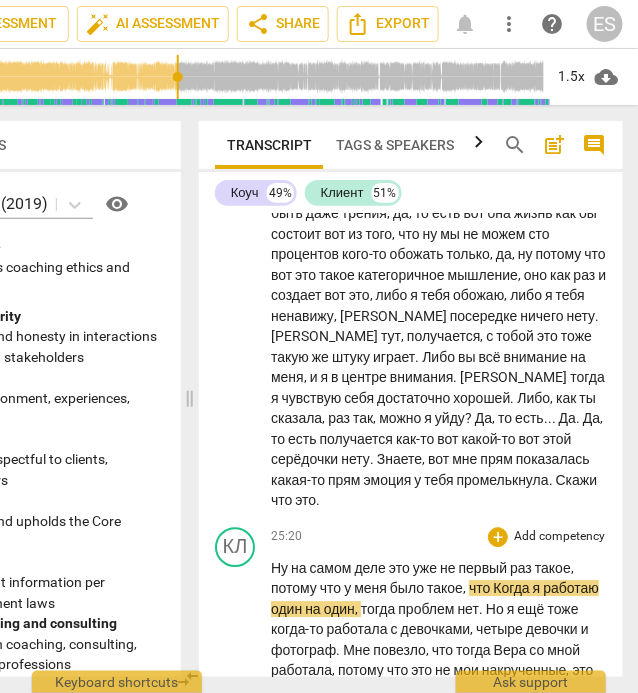 click on "play_arrow" at bounding box center (236, 918) 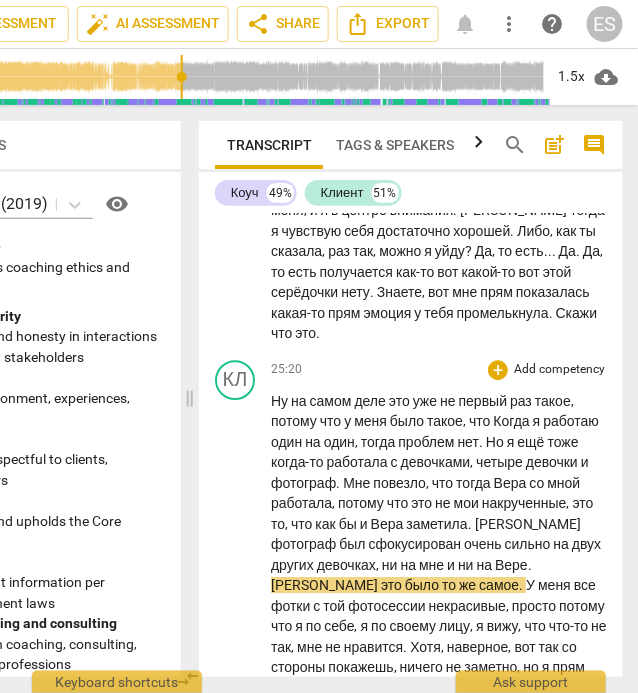 scroll, scrollTop: 12388, scrollLeft: 0, axis: vertical 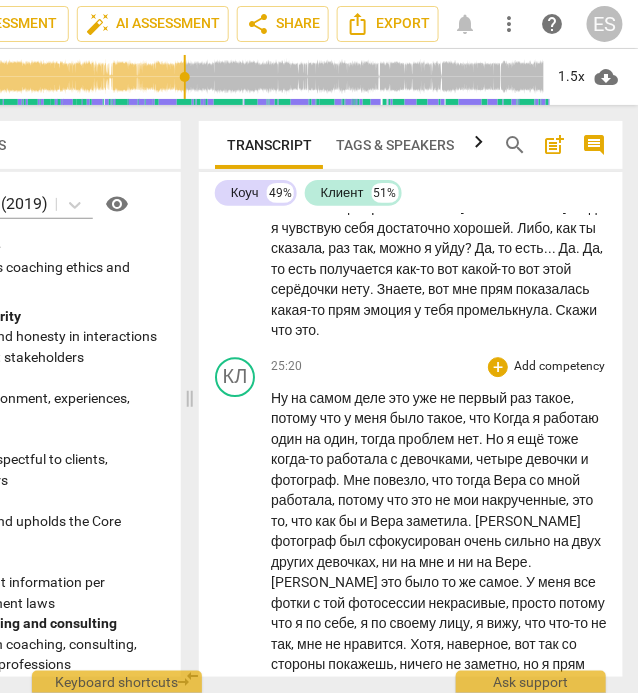 click on "pause" at bounding box center (236, 748) 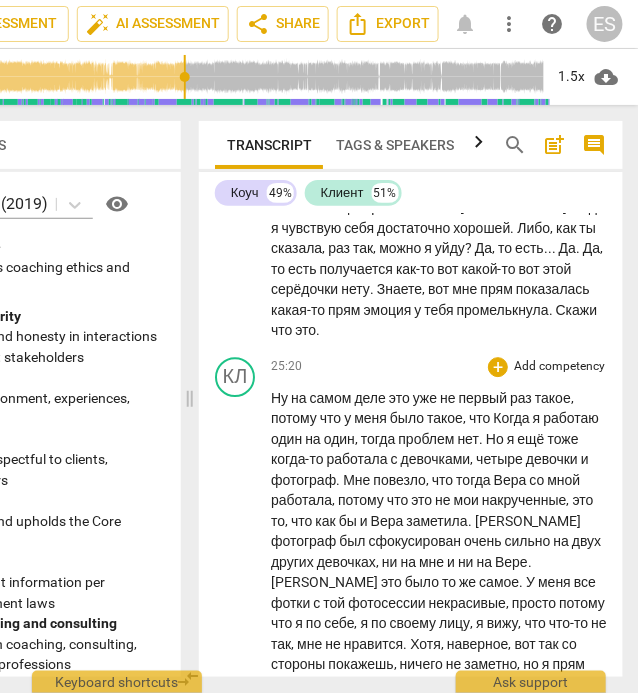 click on "что-то" at bounding box center (519, 726) 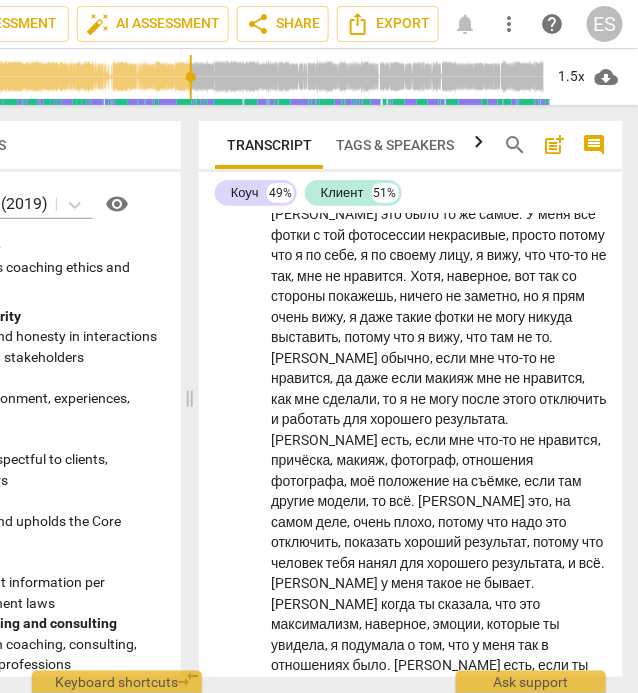 scroll, scrollTop: 12792, scrollLeft: 0, axis: vertical 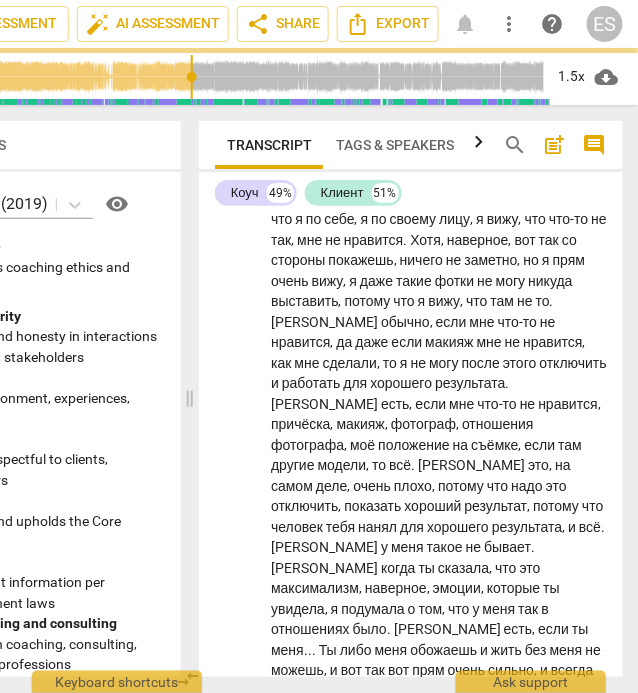 click on "pause" at bounding box center (236, 791) 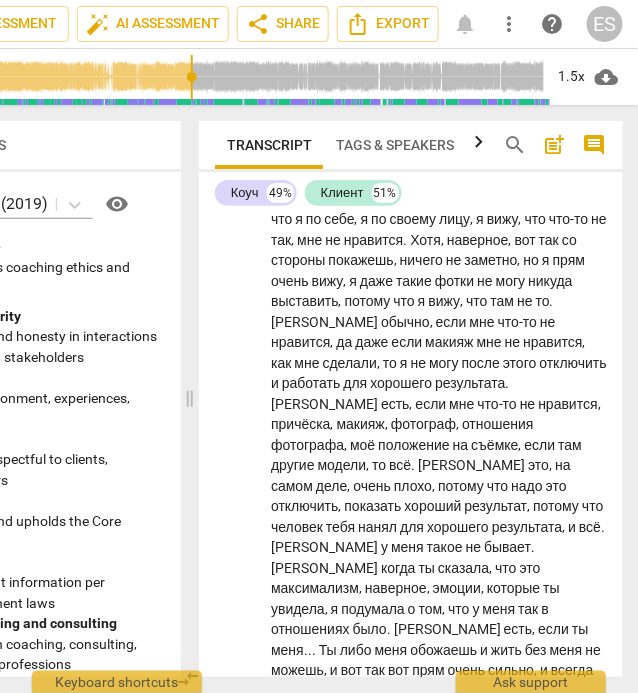 click on "play_arrow" at bounding box center [236, 791] 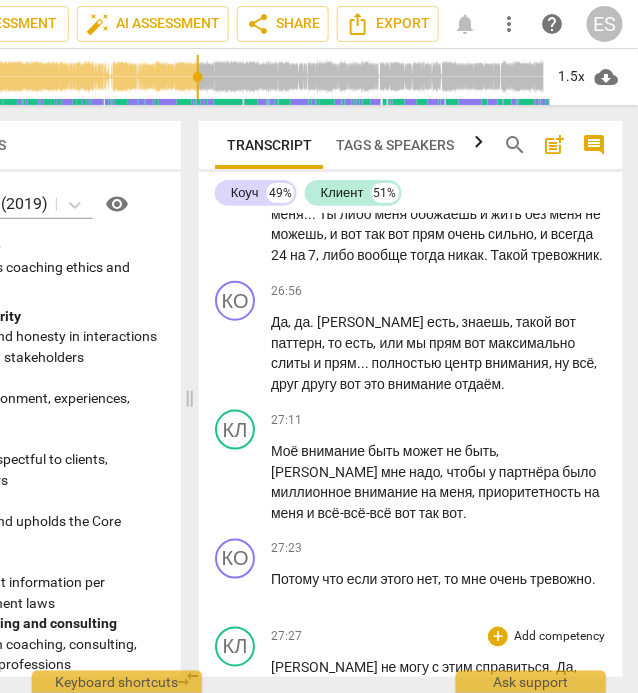 scroll, scrollTop: 13220, scrollLeft: 0, axis: vertical 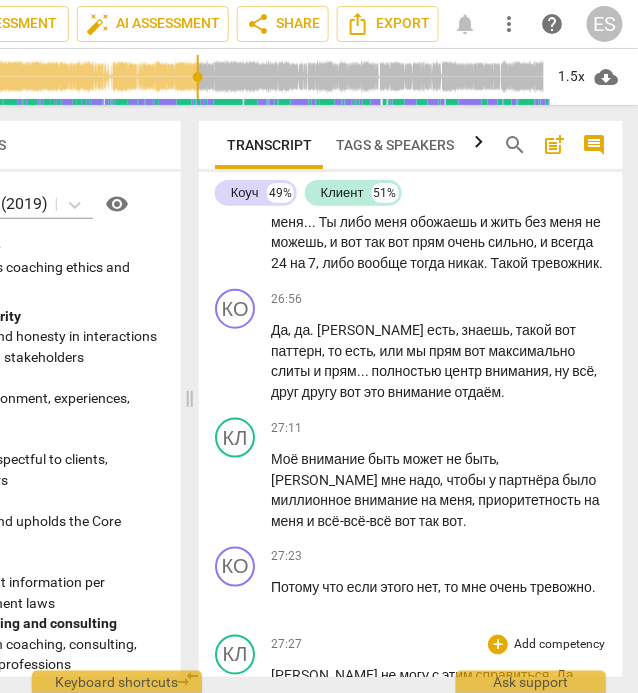 click on "play_arrow pause" at bounding box center (245, 749) 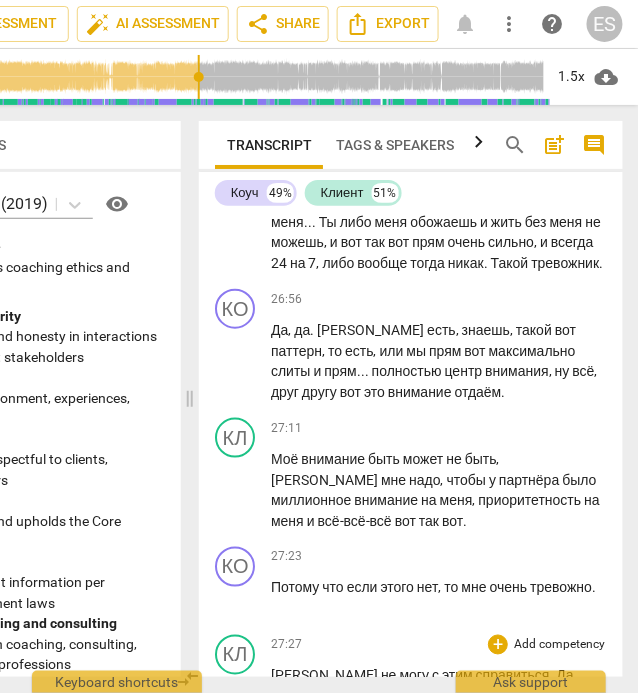 click on "pause" at bounding box center (236, 750) 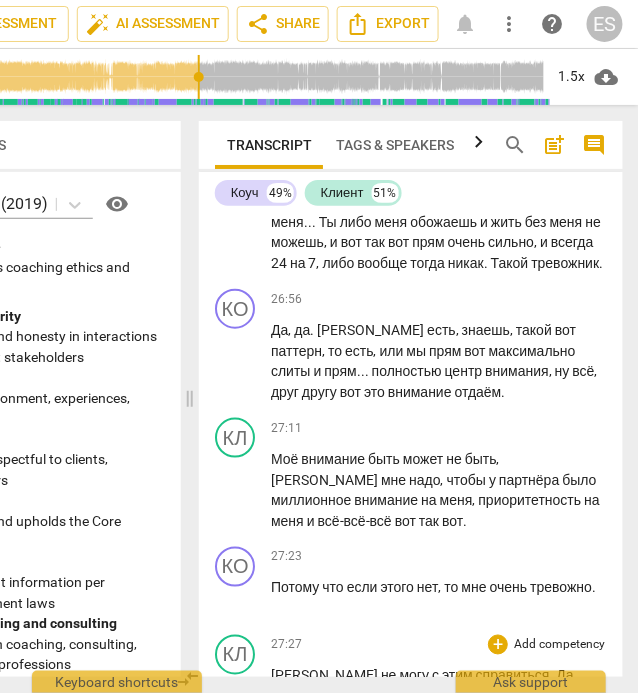 click on "[PERSON_NAME]" at bounding box center [326, 676] 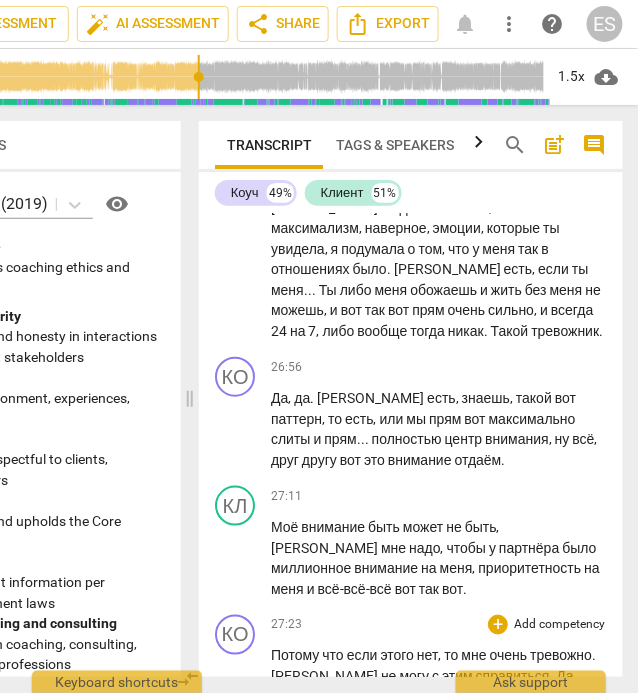 click on "Да" at bounding box center (564, 677) 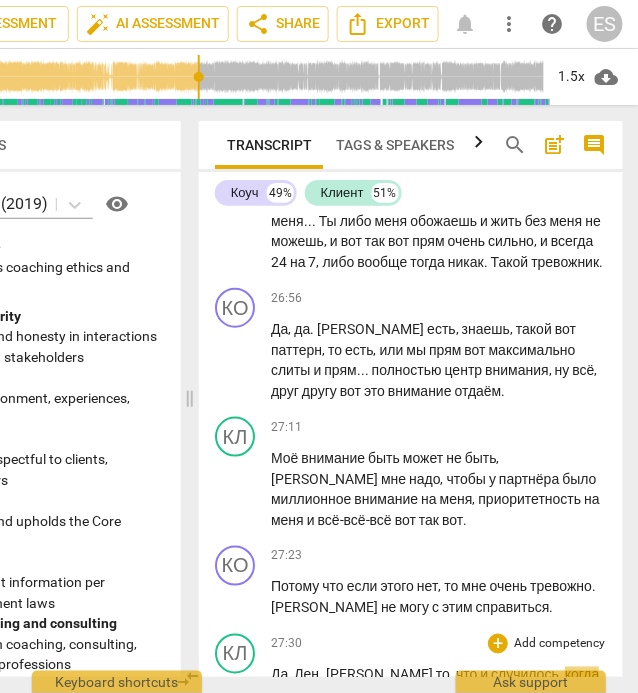 scroll, scrollTop: 13232, scrollLeft: 0, axis: vertical 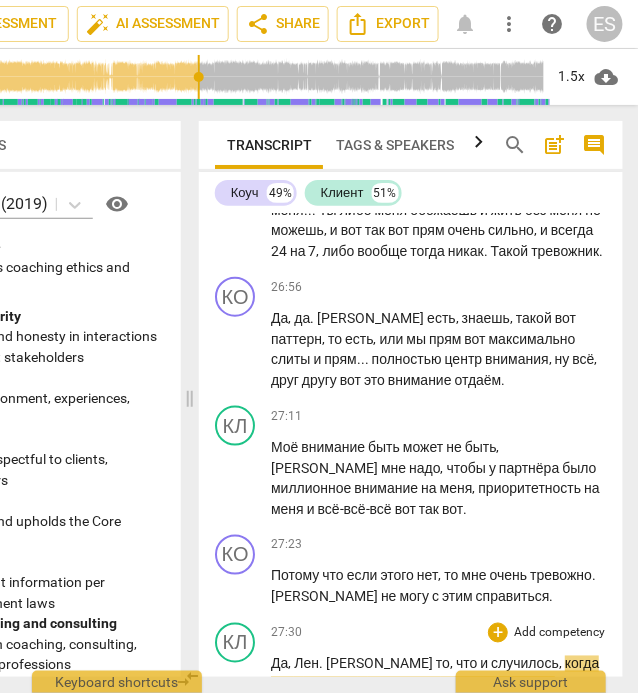 click on "play_arrow" at bounding box center (236, 727) 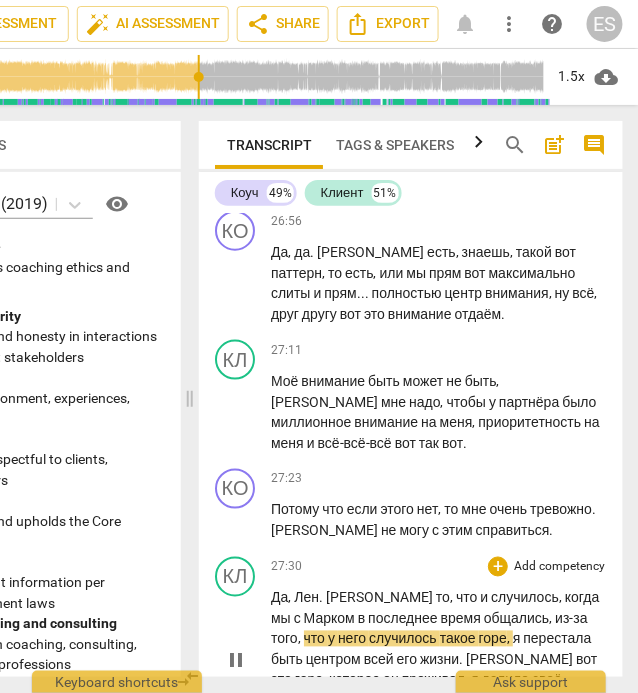 scroll, scrollTop: 13303, scrollLeft: 0, axis: vertical 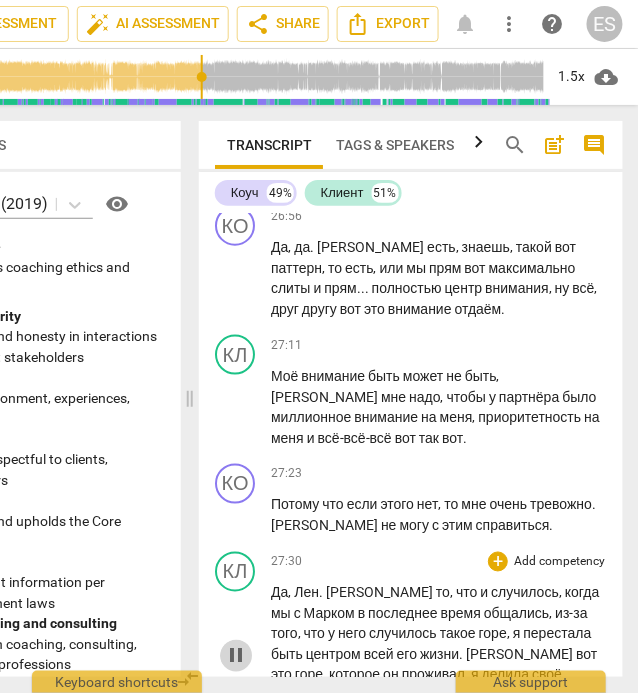 click on "pause" at bounding box center (236, 656) 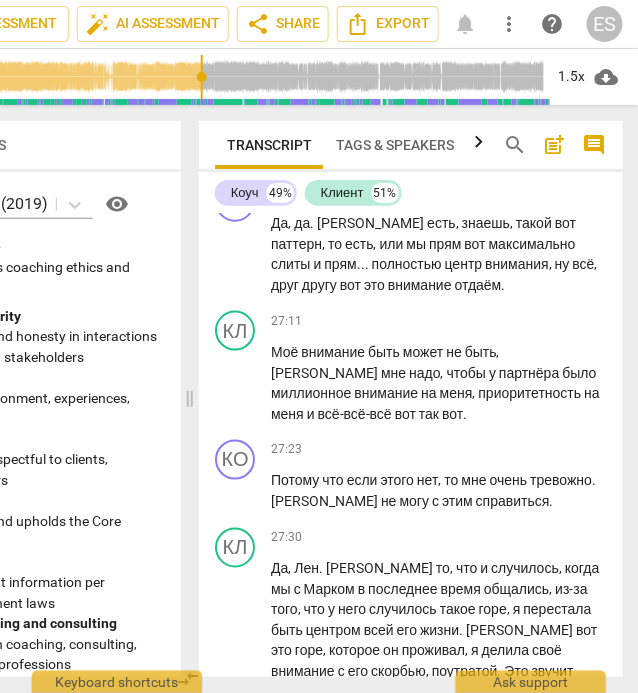 scroll, scrollTop: 13289, scrollLeft: 0, axis: vertical 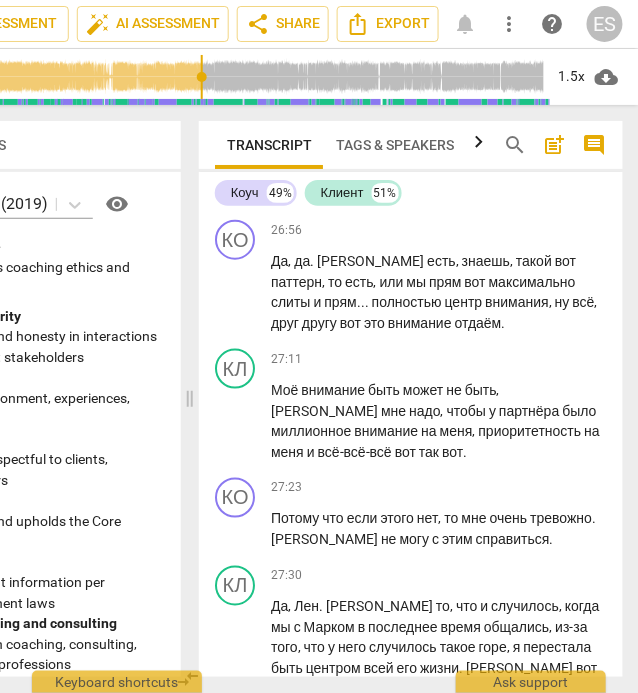 click on "ты" at bounding box center [390, 798] 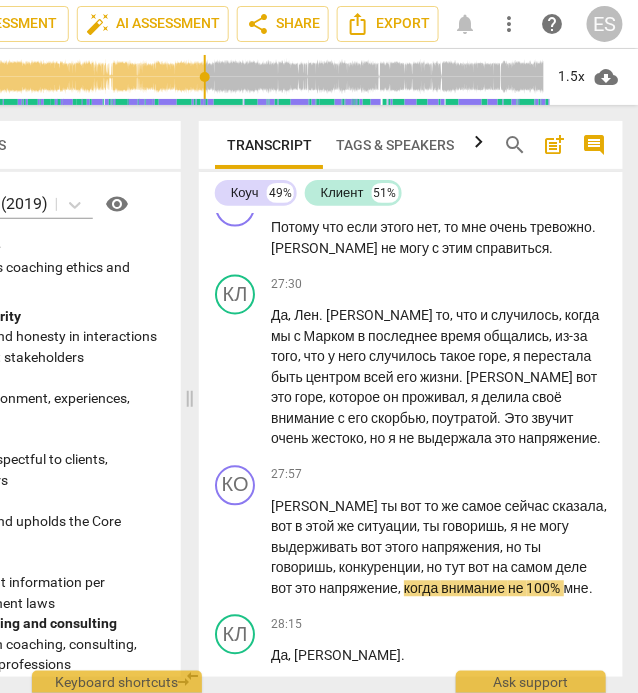 scroll, scrollTop: 13587, scrollLeft: 0, axis: vertical 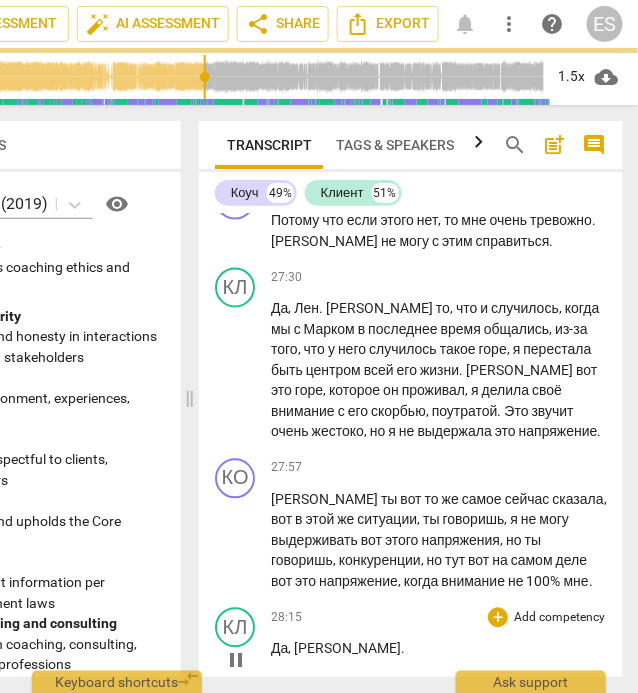 click on "[PERSON_NAME]" at bounding box center [347, 649] 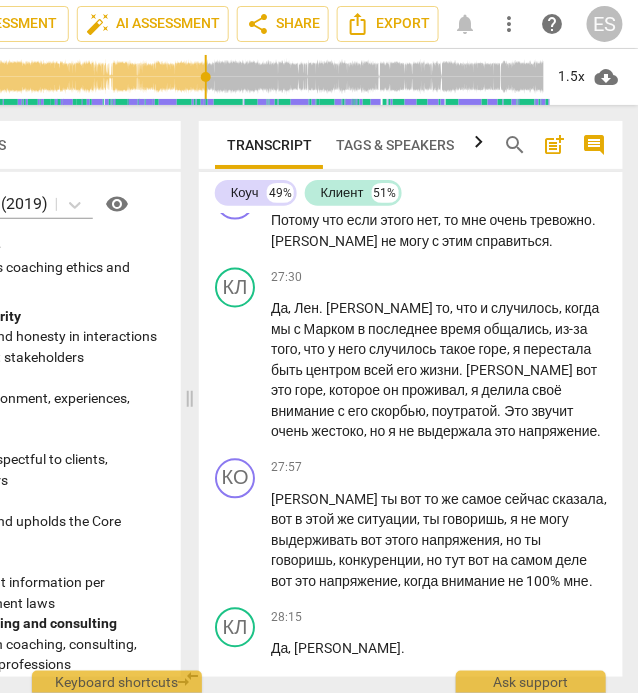 type on "1699" 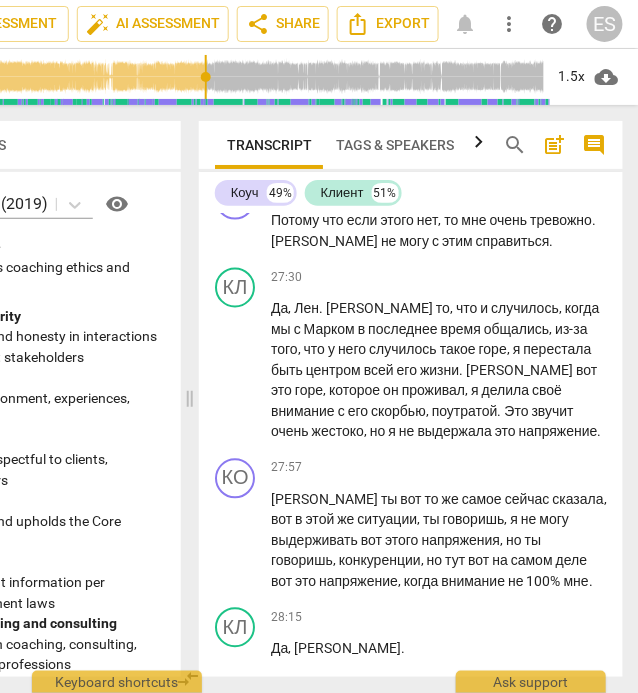 type 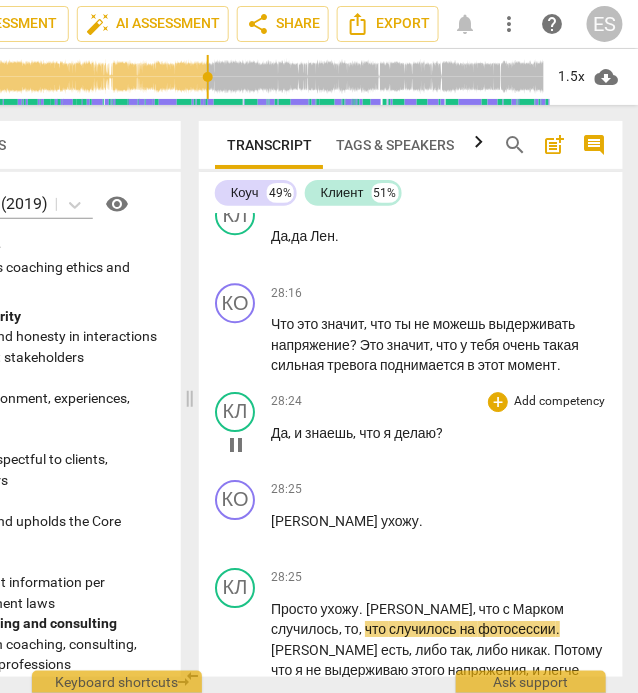 scroll, scrollTop: 14001, scrollLeft: 0, axis: vertical 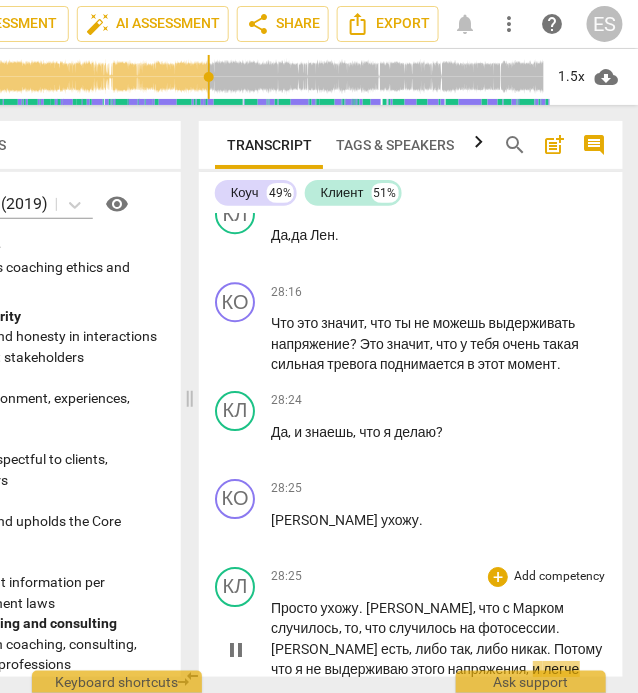 click on "pause" at bounding box center [236, 650] 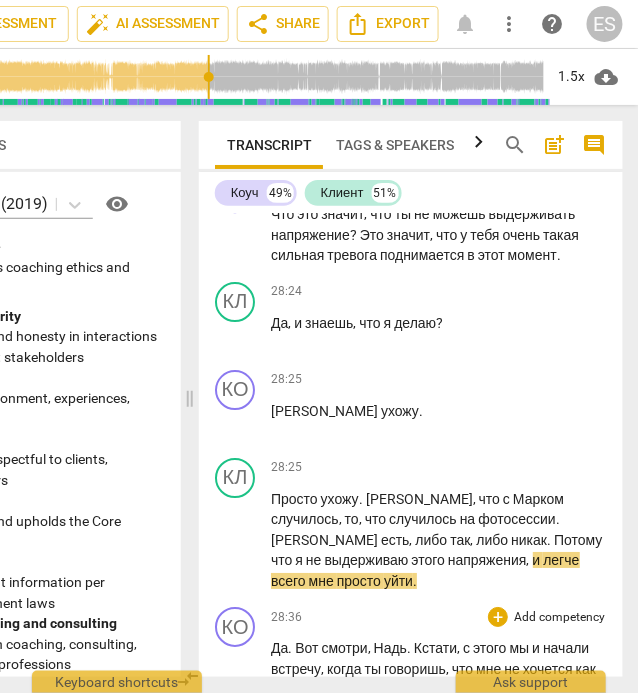 scroll, scrollTop: 14115, scrollLeft: 0, axis: vertical 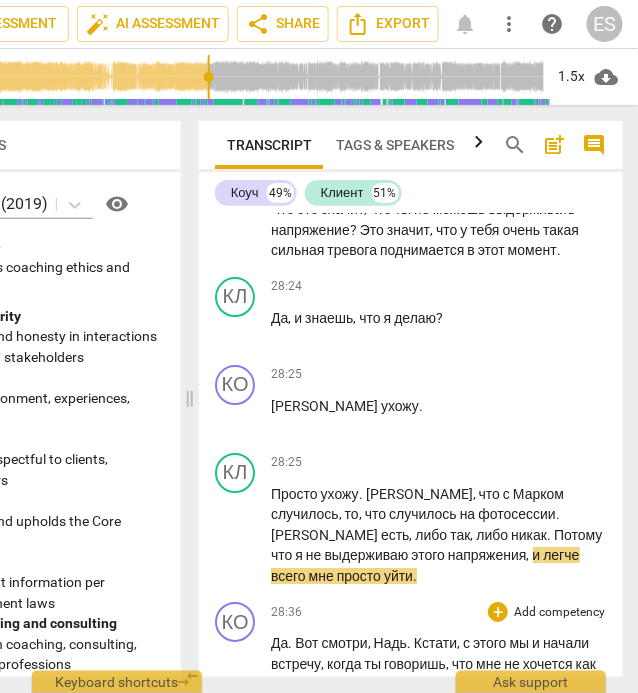 click on "play_arrow" at bounding box center (236, 768) 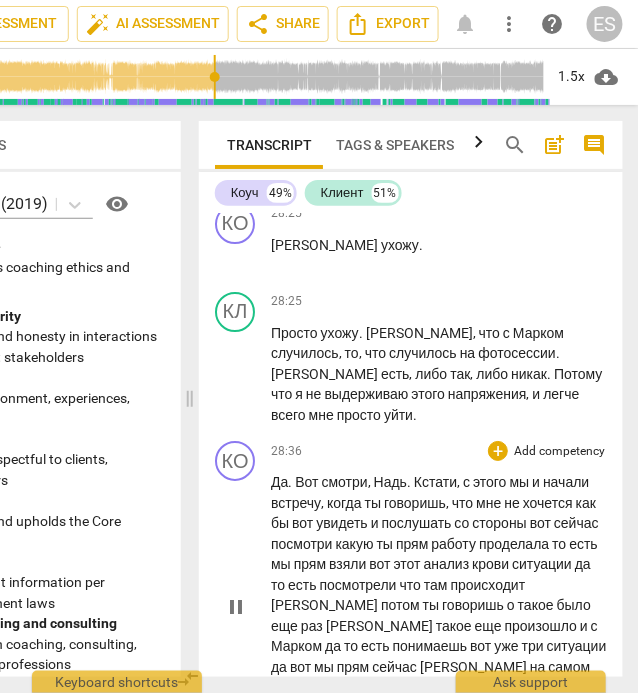 scroll, scrollTop: 14278, scrollLeft: 0, axis: vertical 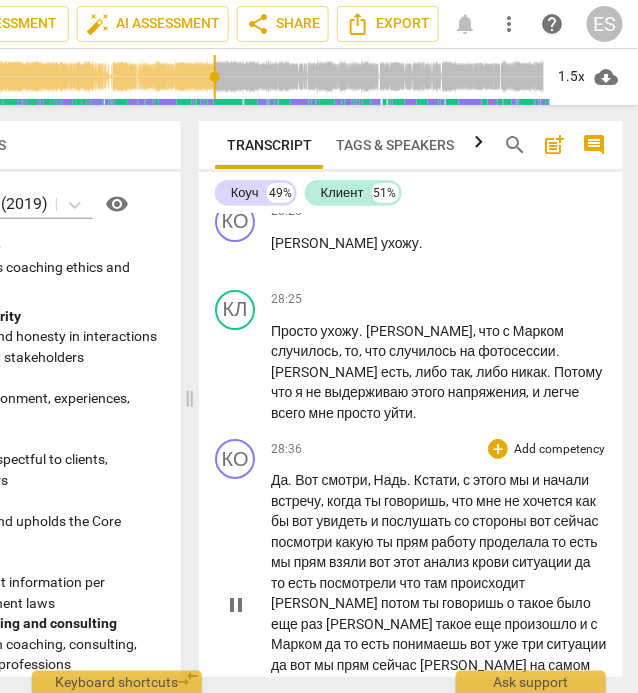 click on "Могу" at bounding box center (367, 726) 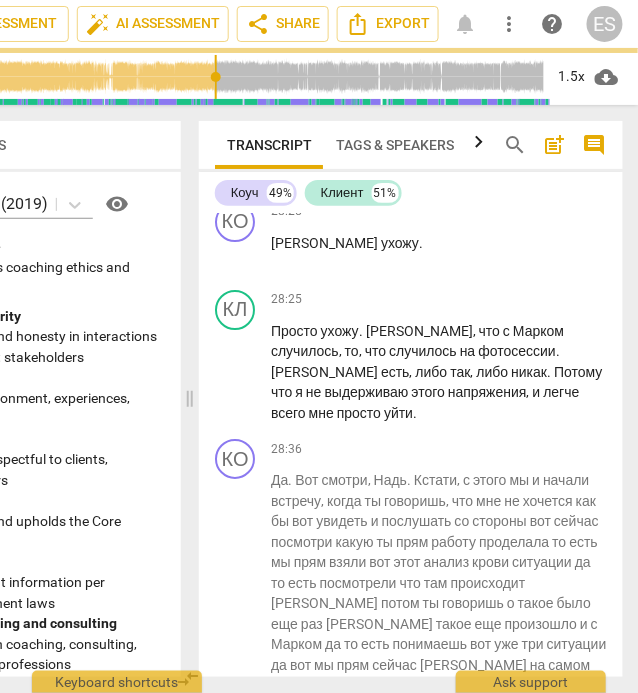 scroll, scrollTop: 14365, scrollLeft: 0, axis: vertical 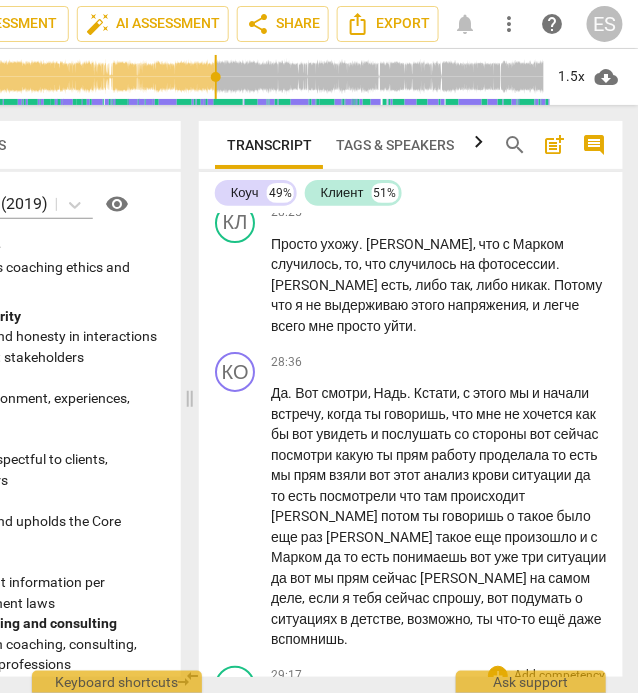 click on "Могу ." at bounding box center (439, 707) 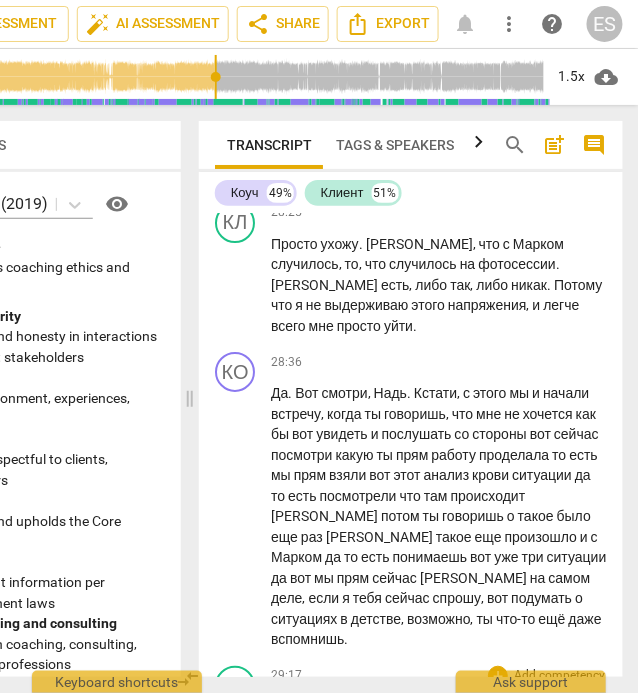 type on "1763" 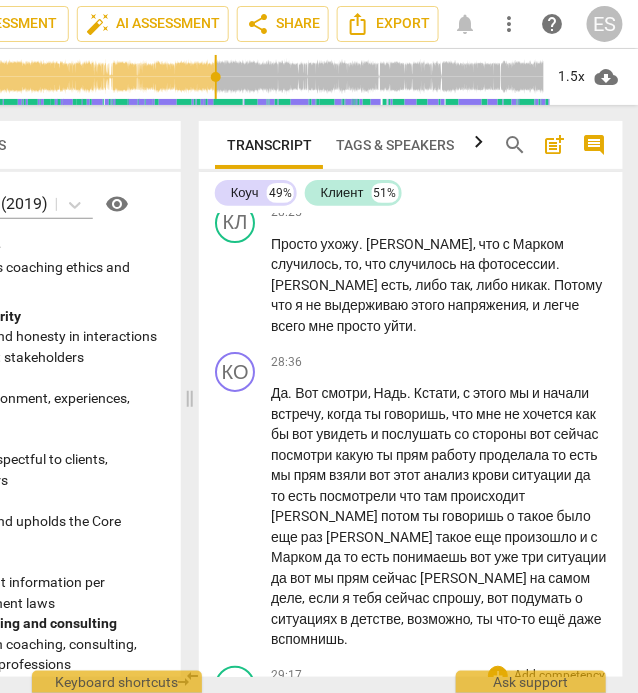 type 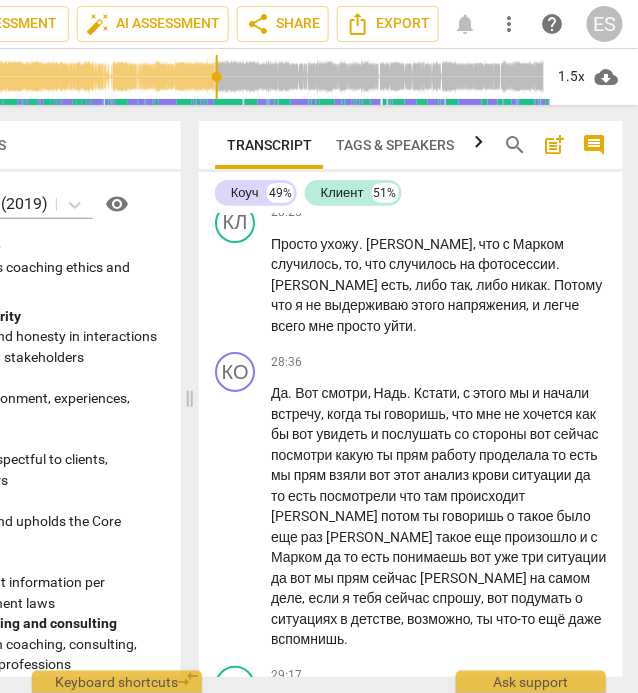 click on "Лен" at bounding box center [283, 795] 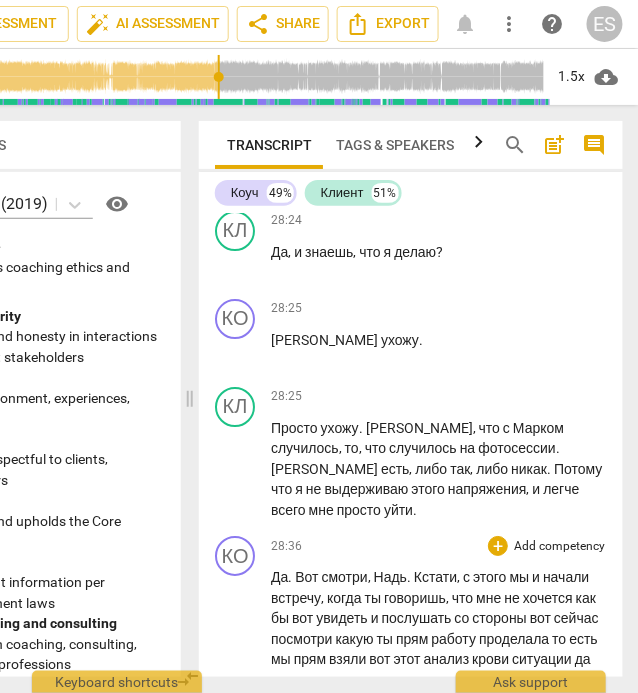 scroll, scrollTop: 14129, scrollLeft: 0, axis: vertical 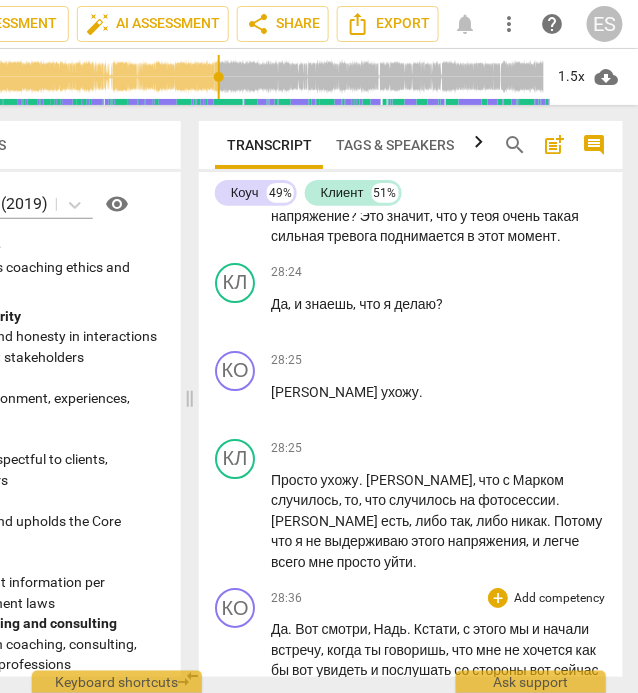 click on "pause" at bounding box center [236, 754] 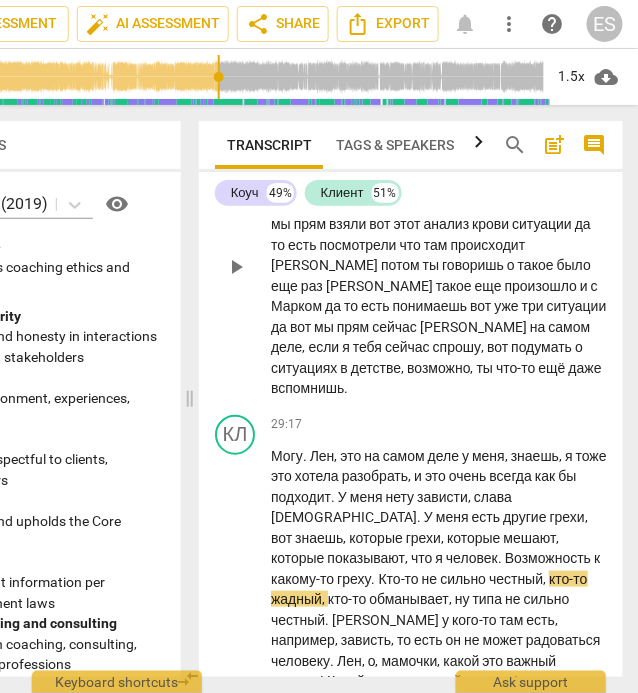 scroll, scrollTop: 14628, scrollLeft: 0, axis: vertical 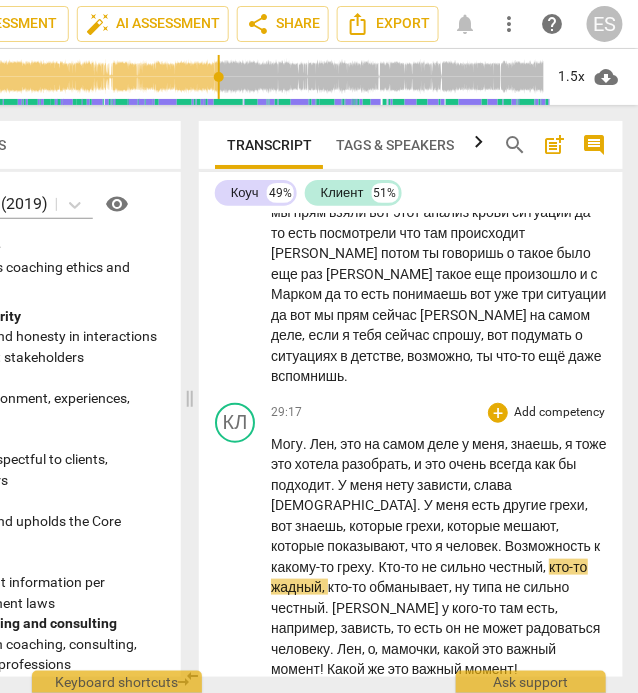 click on "у" at bounding box center (447, 608) 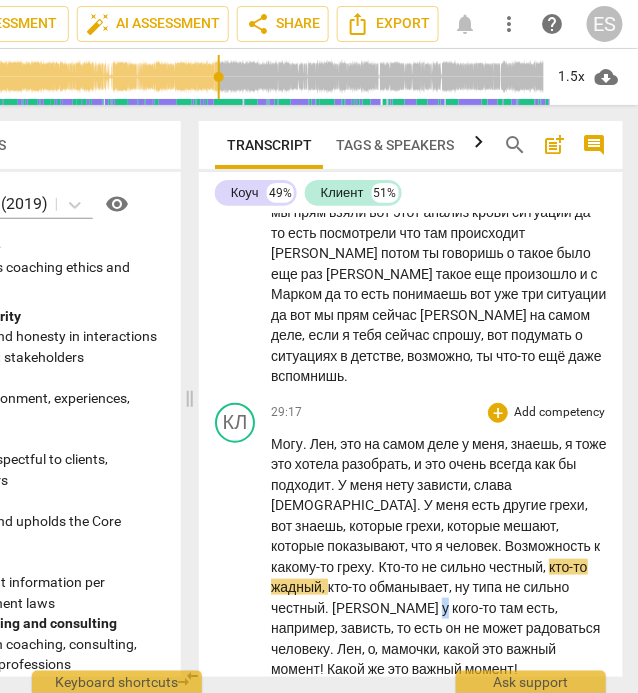 click on "у" at bounding box center [447, 608] 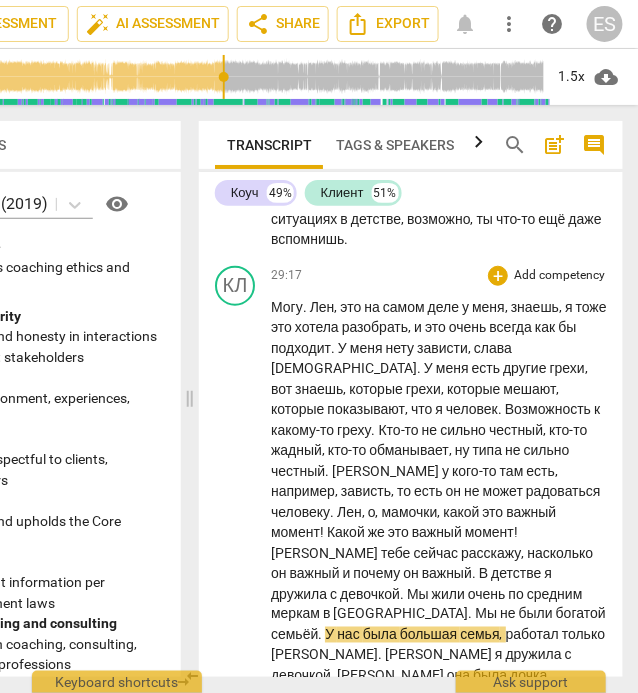 scroll, scrollTop: 14780, scrollLeft: 0, axis: vertical 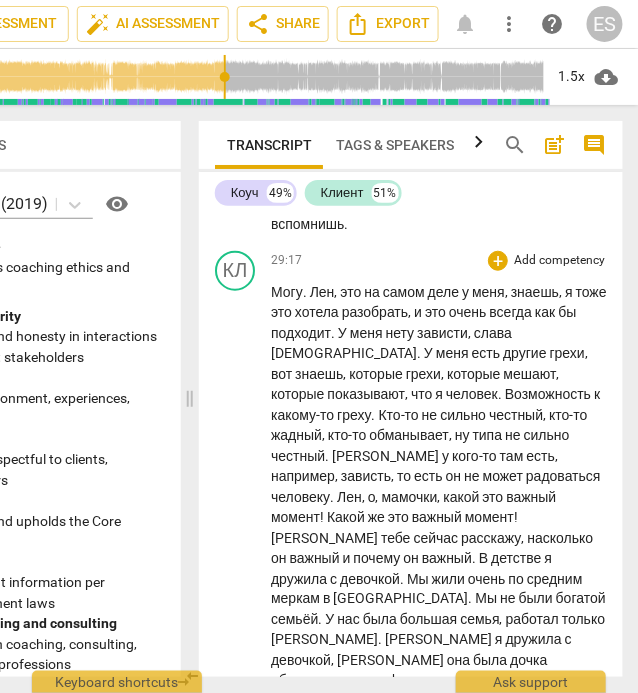 click on "пресс-фитера" at bounding box center [393, 681] 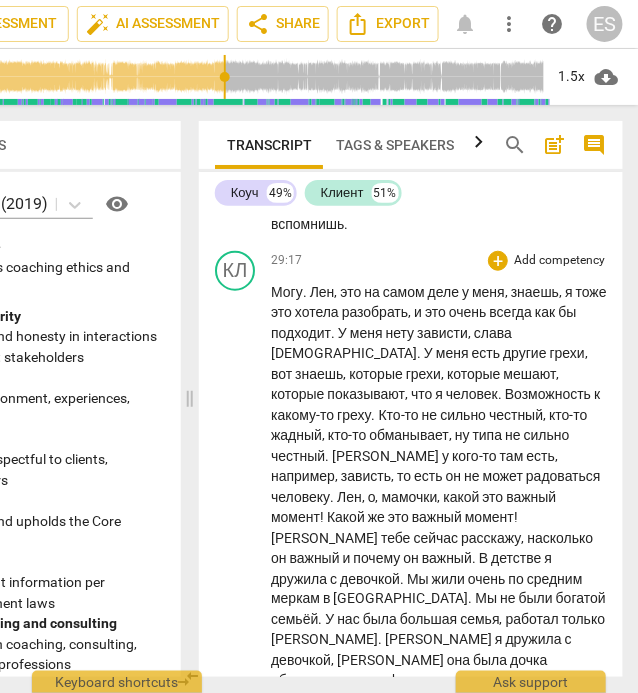 type on "1820" 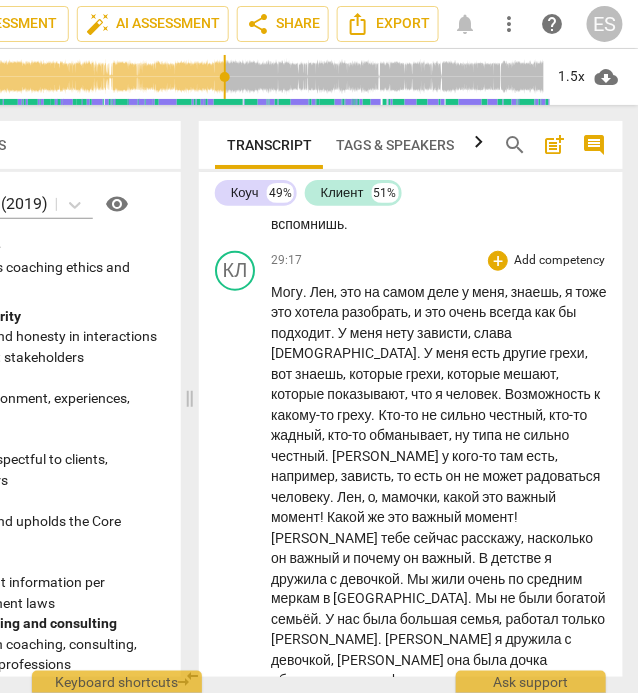 type 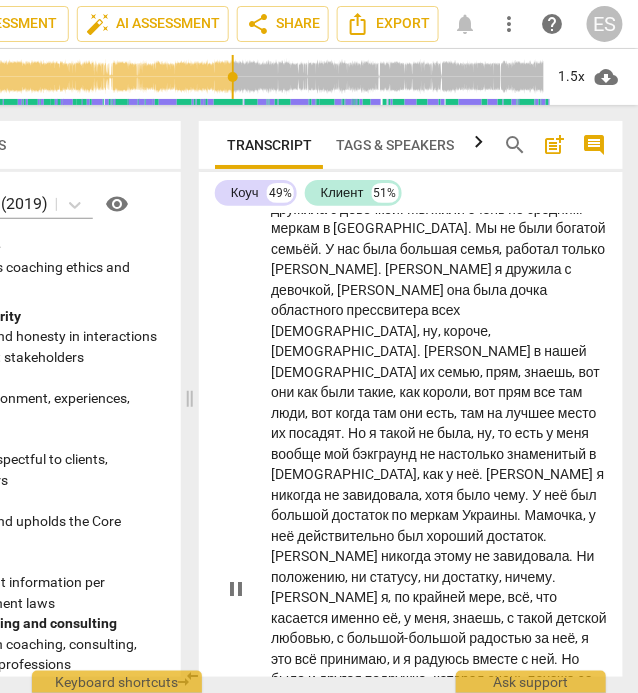 scroll, scrollTop: 15152, scrollLeft: 0, axis: vertical 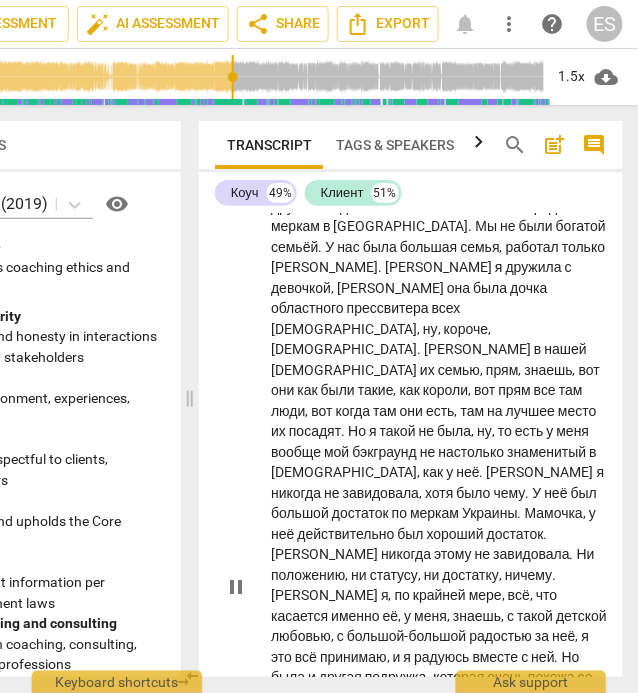 click on "," at bounding box center [553, 699] 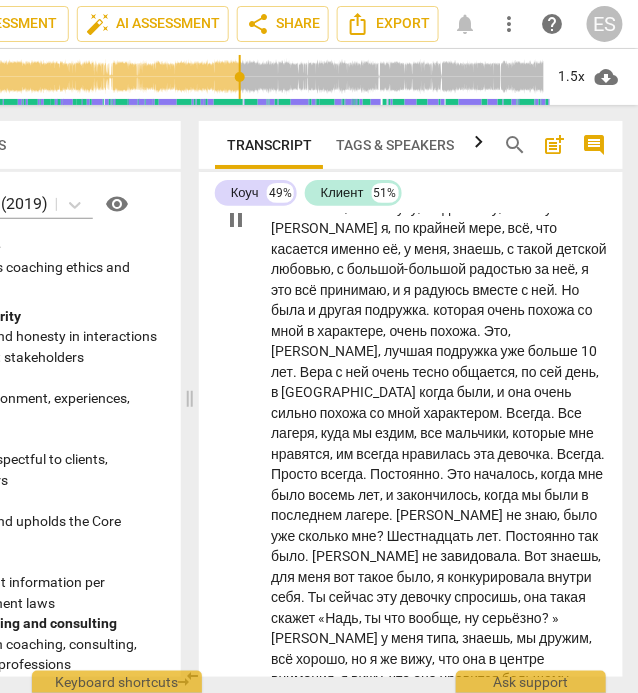 scroll, scrollTop: 15520, scrollLeft: 0, axis: vertical 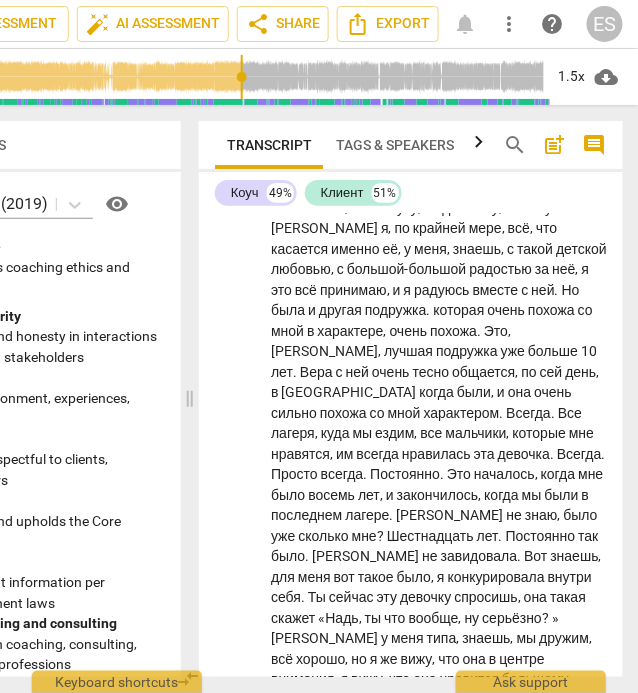 click on "pause" at bounding box center (236, 974) 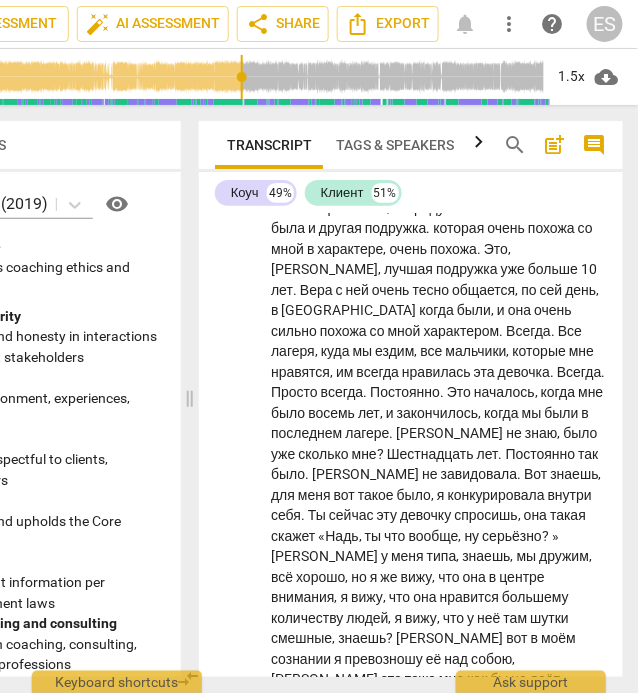 scroll, scrollTop: 15606, scrollLeft: 0, axis: vertical 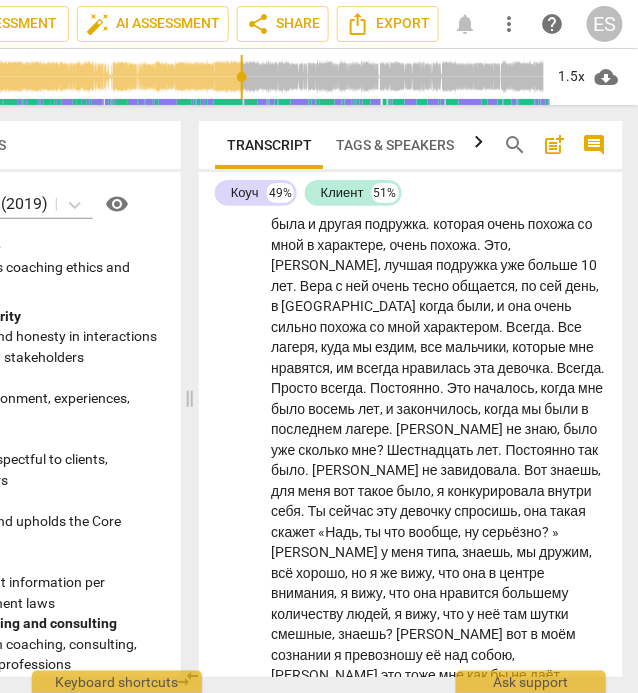 click on "play_arrow" at bounding box center [236, 888] 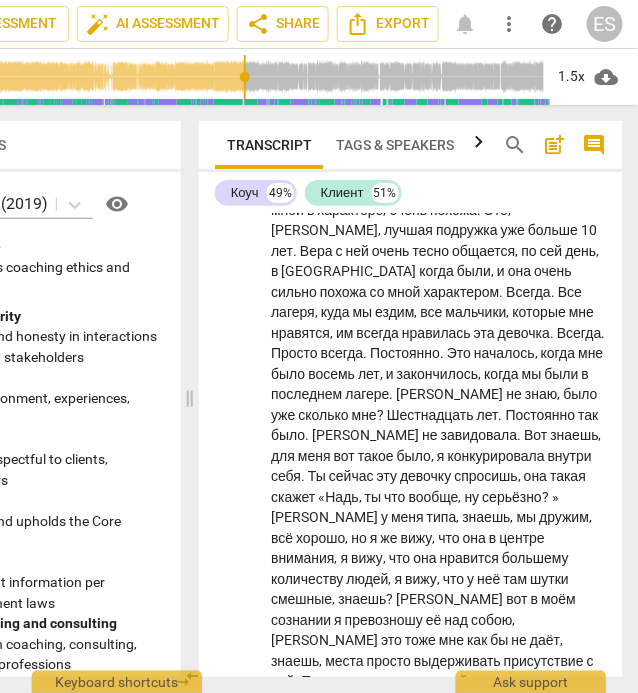 scroll, scrollTop: 15642, scrollLeft: 0, axis: vertical 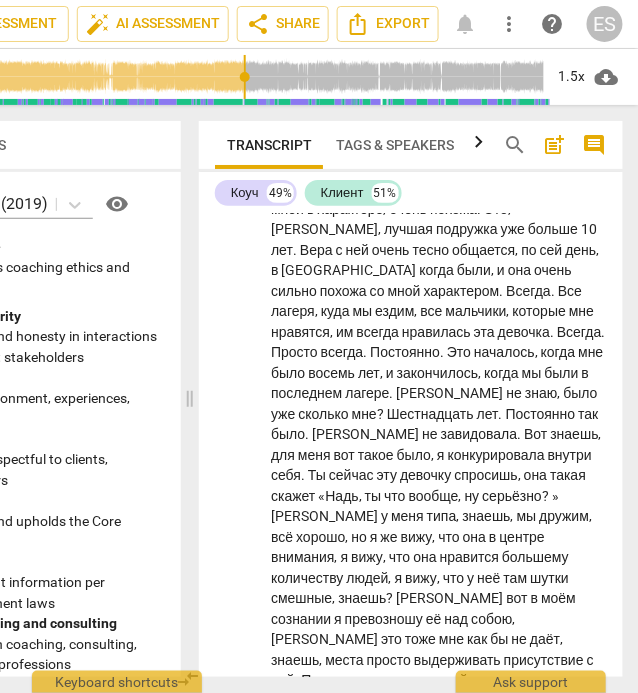 click on "внешним" at bounding box center [415, 742] 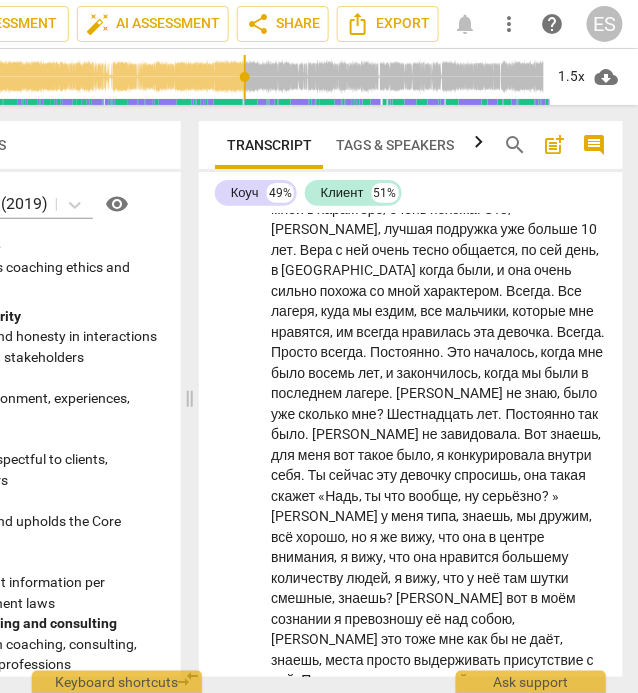 click on "внешним" at bounding box center [415, 742] 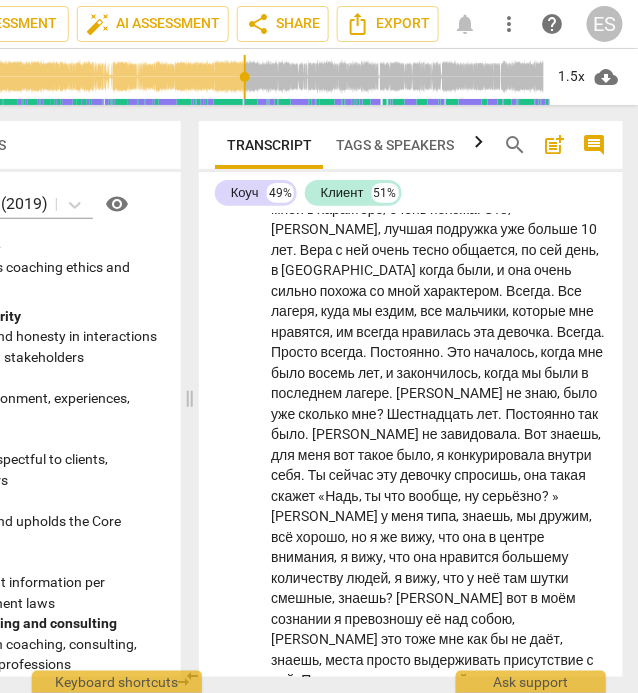 click on "Внешних…" at bounding box center [306, 830] 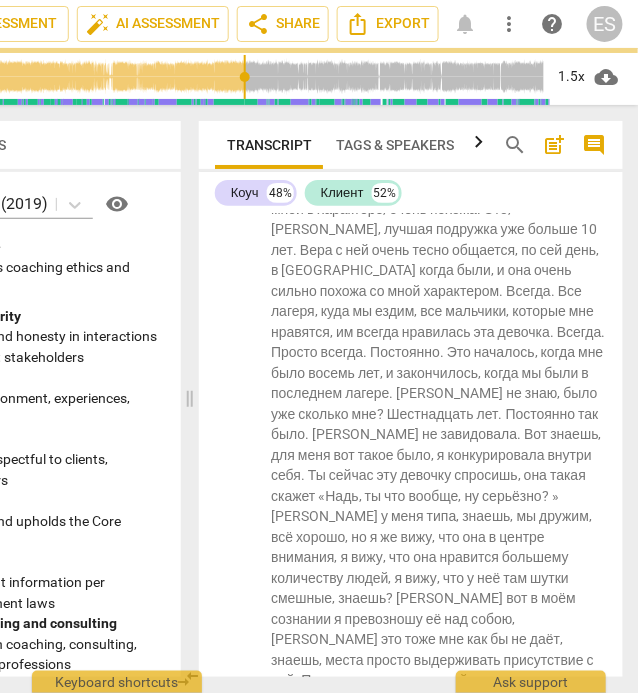 scroll, scrollTop: 15575, scrollLeft: 0, axis: vertical 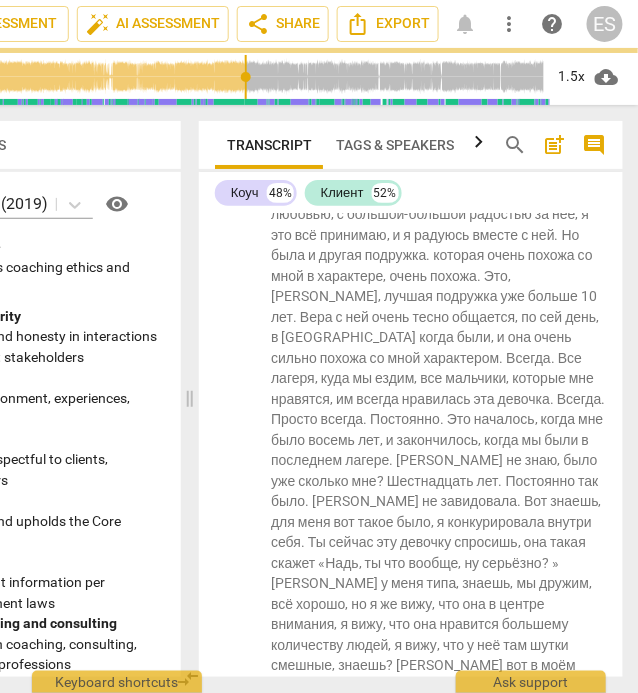 click on "Знаешь" at bounding box center (296, 850) 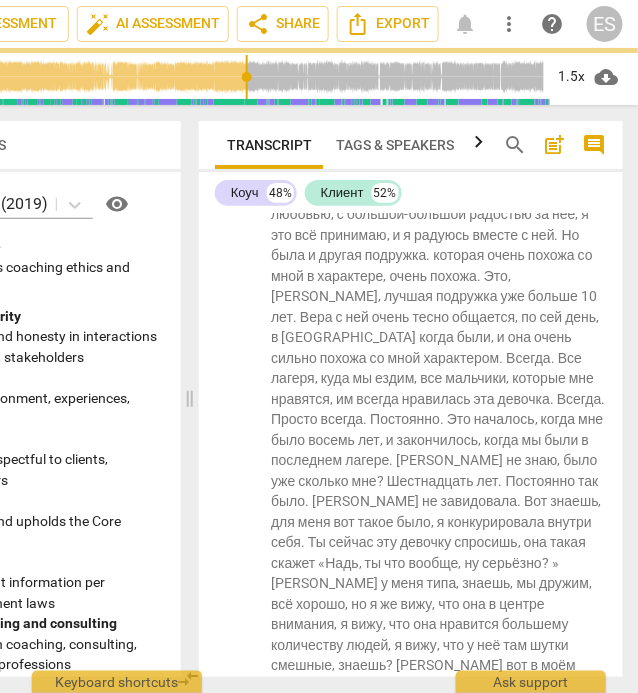 click on "Знаешь" at bounding box center [296, 850] 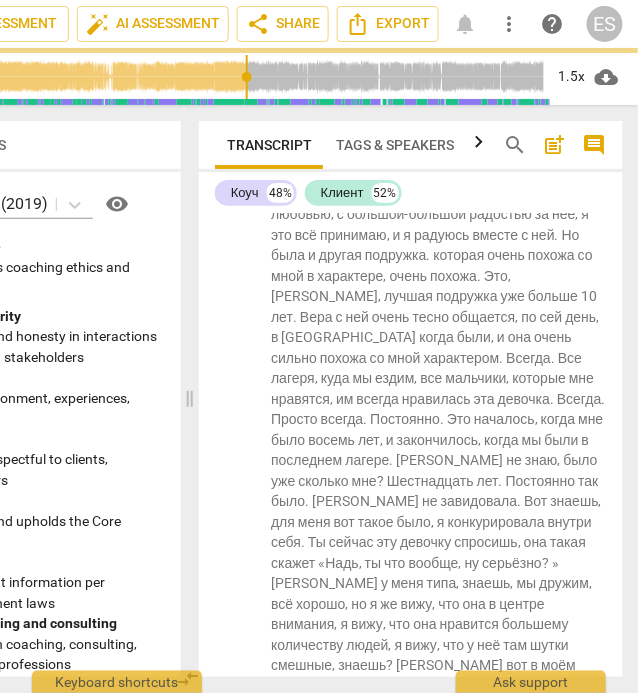 click on "Знаешь" at bounding box center [296, 850] 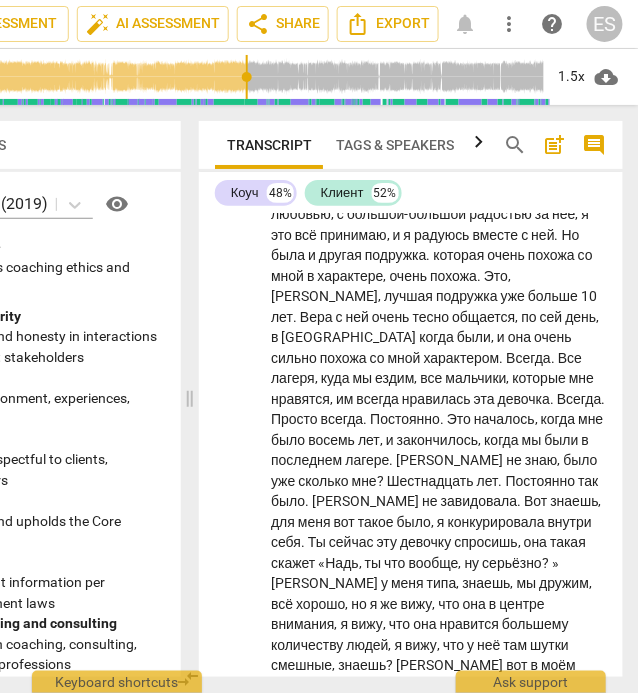 click on "Знаешь" at bounding box center [296, 850] 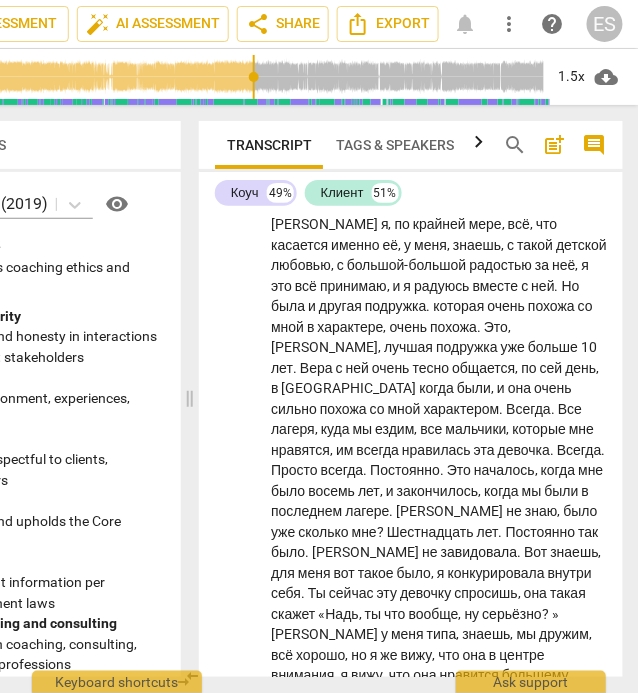scroll, scrollTop: 15620, scrollLeft: 0, axis: vertical 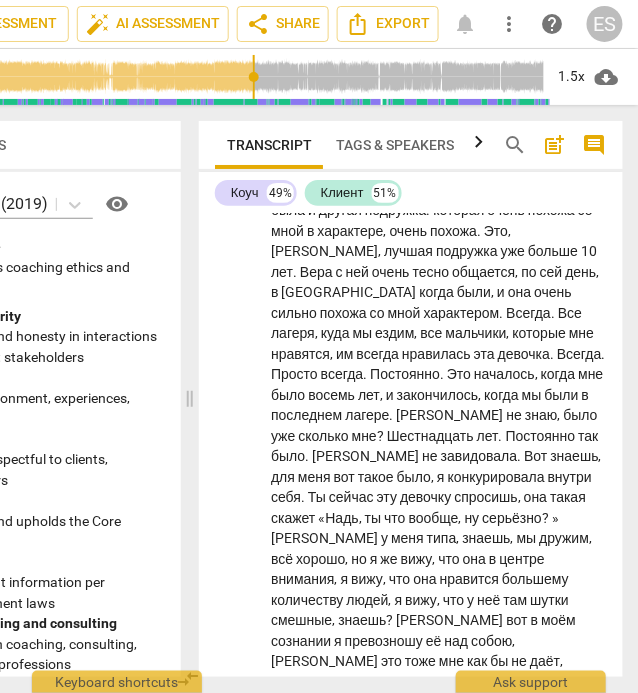 click on "pause" at bounding box center (236, 864) 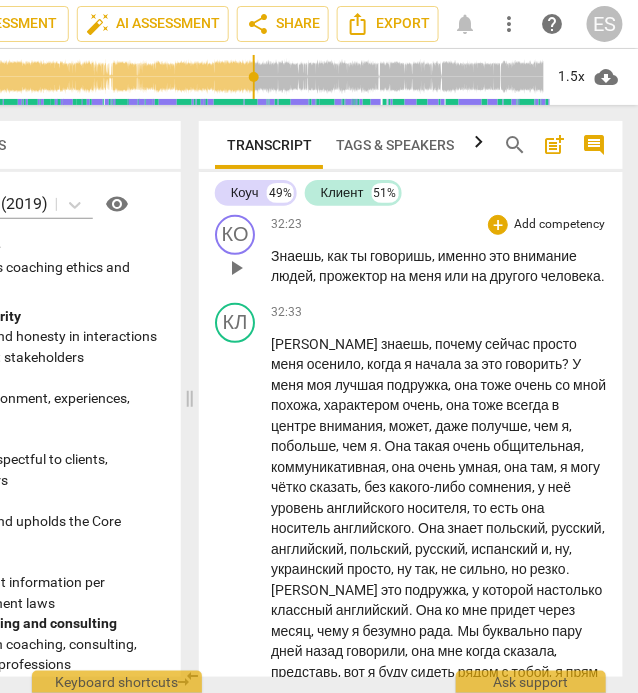 scroll, scrollTop: 16217, scrollLeft: 0, axis: vertical 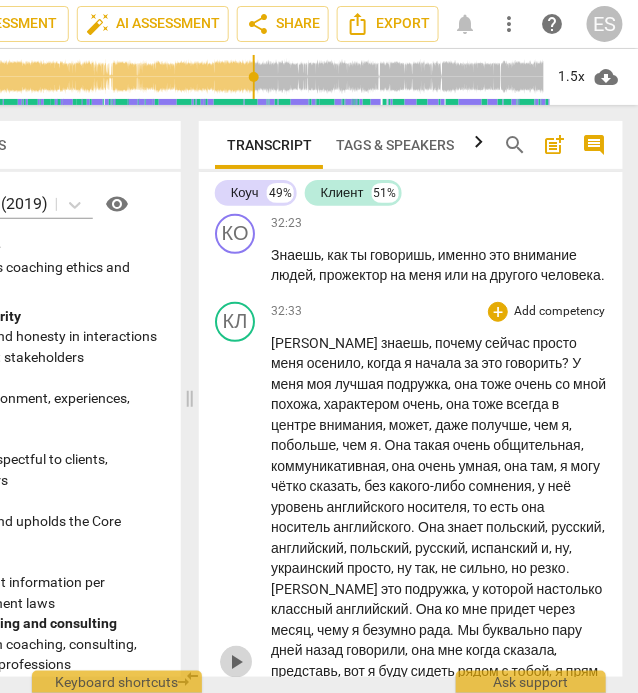 click on "play_arrow" at bounding box center [236, 662] 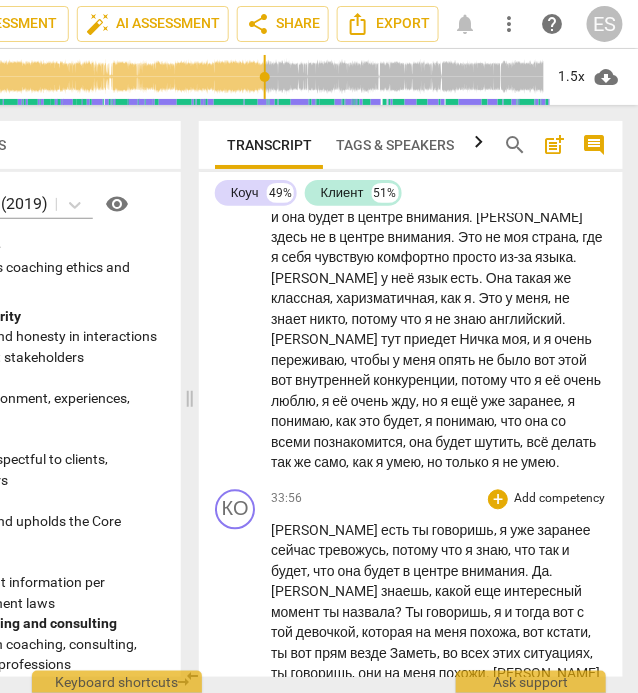 scroll, scrollTop: 16742, scrollLeft: 0, axis: vertical 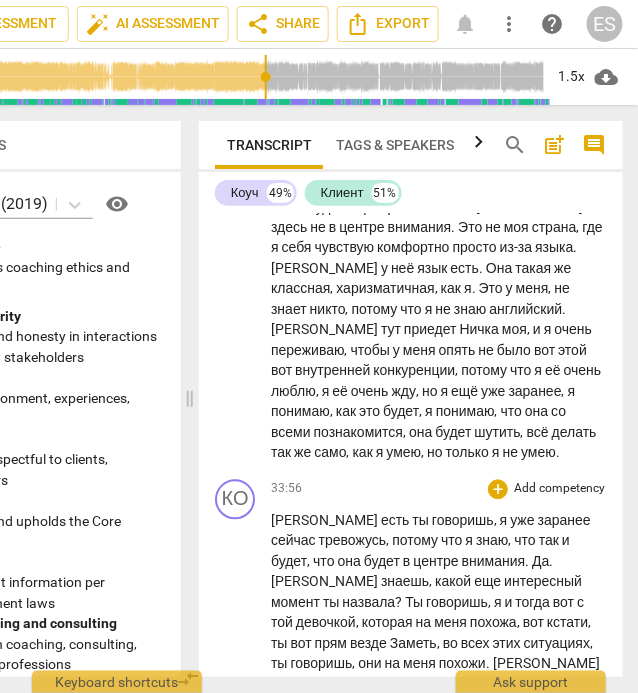 click on "[PERSON_NAME]" at bounding box center (326, 746) 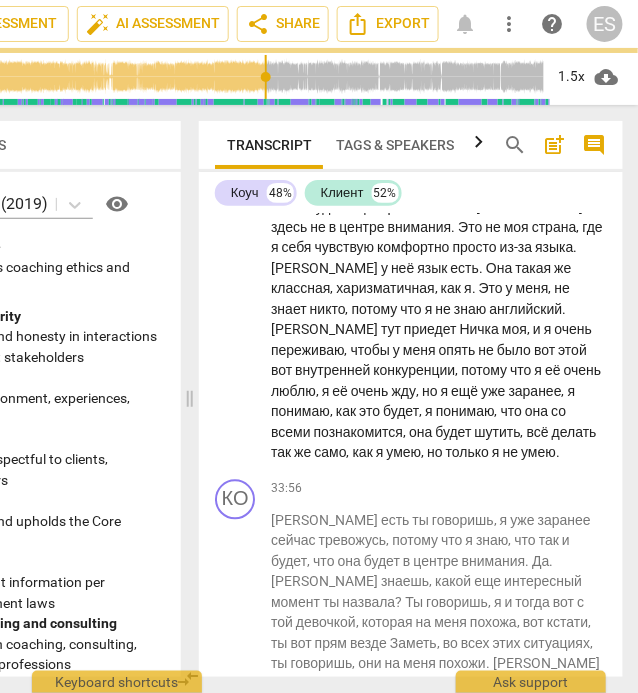 scroll, scrollTop: 16788, scrollLeft: 0, axis: vertical 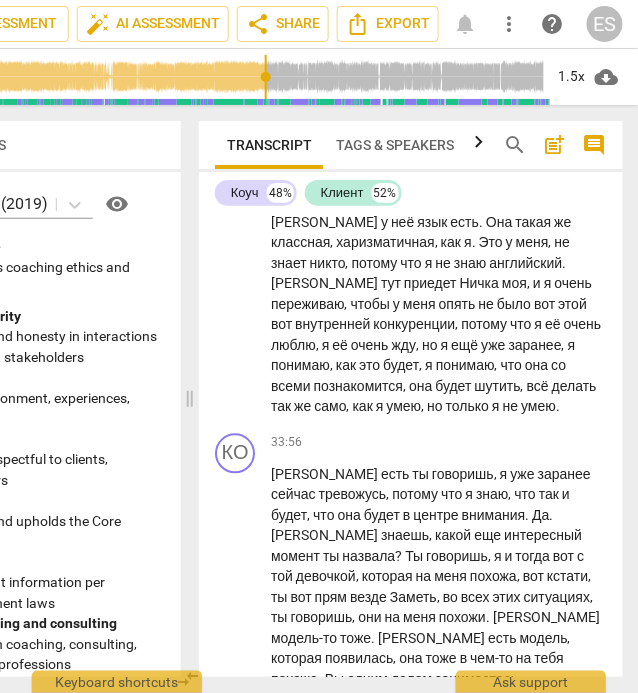 click on "[PERSON_NAME]" at bounding box center [326, 747] 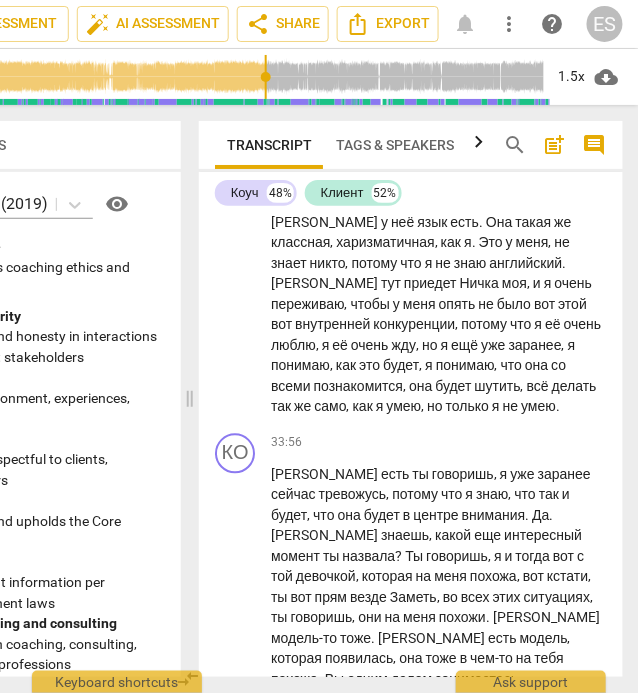 type on "2080" 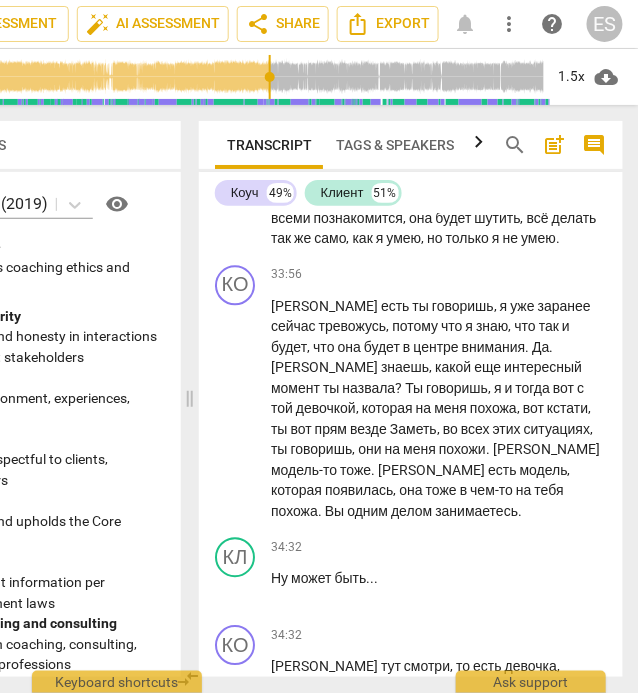 scroll, scrollTop: 16955, scrollLeft: 0, axis: vertical 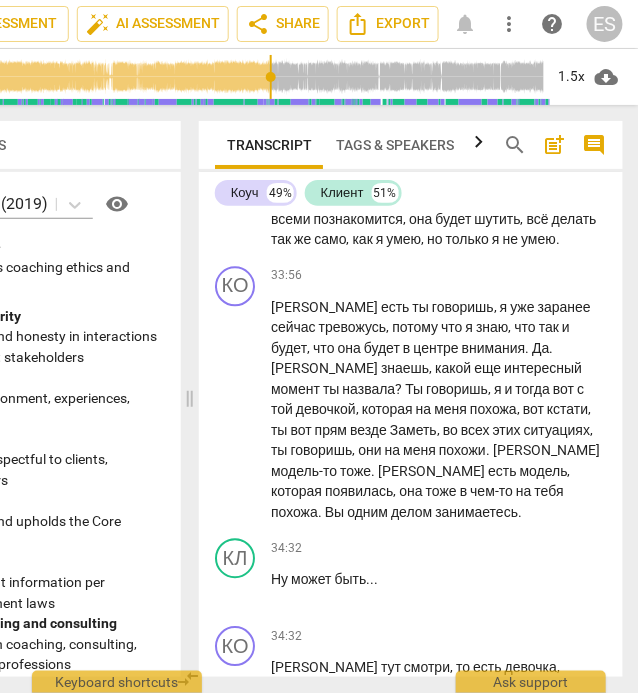 click on "pause" at bounding box center [236, 850] 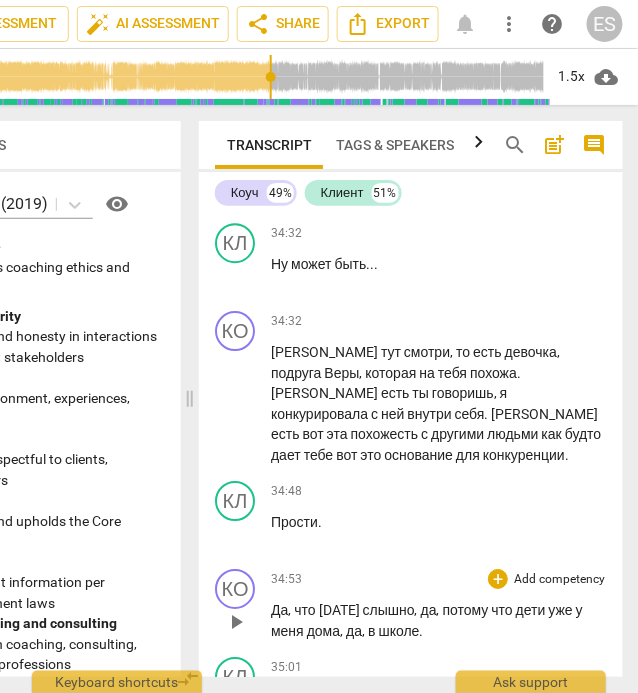 scroll, scrollTop: 17274, scrollLeft: 0, axis: vertical 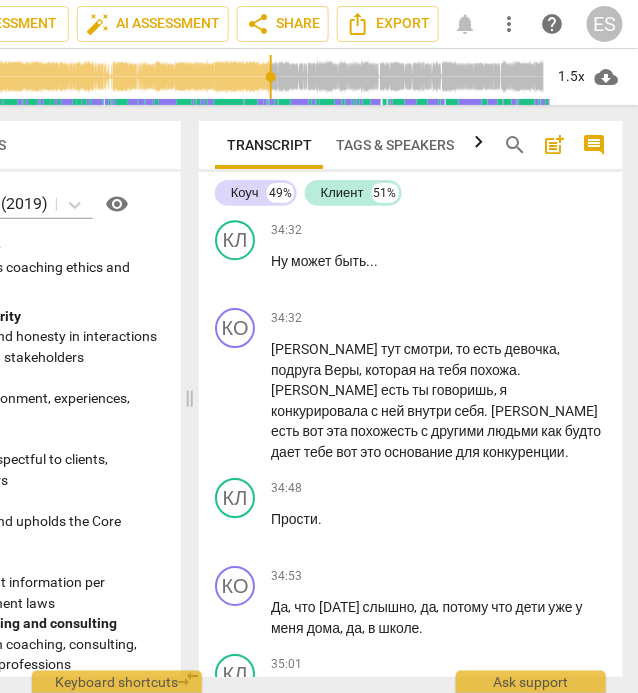 click on "play_arrow" at bounding box center [236, 867] 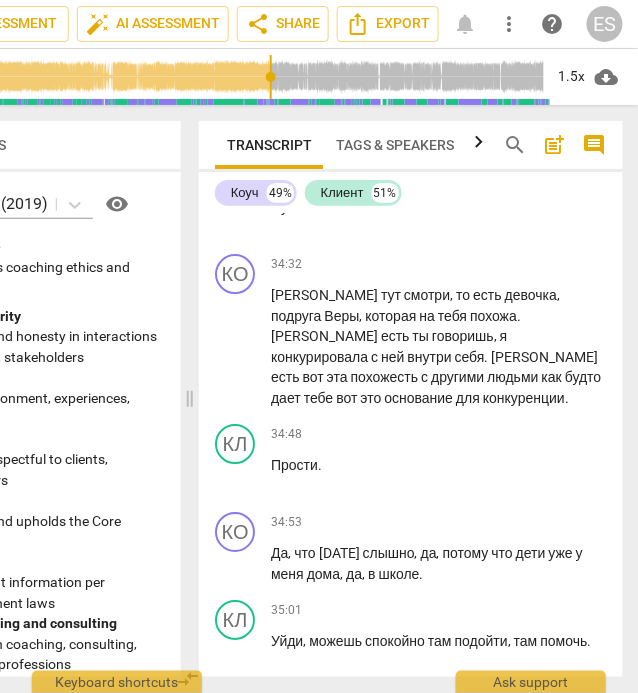 scroll, scrollTop: 17338, scrollLeft: 0, axis: vertical 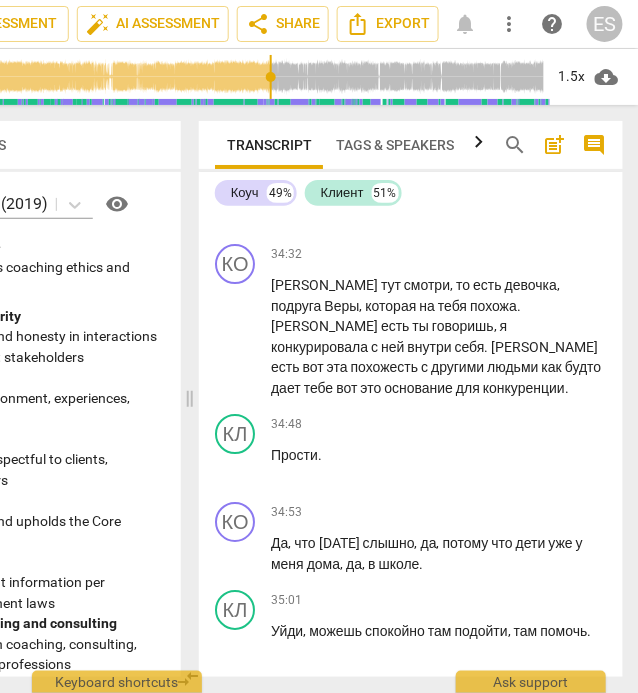 click on "смотрит" at bounding box center (555, 719) 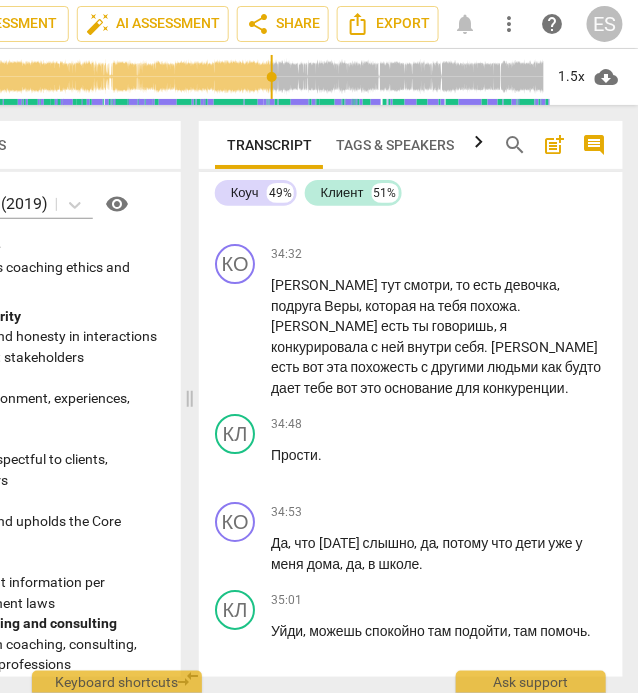 type on "2113" 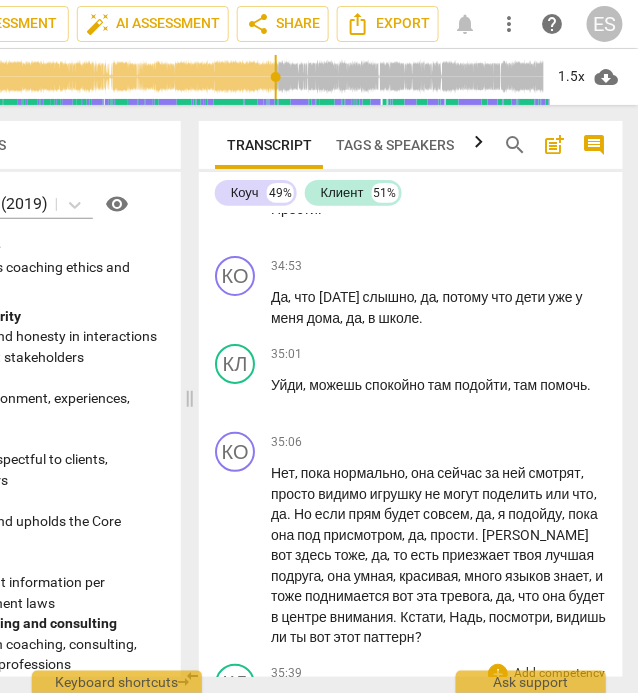 scroll, scrollTop: 17592, scrollLeft: 0, axis: vertical 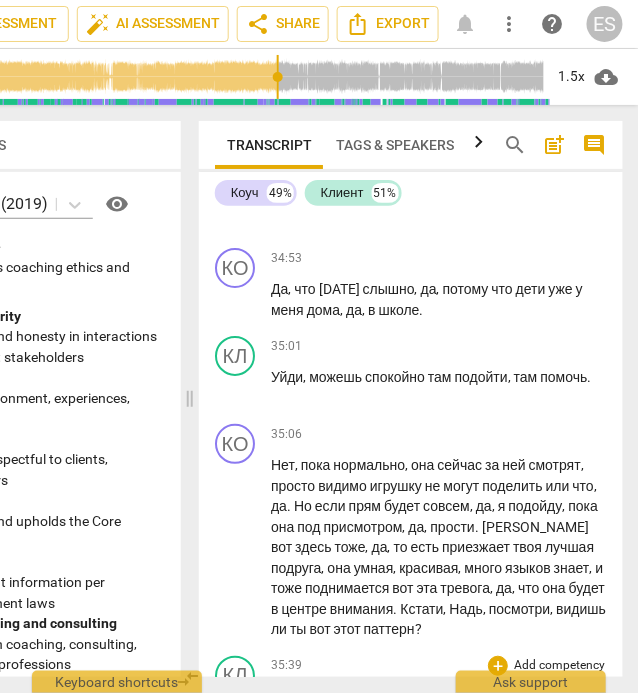 click on "pause" at bounding box center (236, 760) 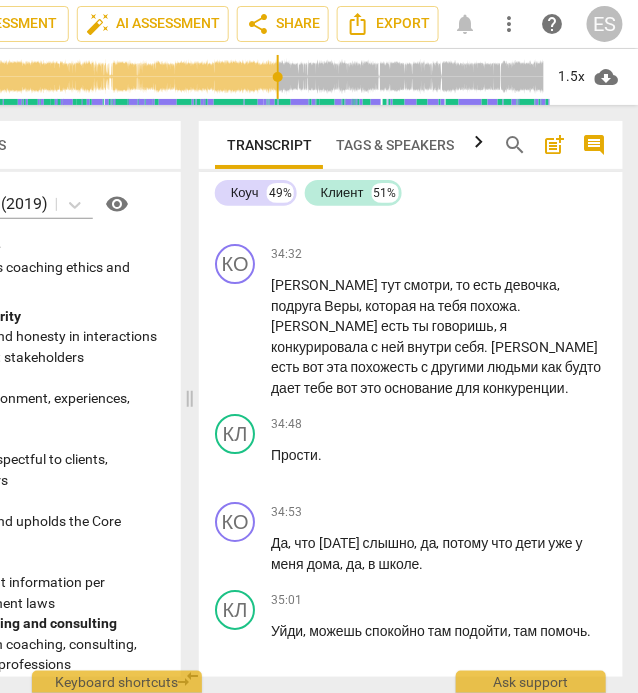 scroll, scrollTop: 17331, scrollLeft: 0, axis: vertical 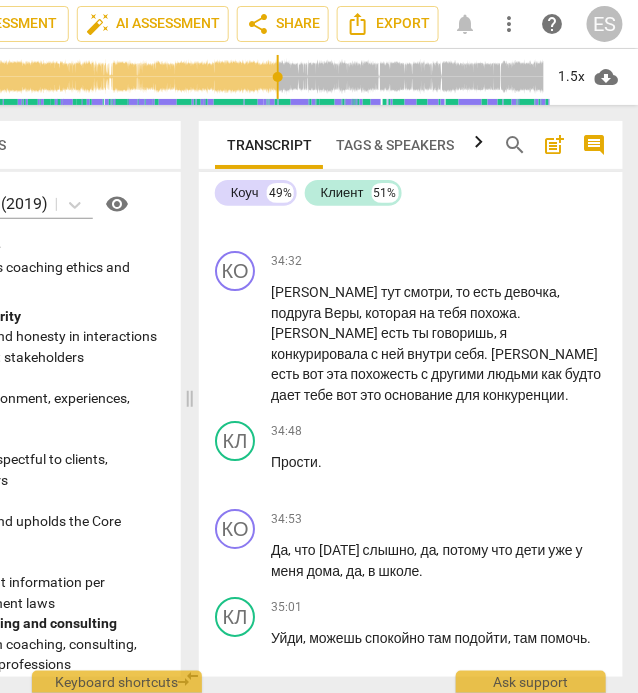 click on "[PERSON_NAME]" at bounding box center [535, 788] 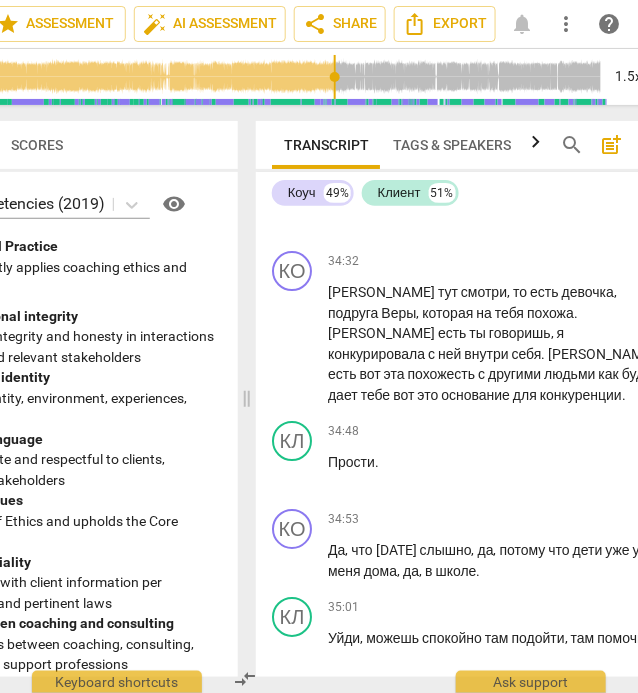 scroll, scrollTop: 0, scrollLeft: 261, axis: horizontal 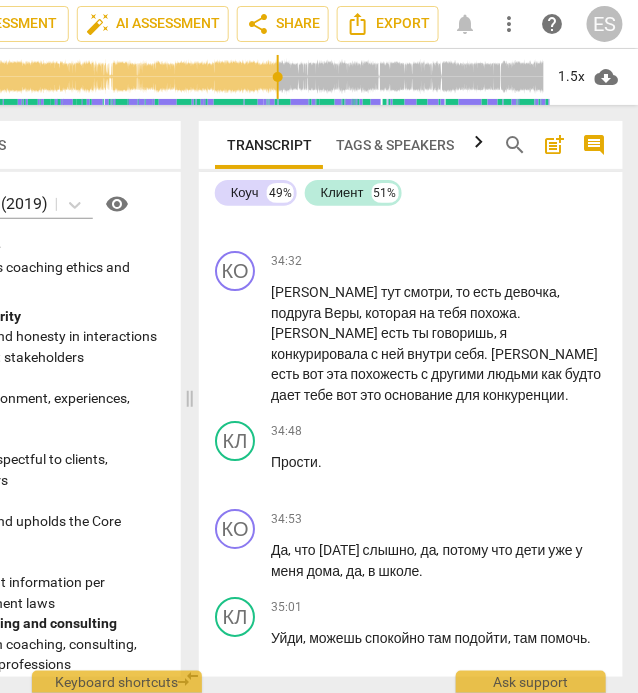click on "присмотром" at bounding box center (363, 788) 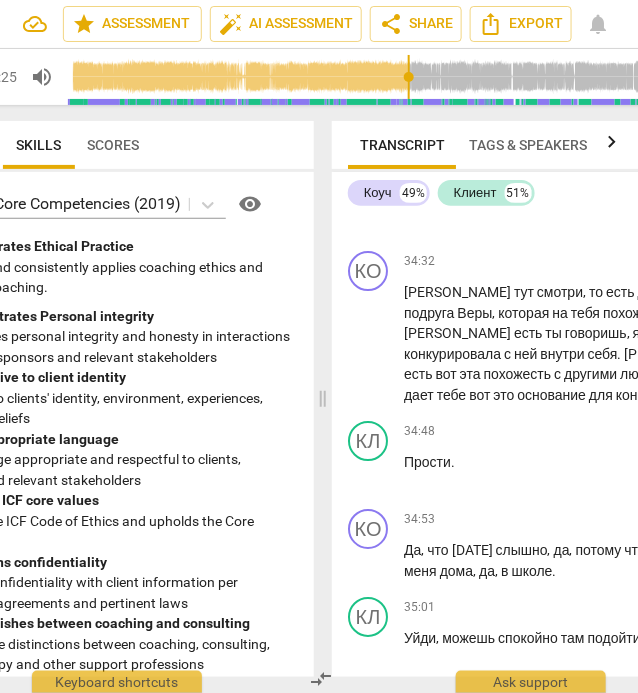scroll, scrollTop: 0, scrollLeft: 261, axis: horizontal 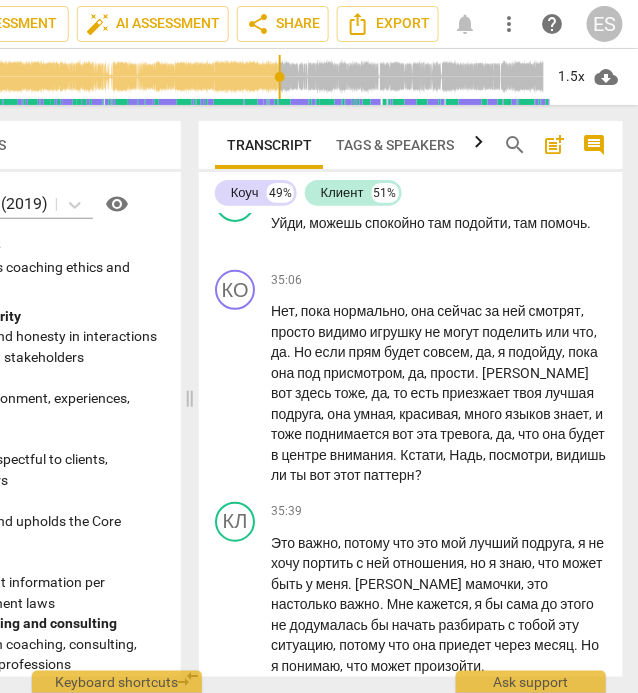 click on "," at bounding box center [593, 733] 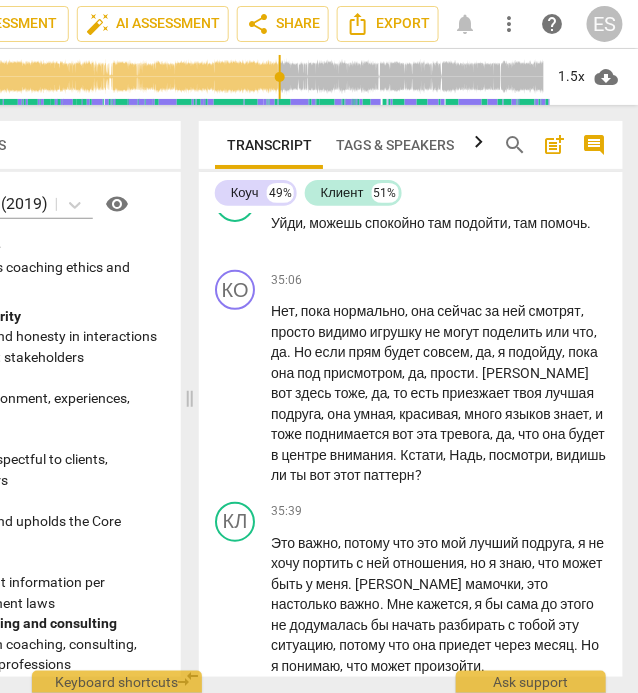type on "2164" 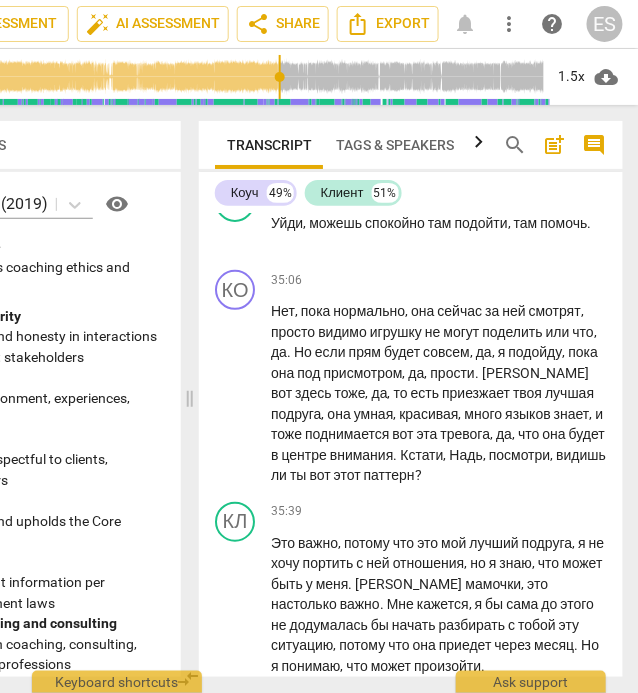 type 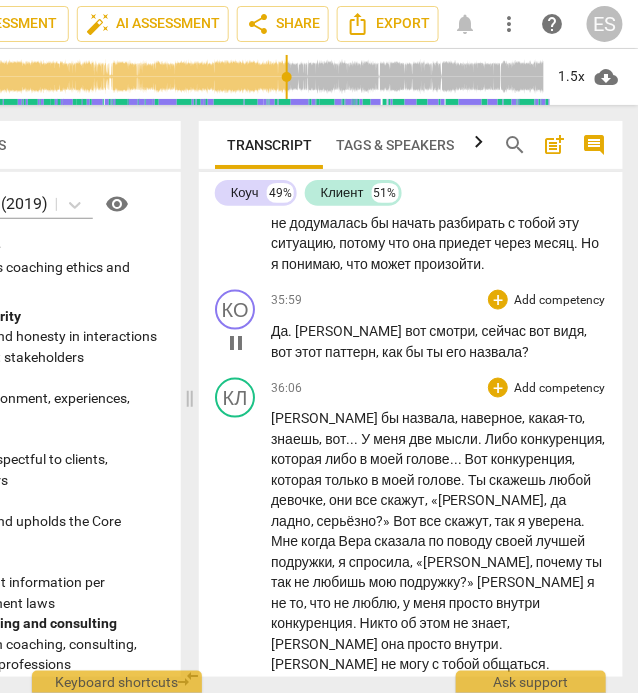 scroll, scrollTop: 18156, scrollLeft: 0, axis: vertical 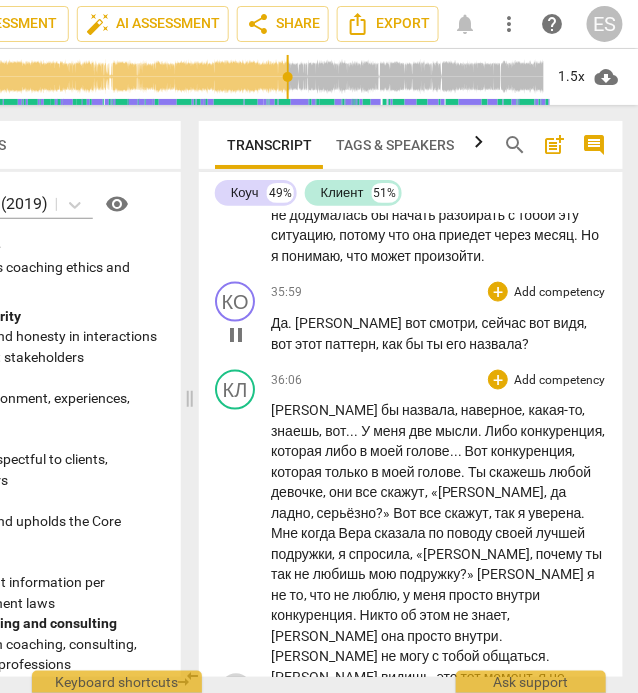 click on "pause" at bounding box center [236, 690] 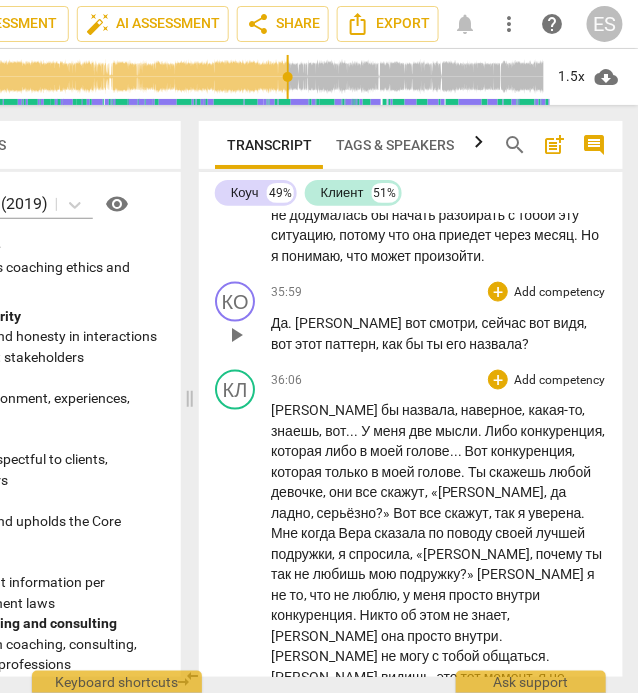 click on "задавидую" at bounding box center (534, 780) 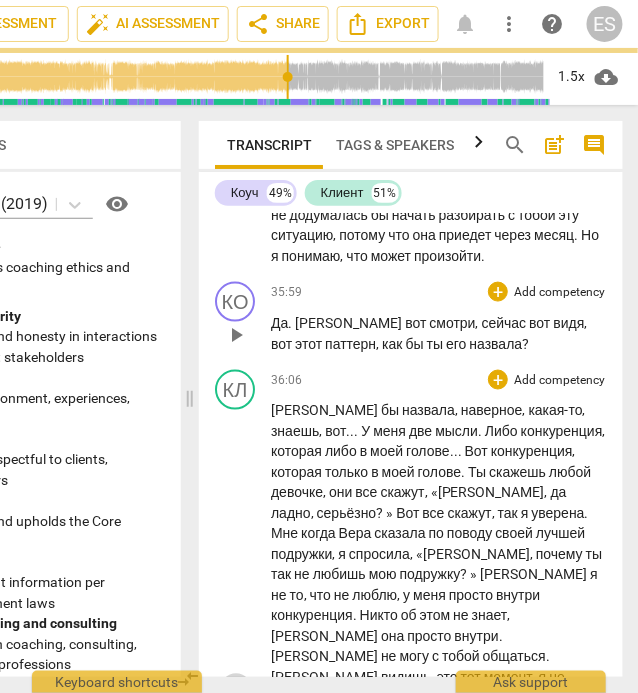 click on "play_arrow" at bounding box center [236, 690] 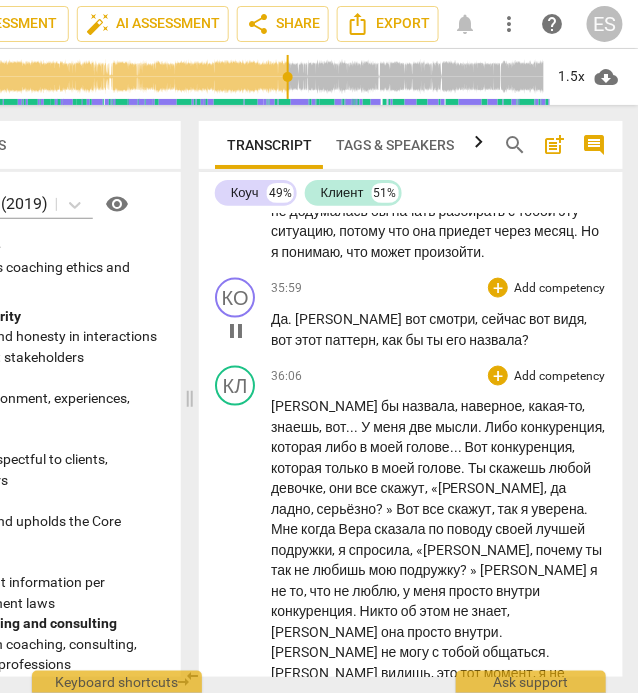 scroll, scrollTop: 18164, scrollLeft: 0, axis: vertical 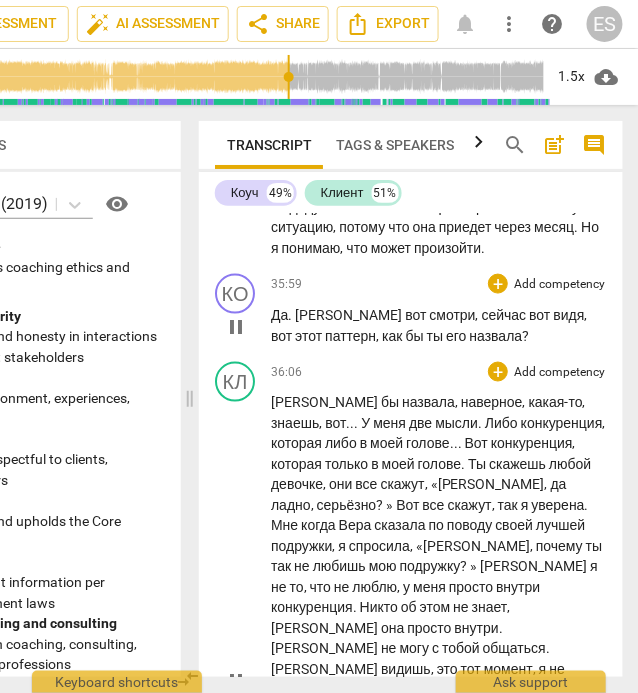 click on "Верна" at bounding box center (351, 854) 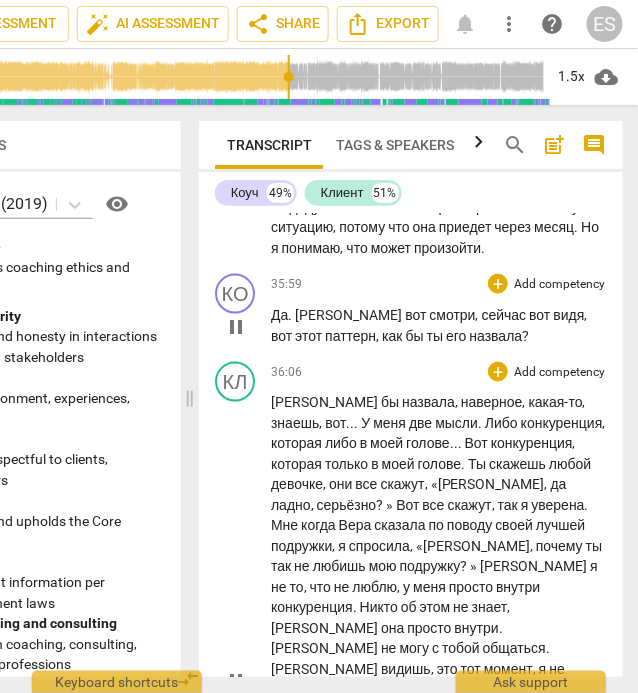 type on "2225" 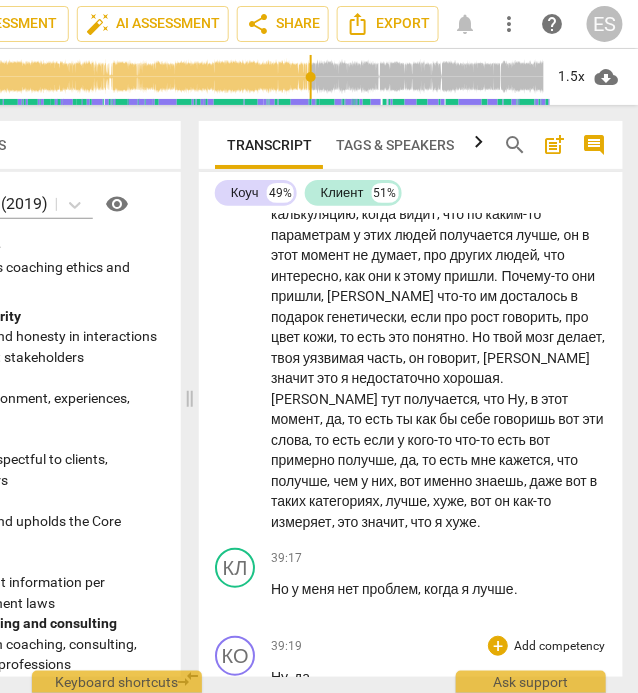 scroll, scrollTop: 19222, scrollLeft: 0, axis: vertical 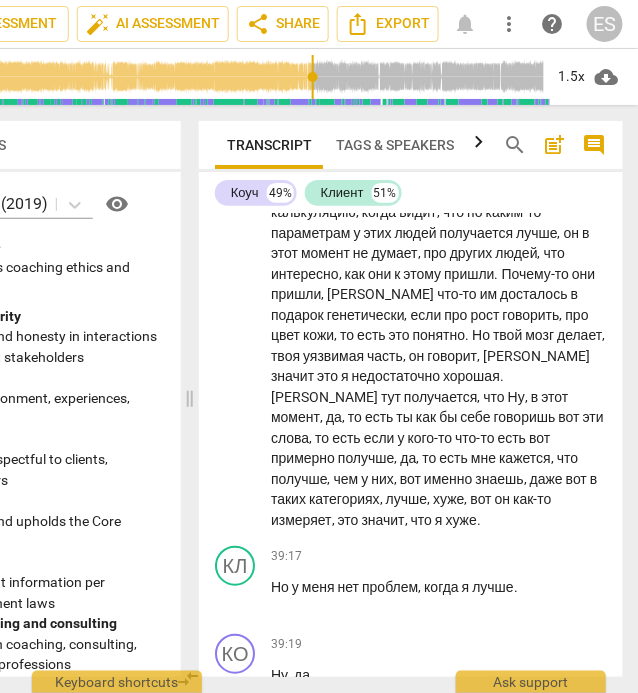 click on "ничку" at bounding box center (342, 804) 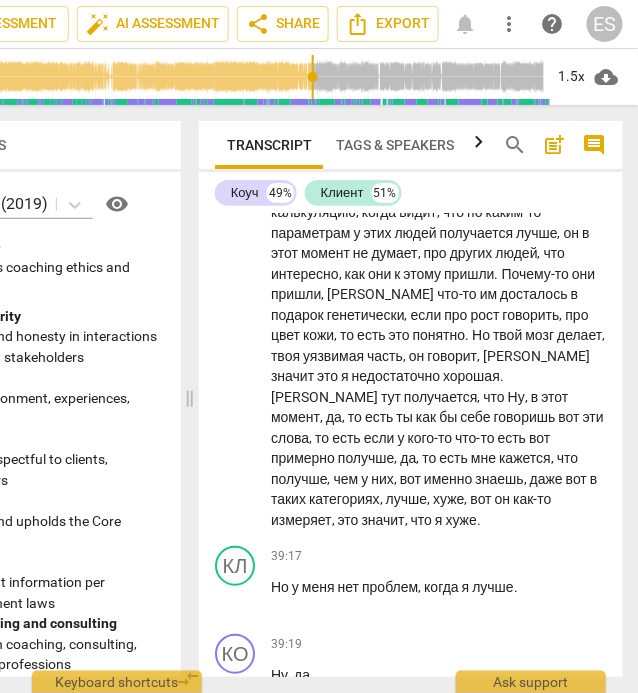 type on "2371" 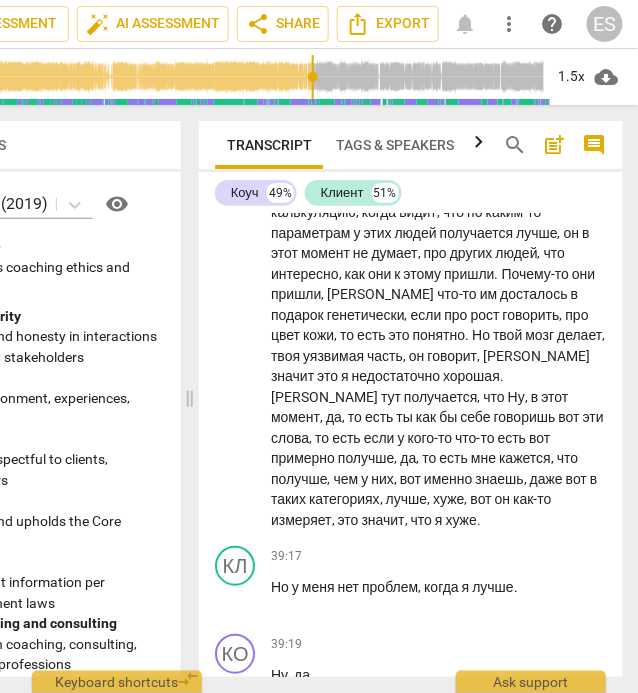 type 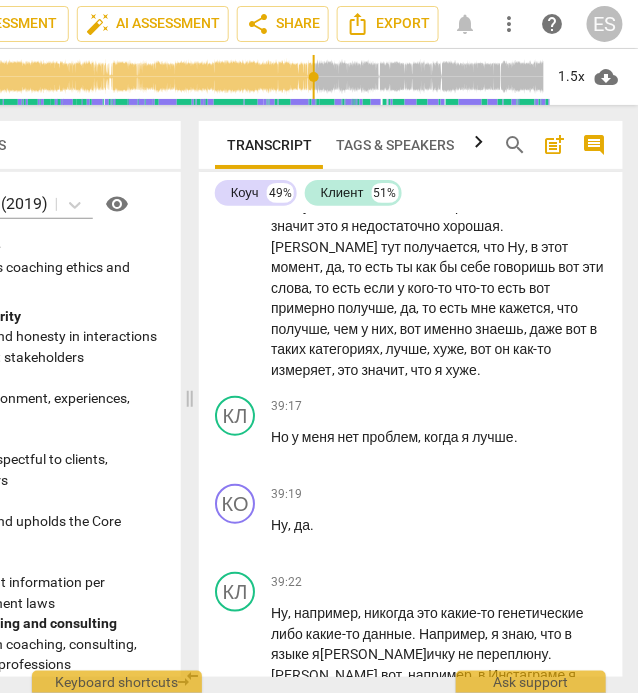 scroll, scrollTop: 19374, scrollLeft: 0, axis: vertical 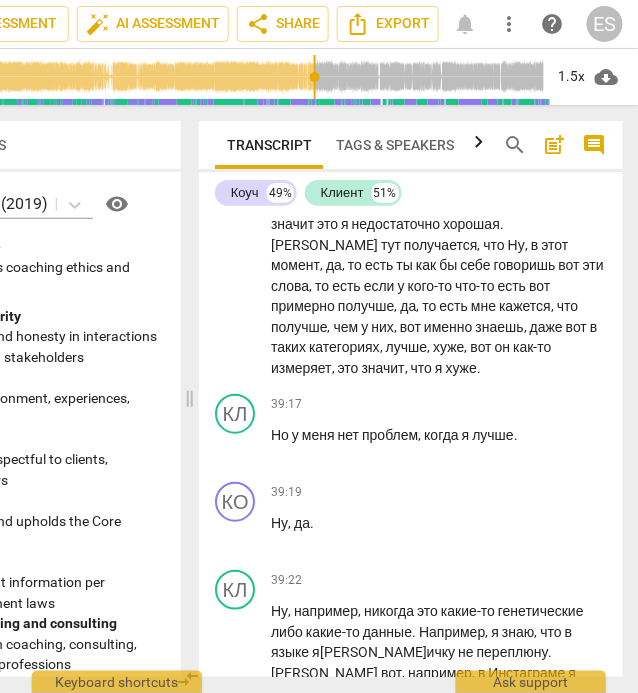 click on "Ну" at bounding box center (327, 802) 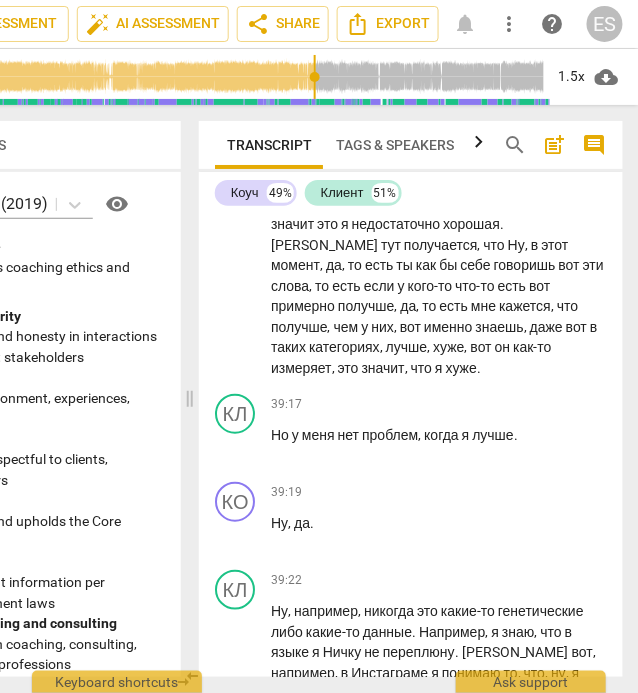 type on "2387" 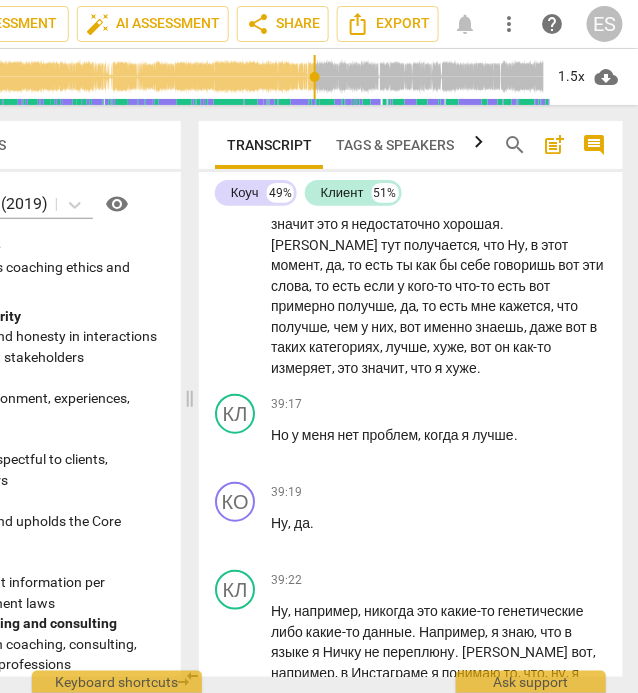 type 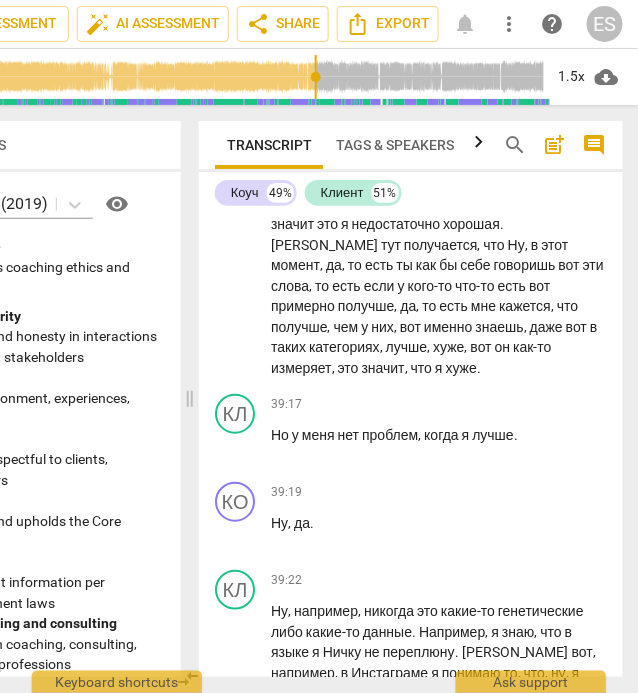click on "," at bounding box center (334, 802) 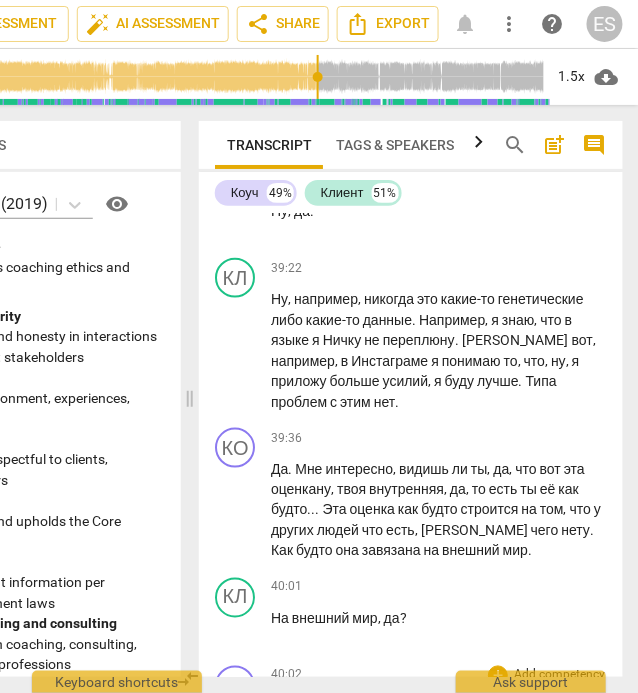 scroll, scrollTop: 19727, scrollLeft: 0, axis: vertical 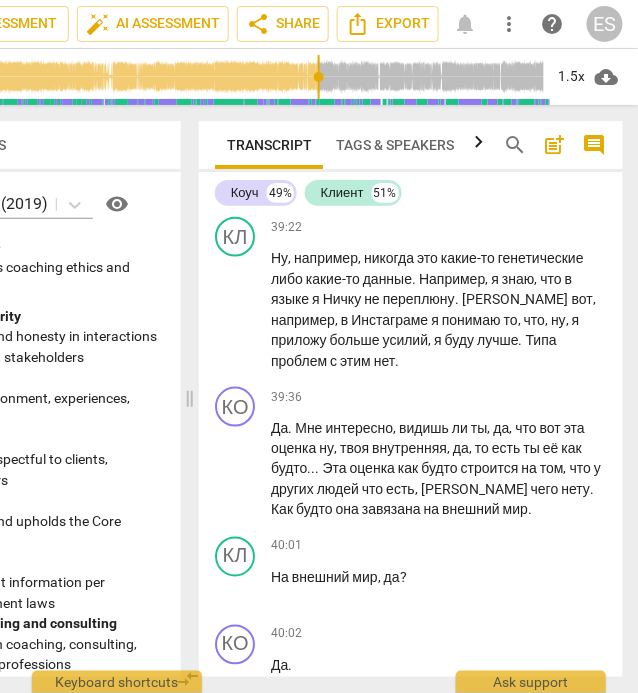 click on "ли" at bounding box center (427, 754) 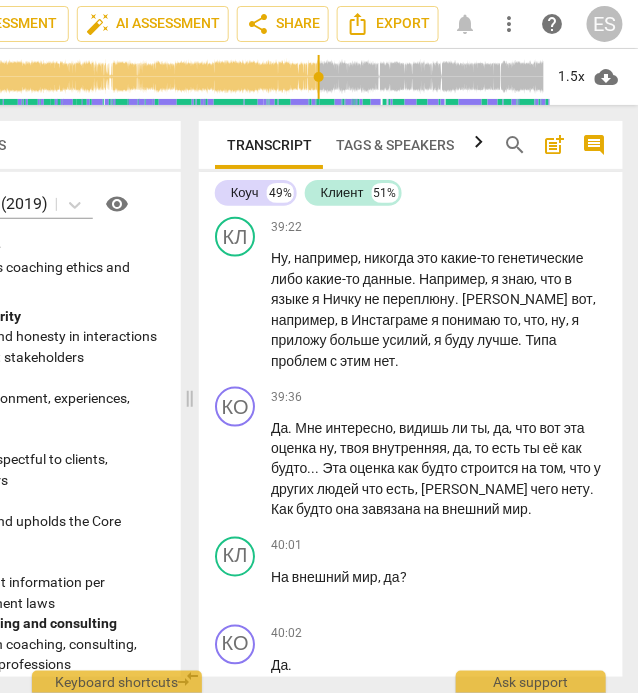 type on "2412" 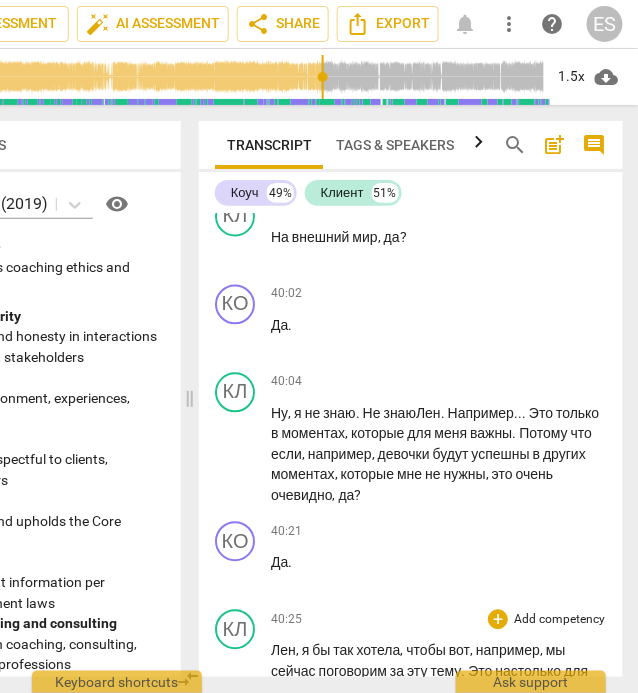 scroll, scrollTop: 20068, scrollLeft: 0, axis: vertical 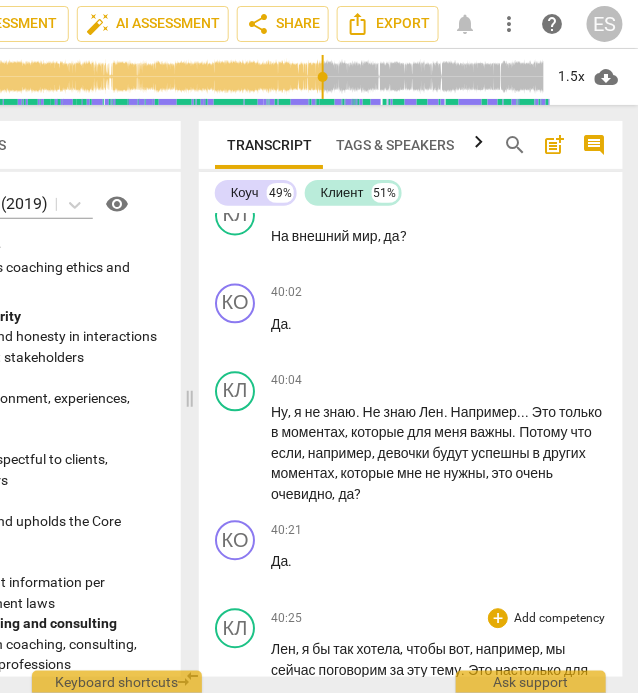 click on "знала" at bounding box center (362, 732) 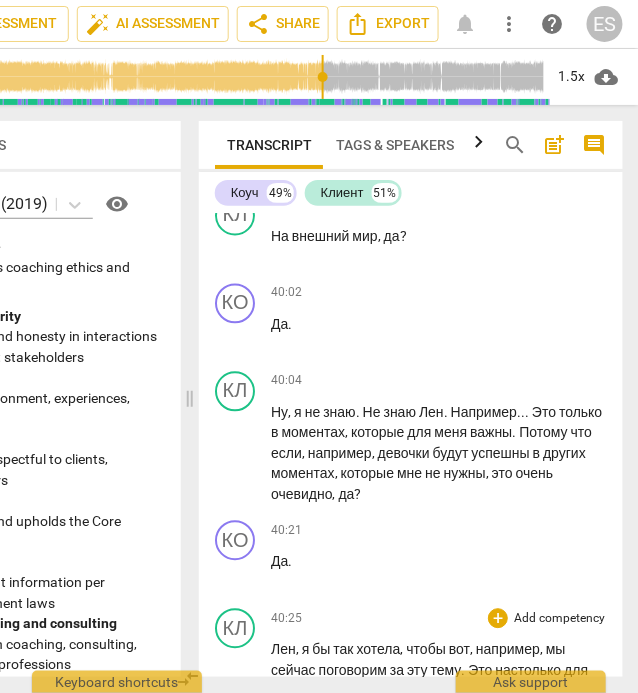 type on "2439" 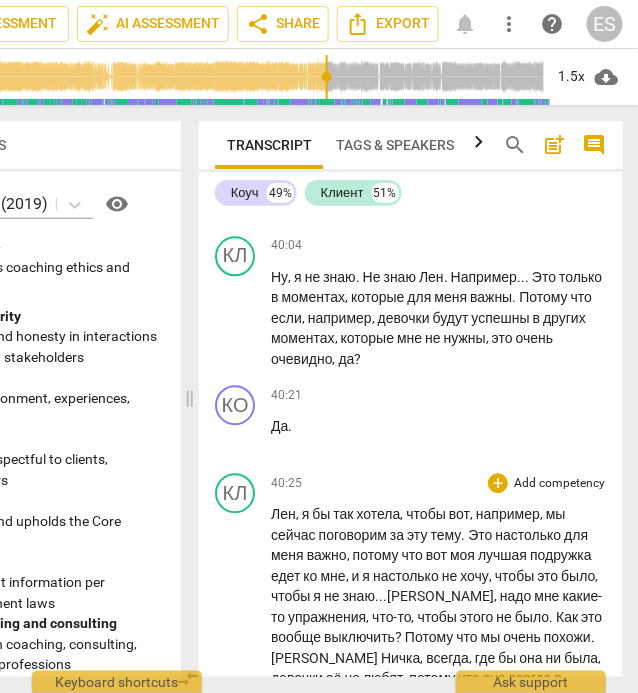 scroll, scrollTop: 20208, scrollLeft: 0, axis: vertical 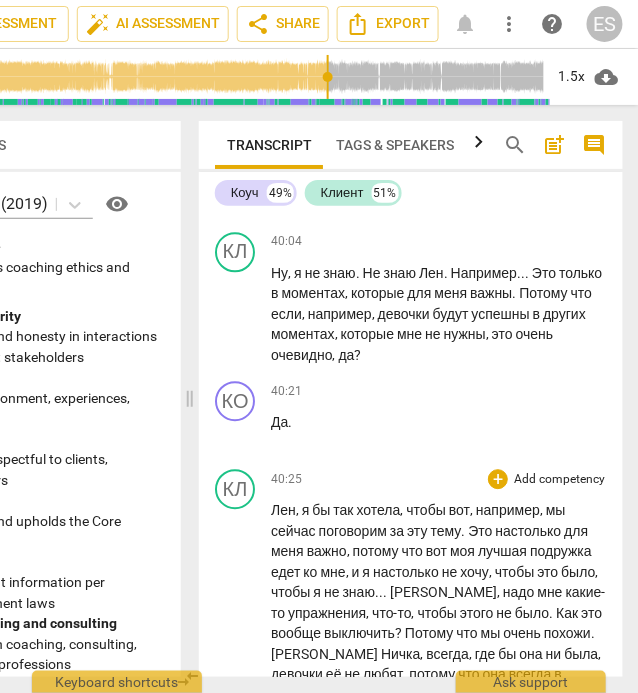 click on "pause" at bounding box center [236, 881] 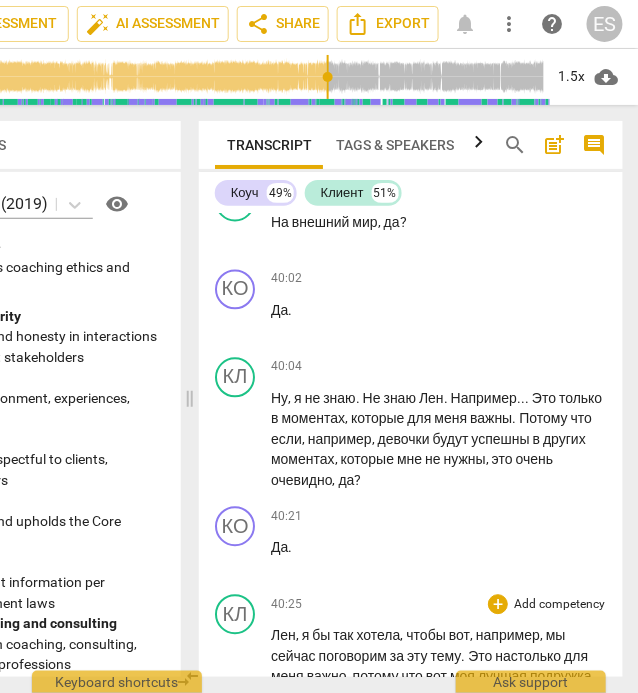 scroll, scrollTop: 20083, scrollLeft: 0, axis: vertical 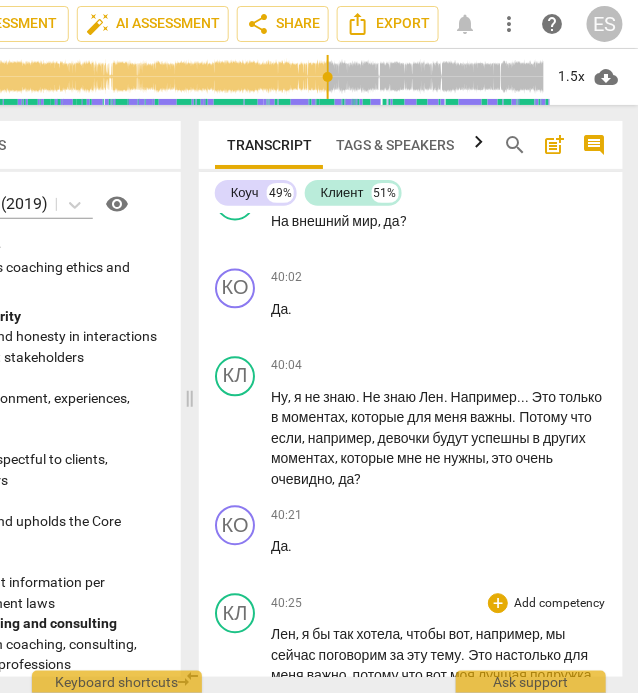 click on "play_arrow" at bounding box center (236, 1006) 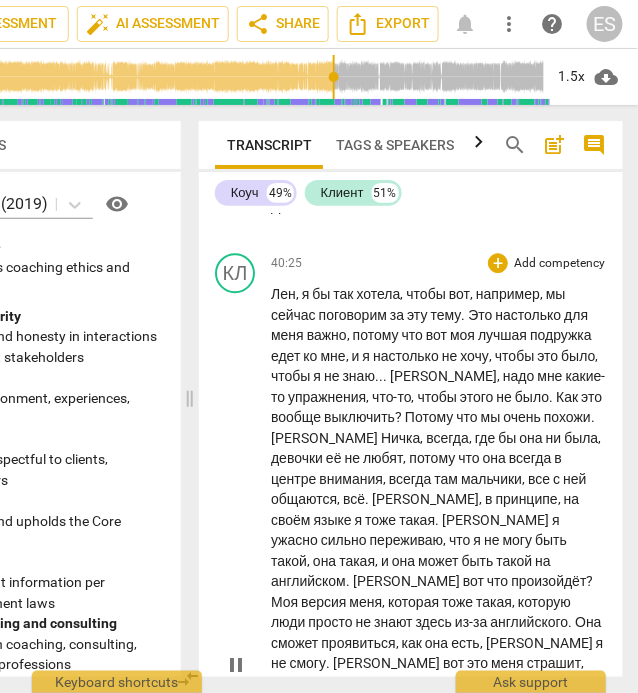 scroll, scrollTop: 20448, scrollLeft: 0, axis: vertical 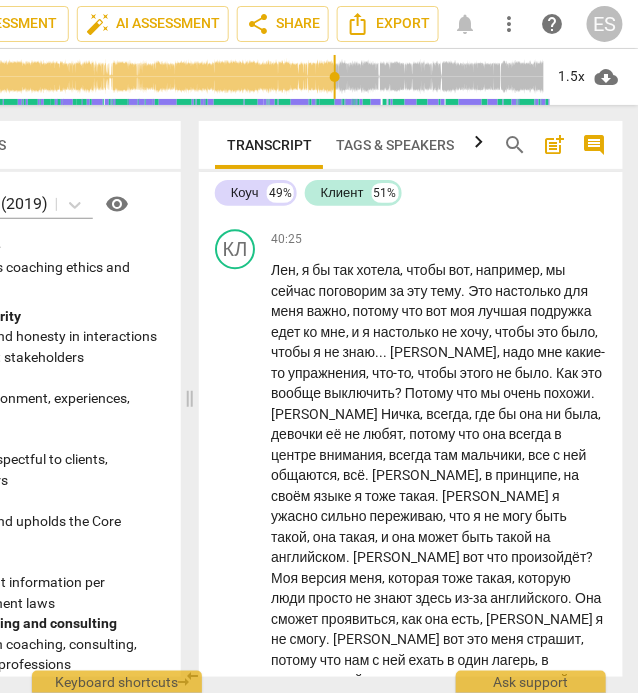 click on "pause" at bounding box center (236, 1180) 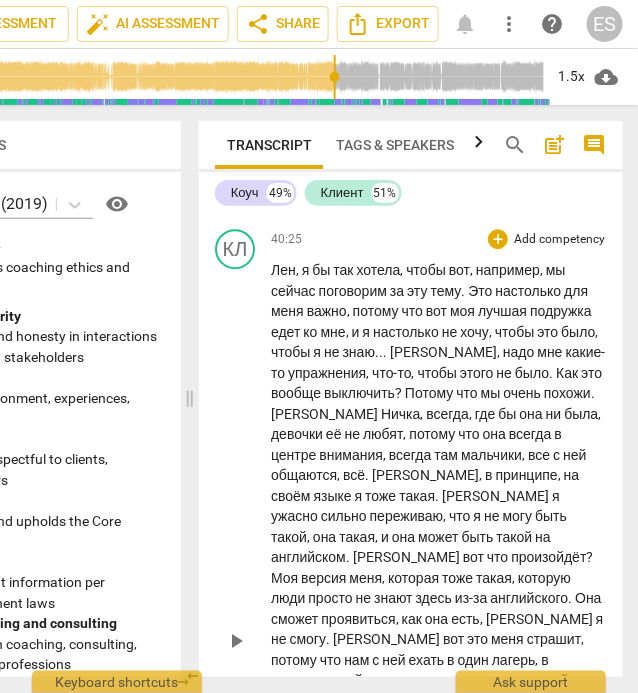 click on "служа" at bounding box center (292, 906) 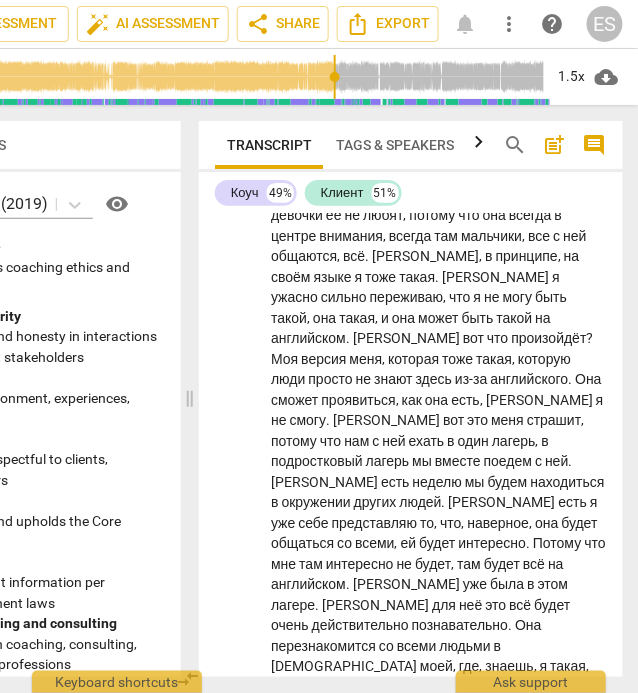 scroll, scrollTop: 20668, scrollLeft: 0, axis: vertical 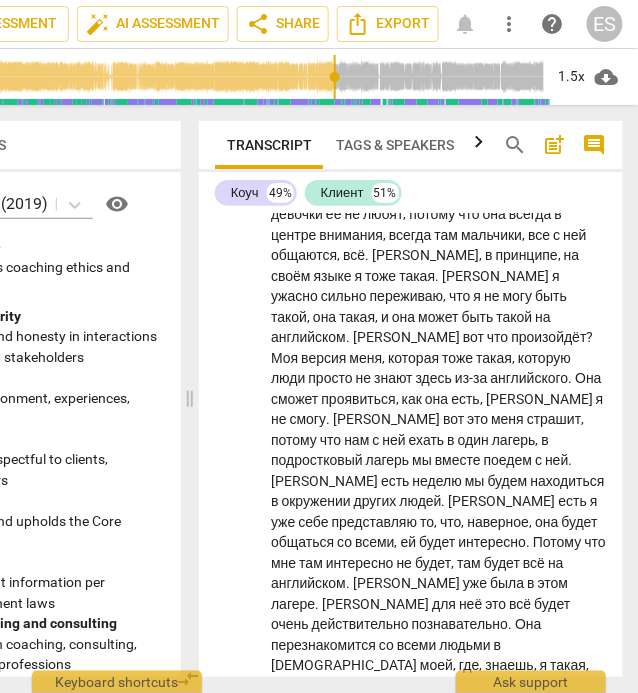 click on "play_arrow" at bounding box center (236, 960) 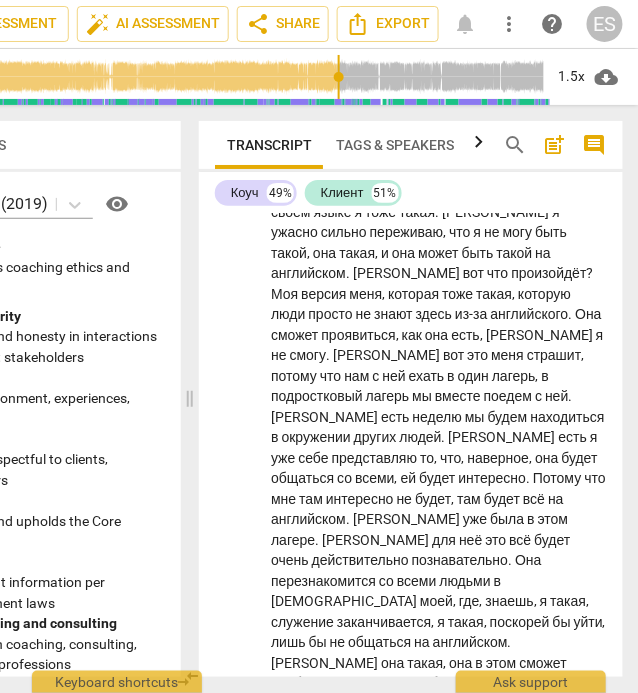scroll, scrollTop: 20740, scrollLeft: 0, axis: vertical 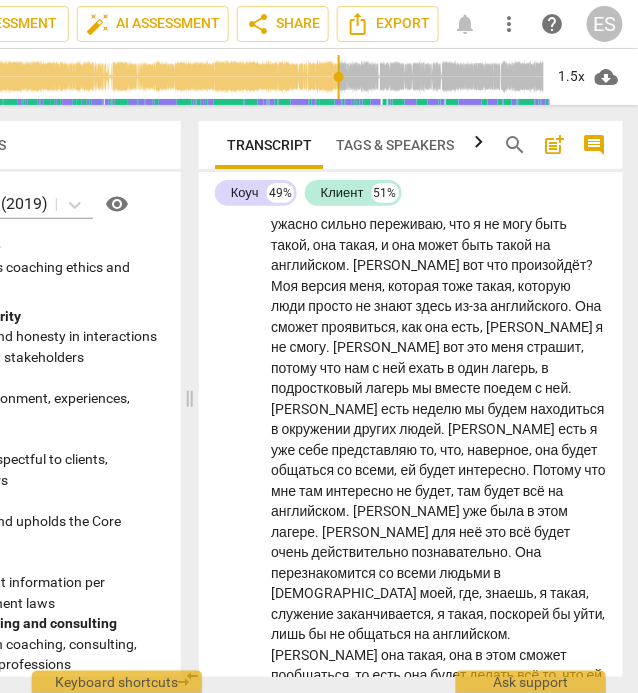 click on "эту" at bounding box center (458, 866) 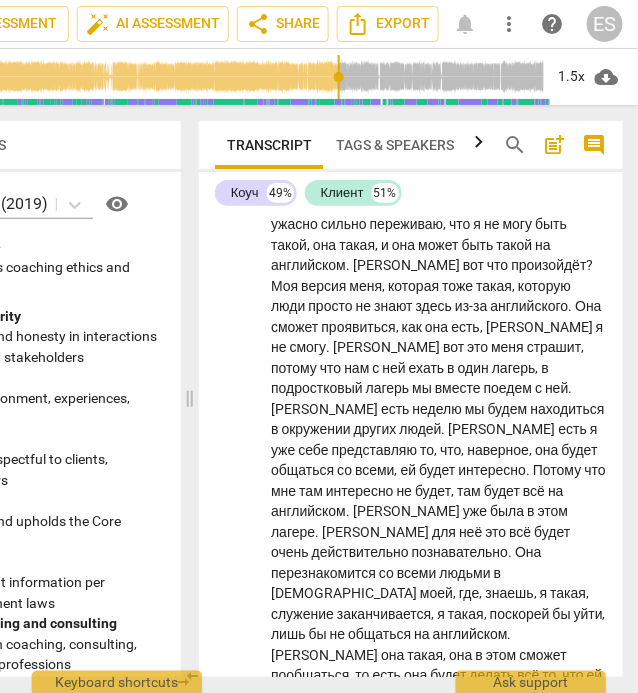 type on "2540" 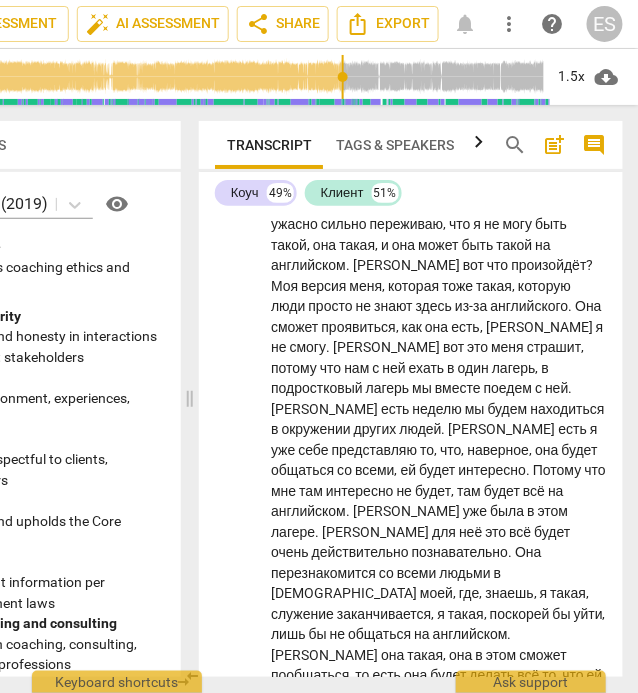click on "pause" at bounding box center [236, 1068] 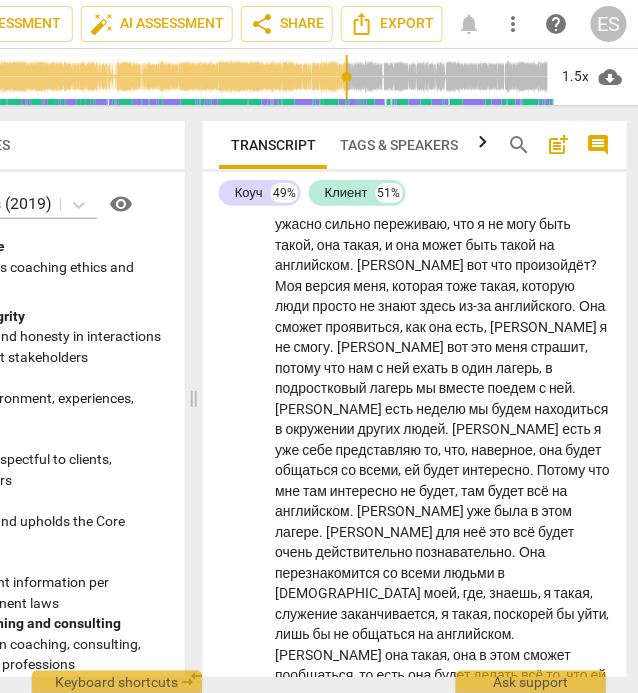 scroll, scrollTop: 0, scrollLeft: 260, axis: horizontal 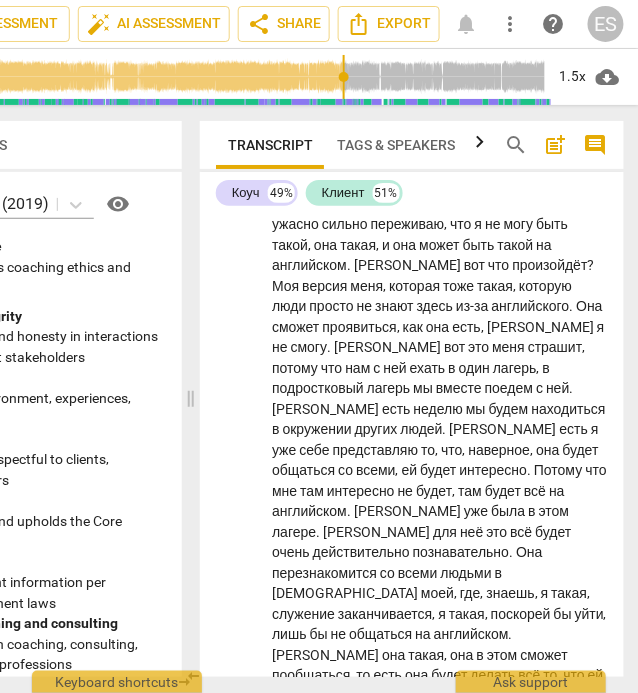 click on "самом" at bounding box center (315, 1056) 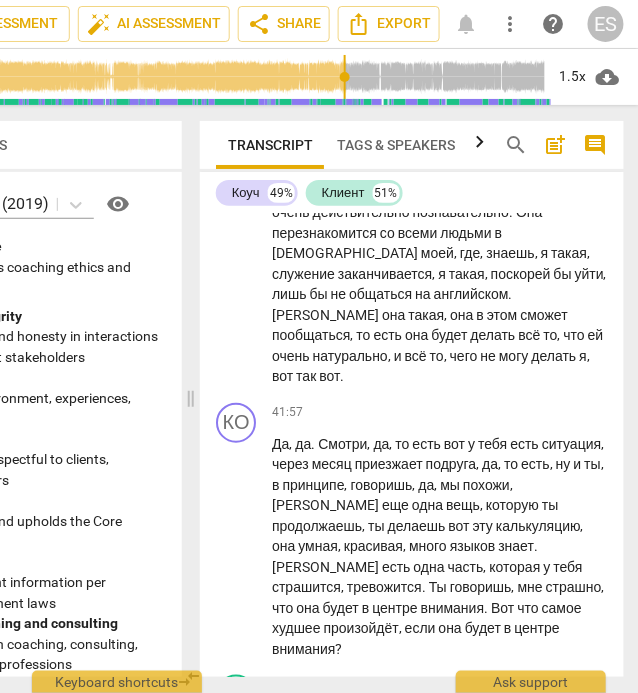 scroll, scrollTop: 21104, scrollLeft: 0, axis: vertical 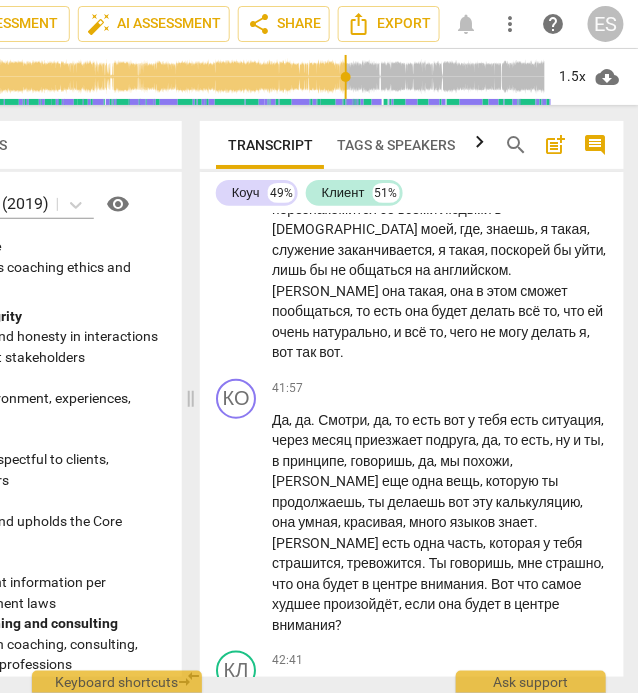 click on "pause" at bounding box center [237, 901] 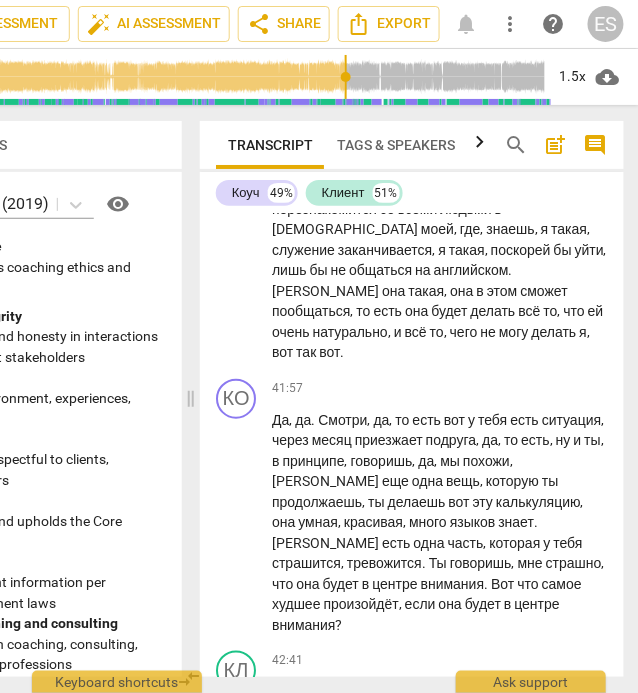 click on "play_arrow" at bounding box center (237, 901) 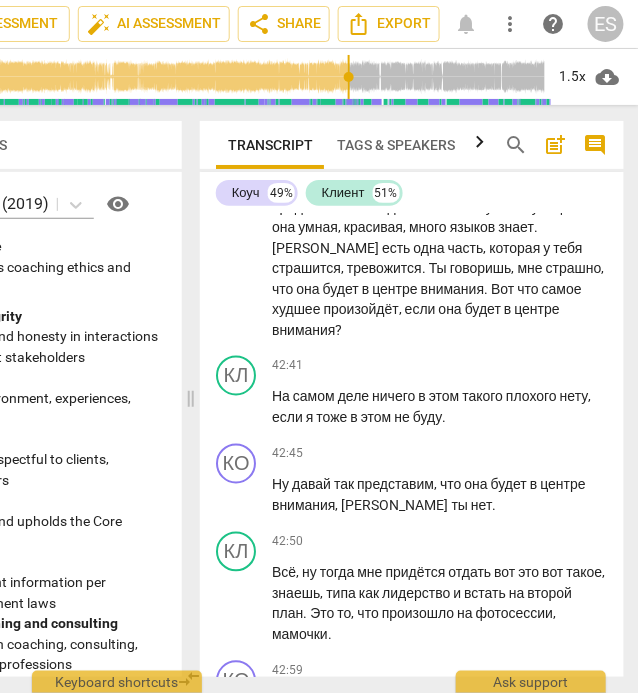 scroll, scrollTop: 21439, scrollLeft: 0, axis: vertical 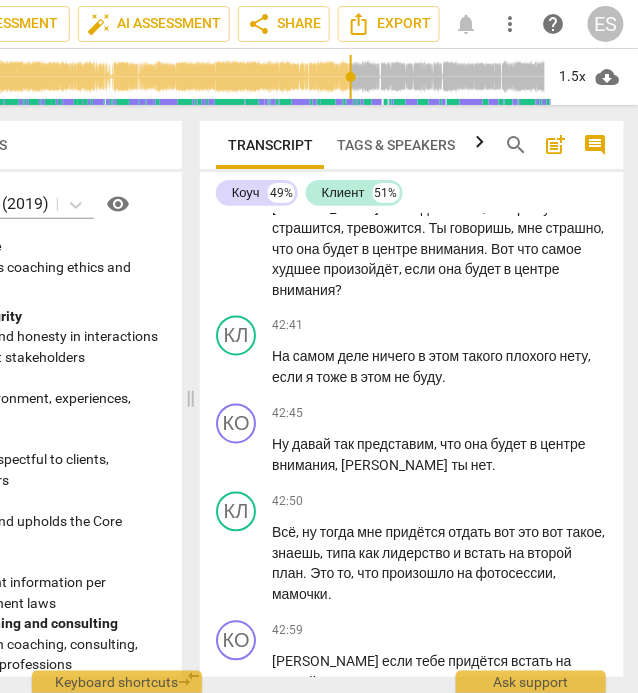 click on "pause" at bounding box center (237, 942) 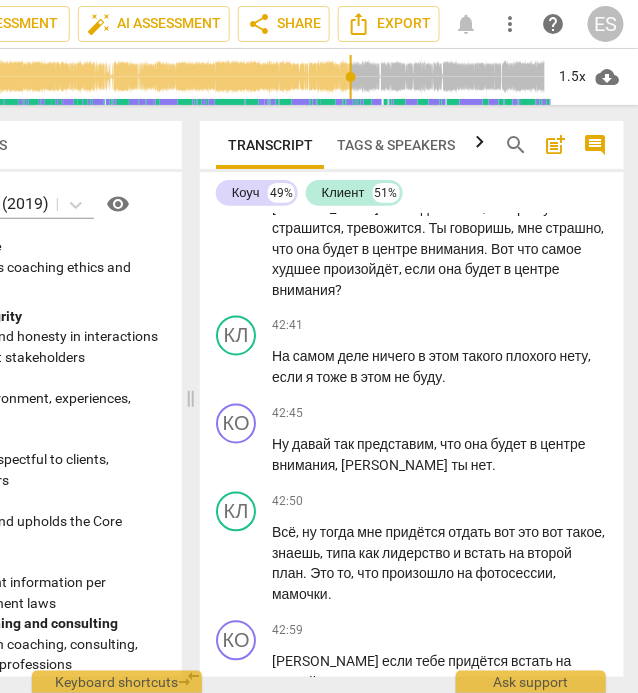 click on "play_arrow" at bounding box center (237, 942) 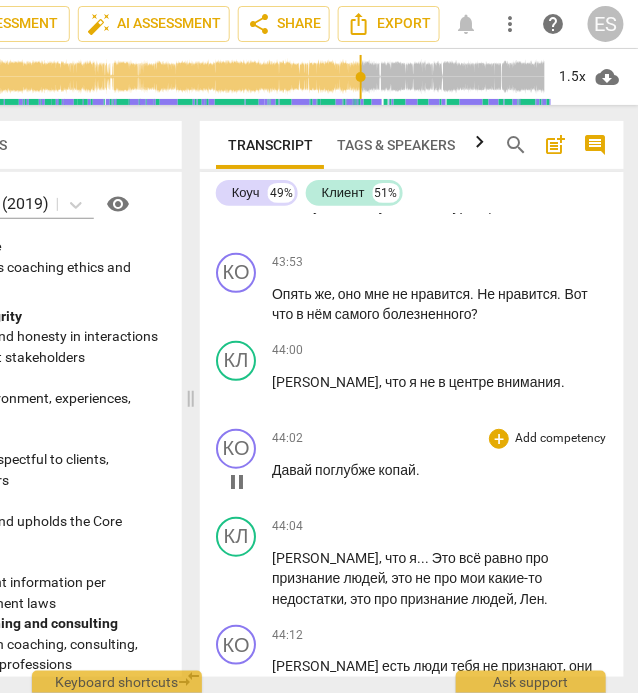 scroll, scrollTop: 22528, scrollLeft: 0, axis: vertical 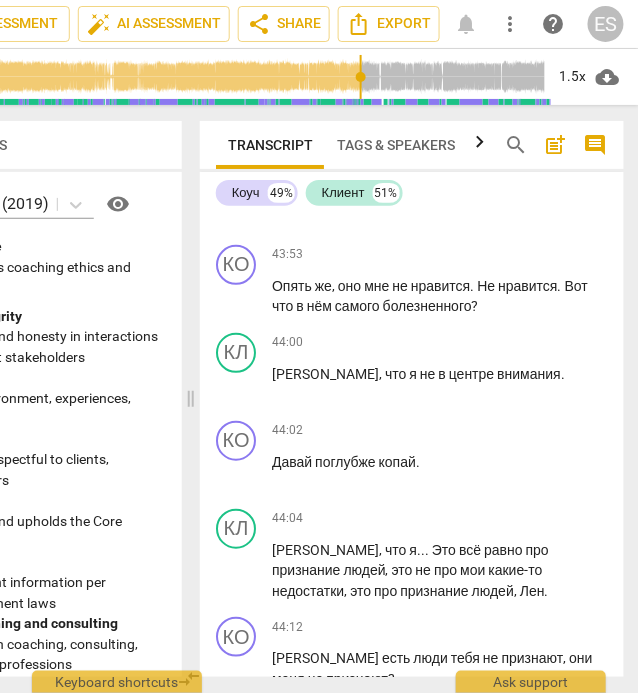 click on "pause" at bounding box center (237, 944) 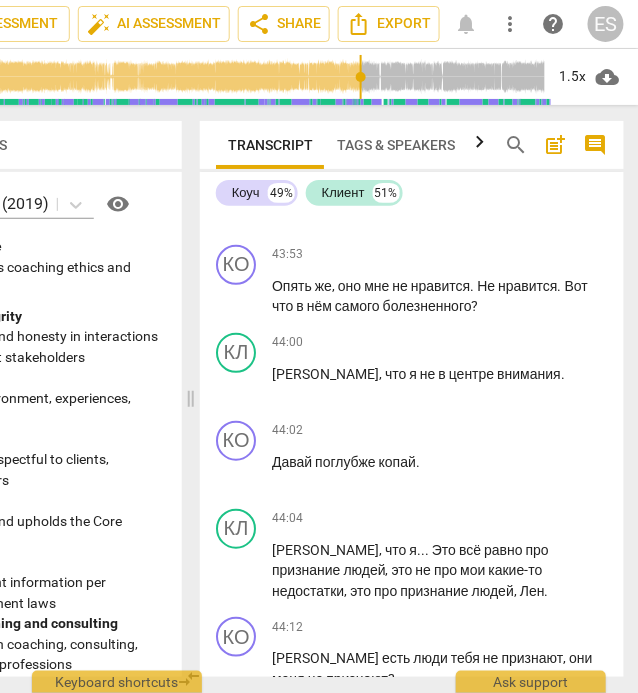 click on "play_arrow" at bounding box center (237, 944) 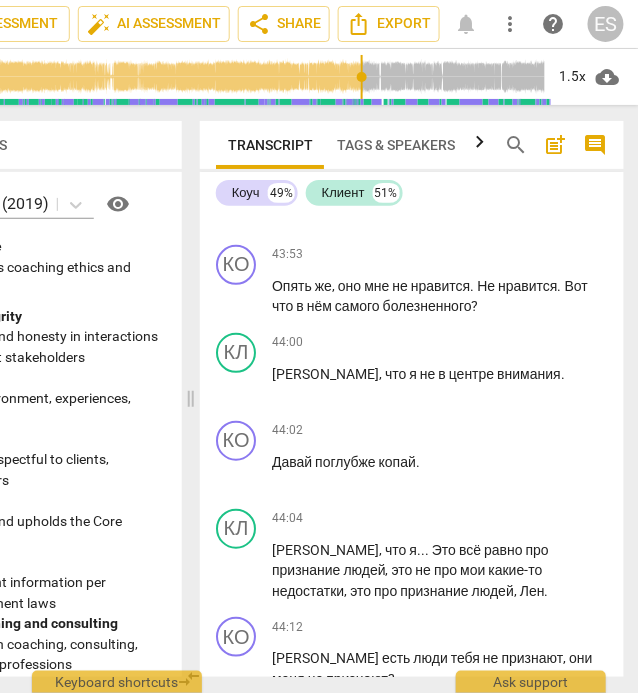 click on "убегаю" at bounding box center (499, 963) 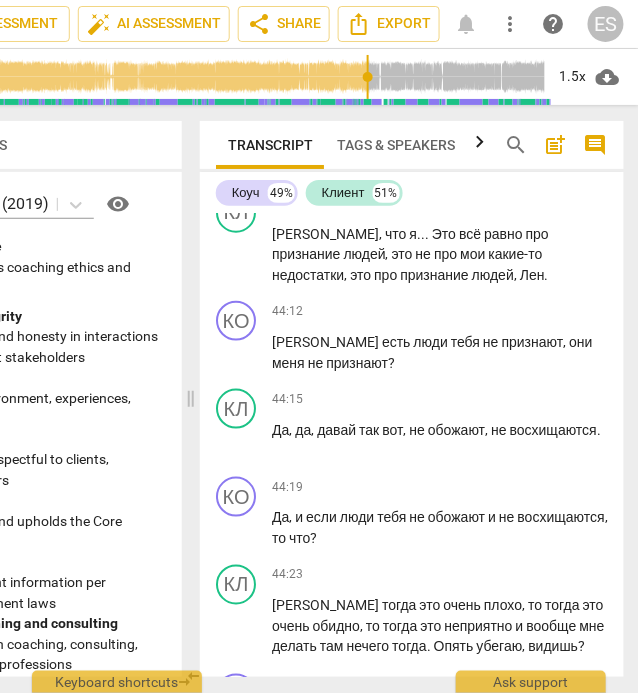 scroll, scrollTop: 22832, scrollLeft: 0, axis: vertical 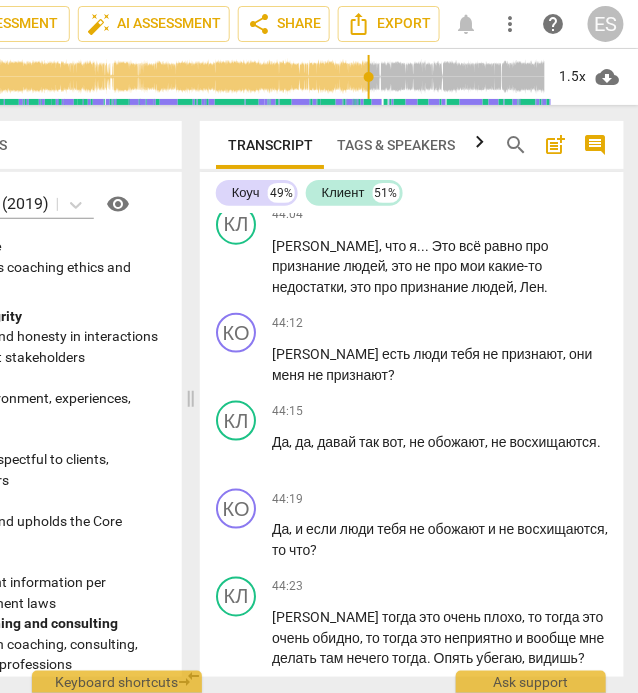 click on "pause" at bounding box center (237, 970) 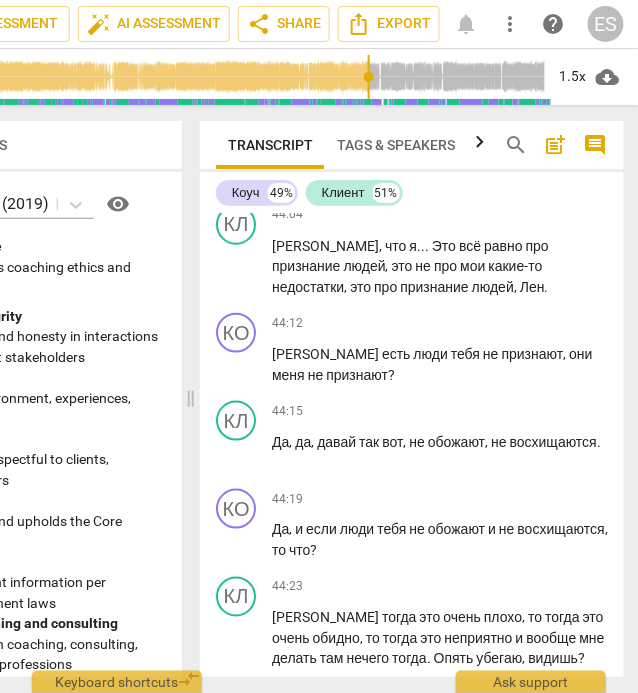 click on "Мне" at bounding box center [287, 876] 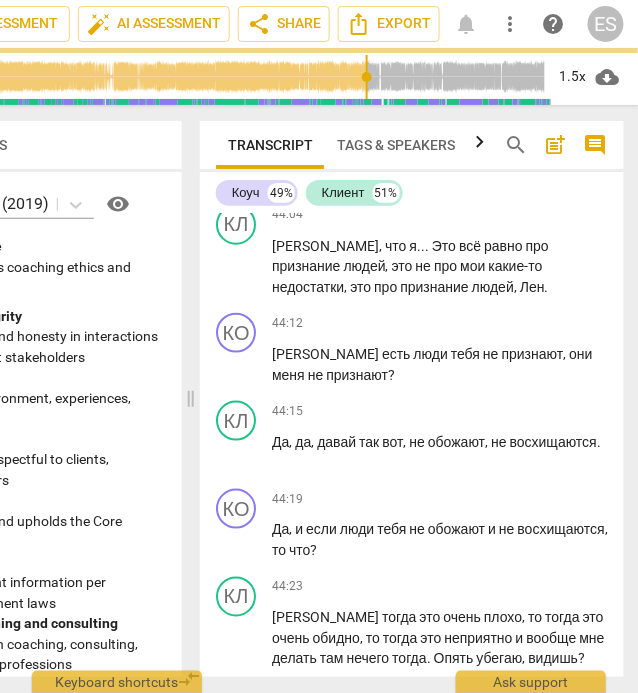 click on "pause" at bounding box center [237, 970] 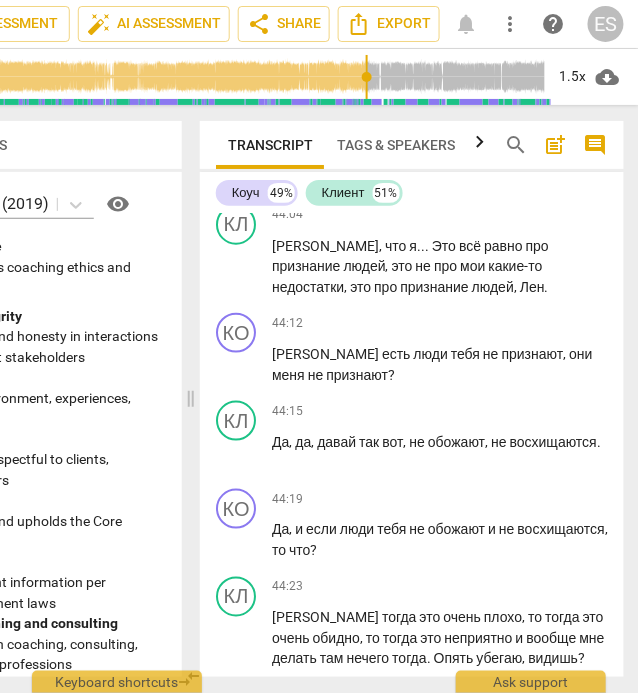 click on "?" at bounding box center (298, 897) 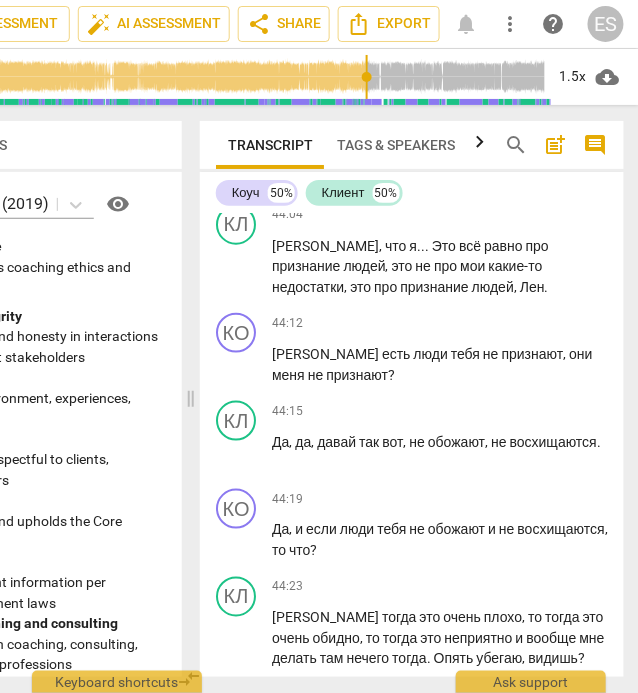 click on "Гнев" at bounding box center [288, 964] 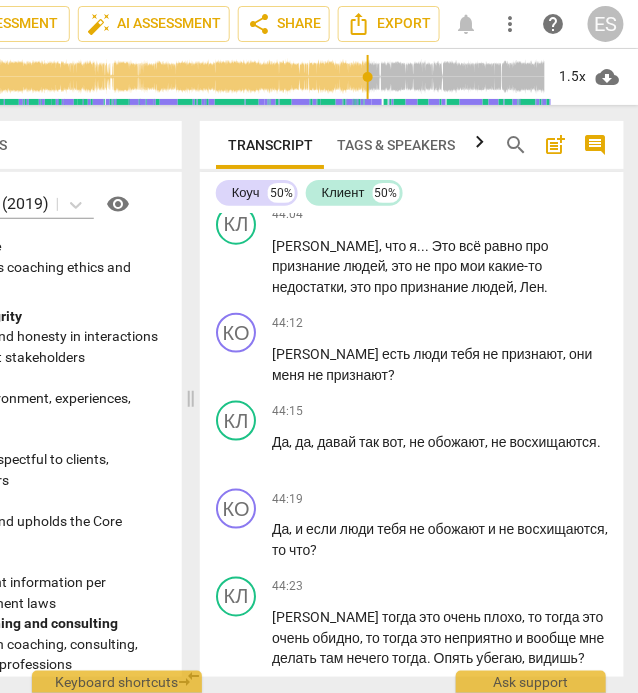 click on "pause" at bounding box center [237, 1048] 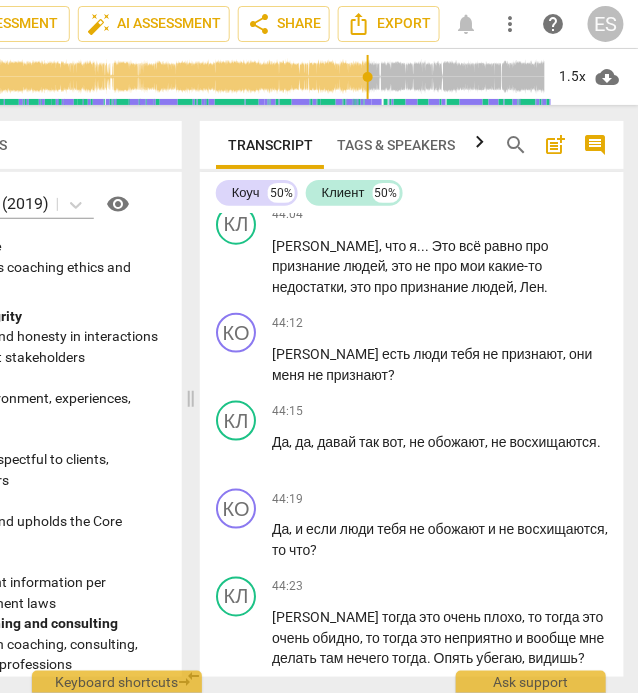click on "." at bounding box center [312, 964] 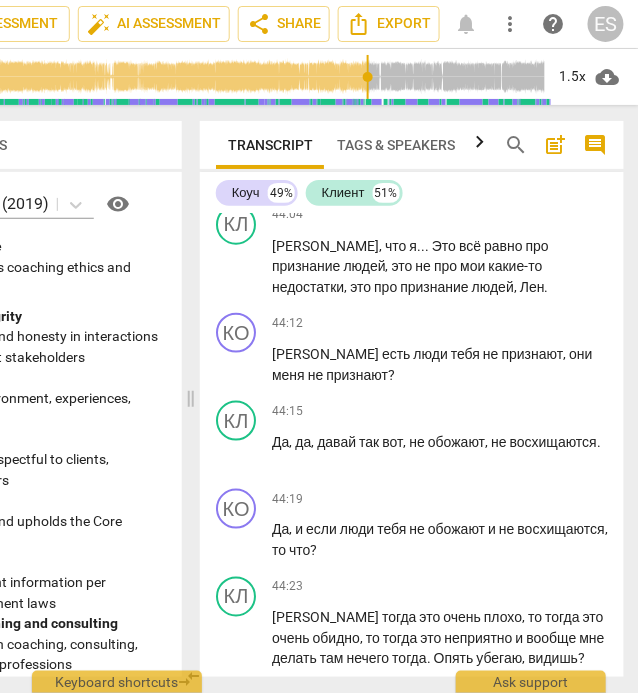 click on "play_arrow" at bounding box center (237, 976) 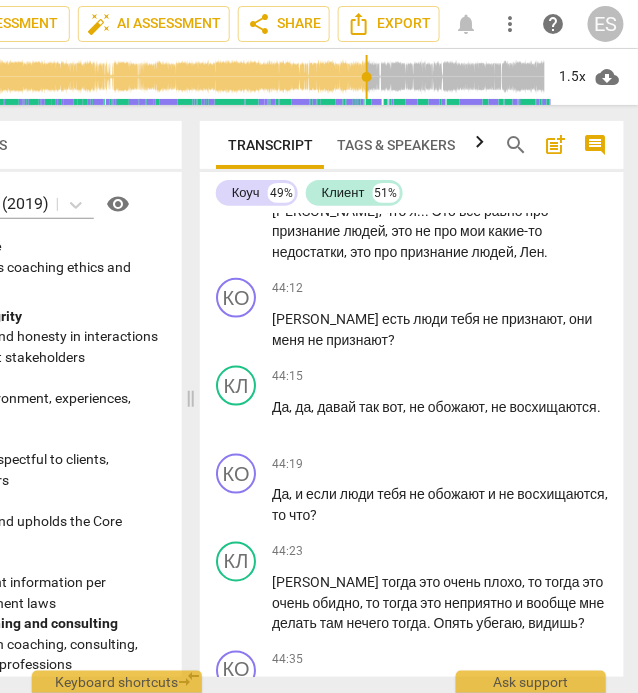 scroll, scrollTop: 22916, scrollLeft: 0, axis: vertical 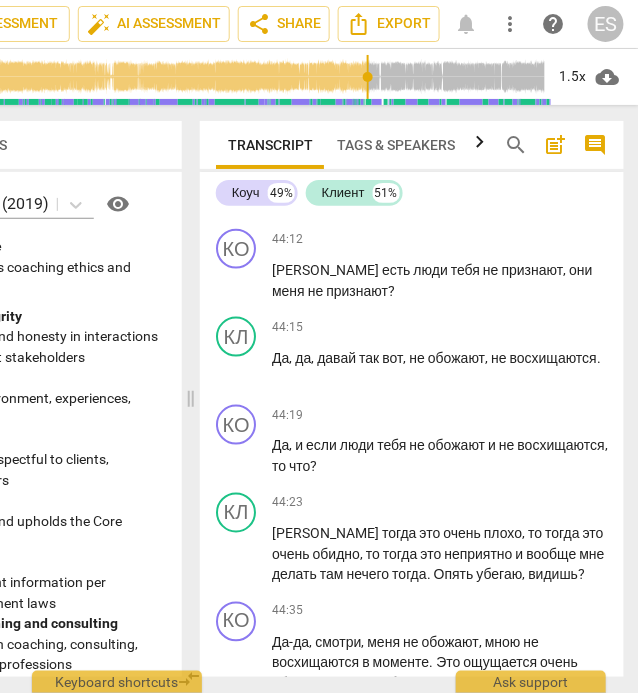 click on "гнев" at bounding box center (521, 880) 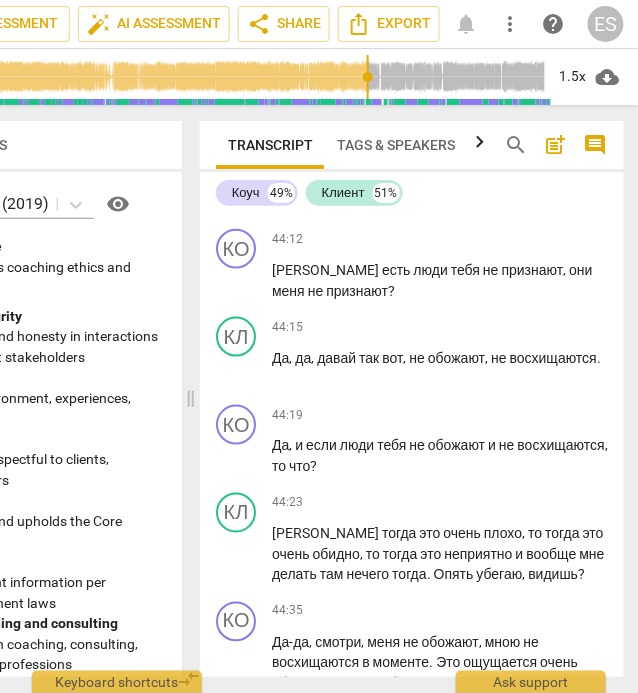 type on "2713" 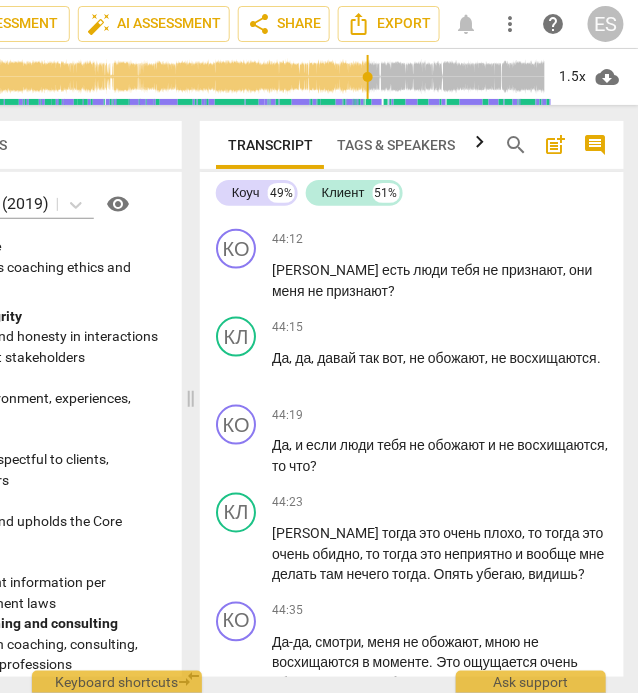 type 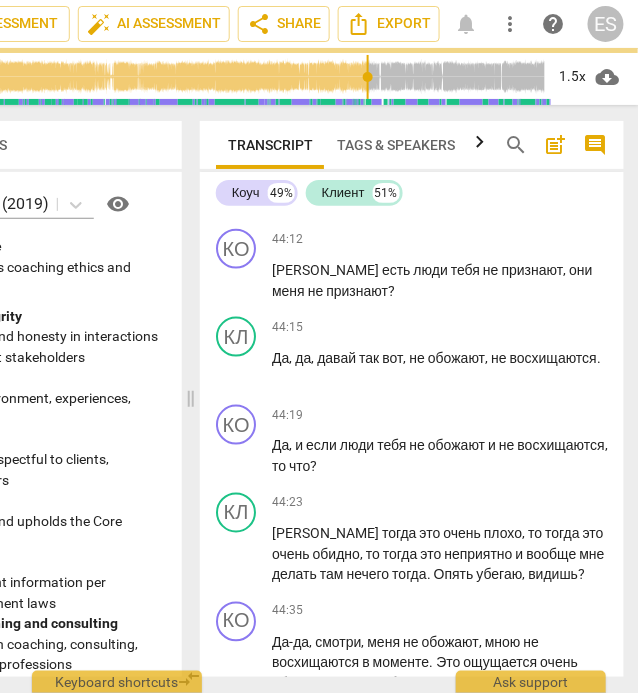 click on "дотянула" at bounding box center [445, 901] 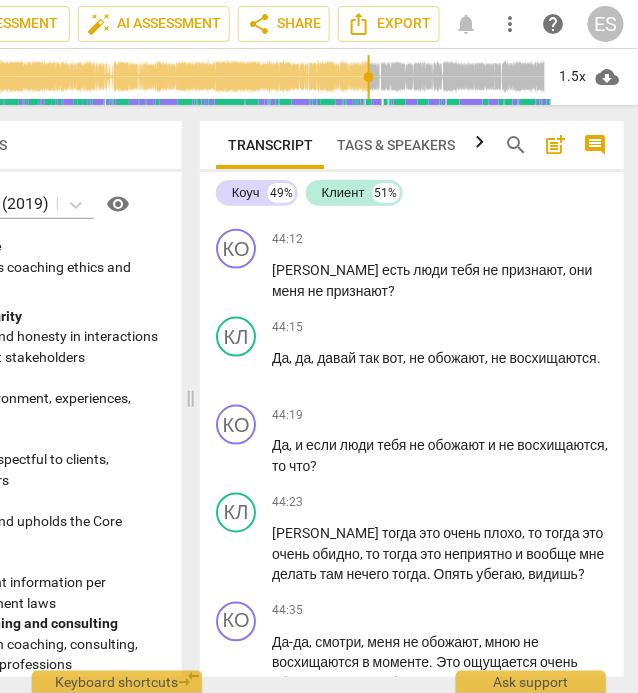click on "Гнев" at bounding box center (288, 968) 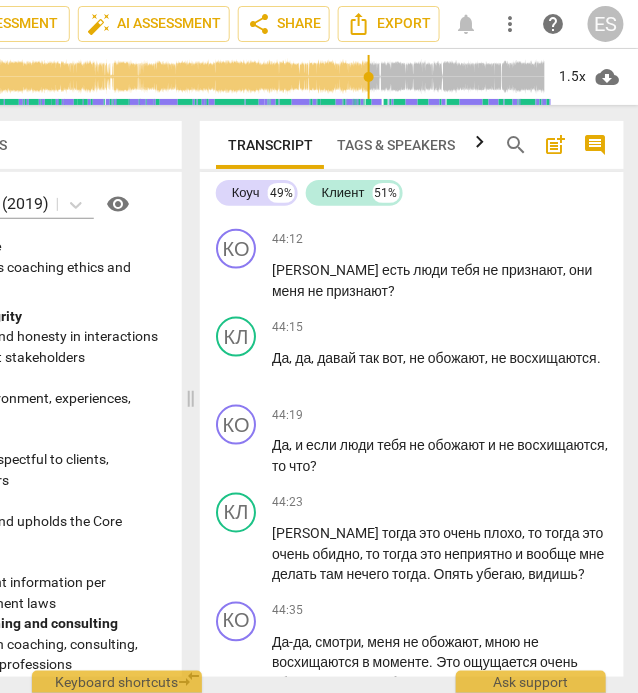 type on "2723" 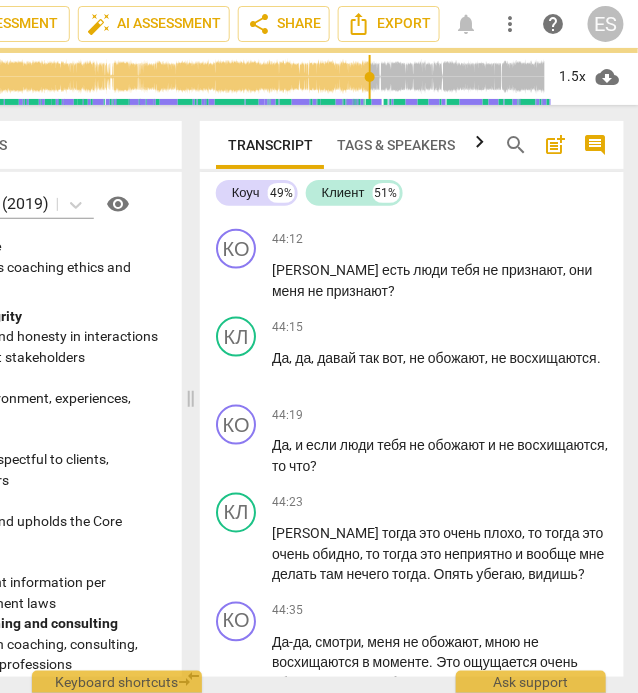 click on "pause" at bounding box center (237, 1052) 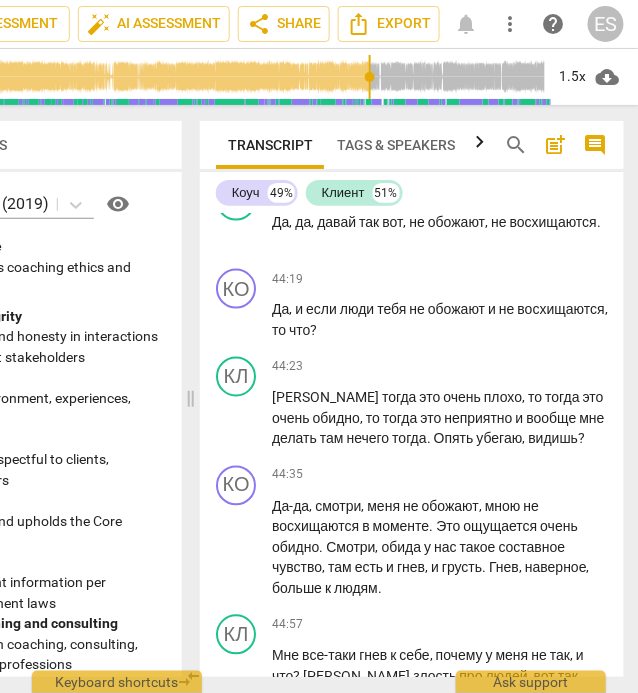 scroll, scrollTop: 23056, scrollLeft: 0, axis: vertical 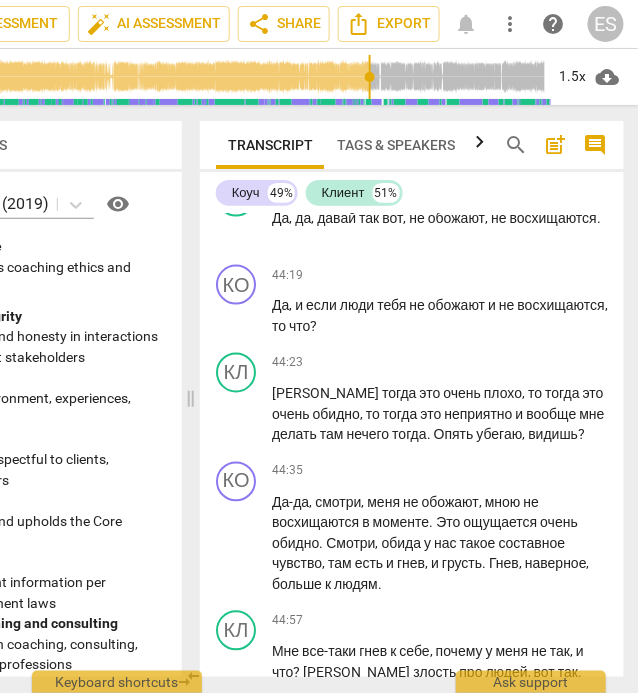 click on "play_arrow" at bounding box center (237, 912) 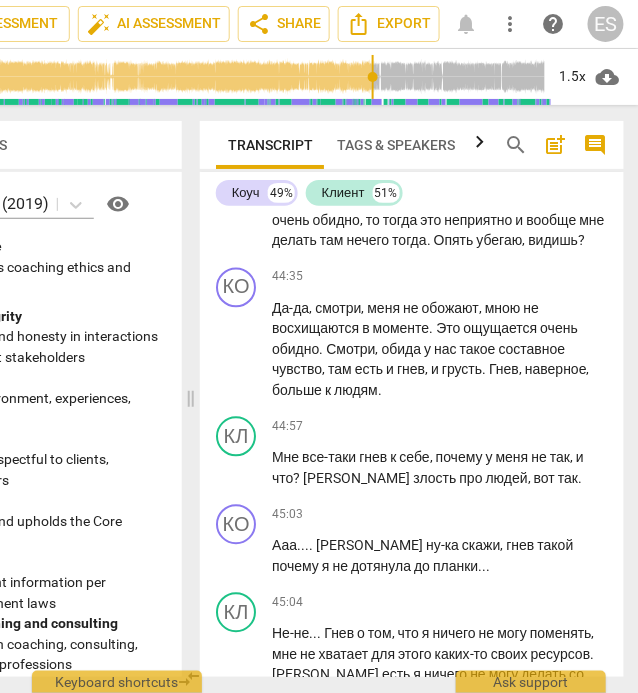scroll, scrollTop: 23251, scrollLeft: 0, axis: vertical 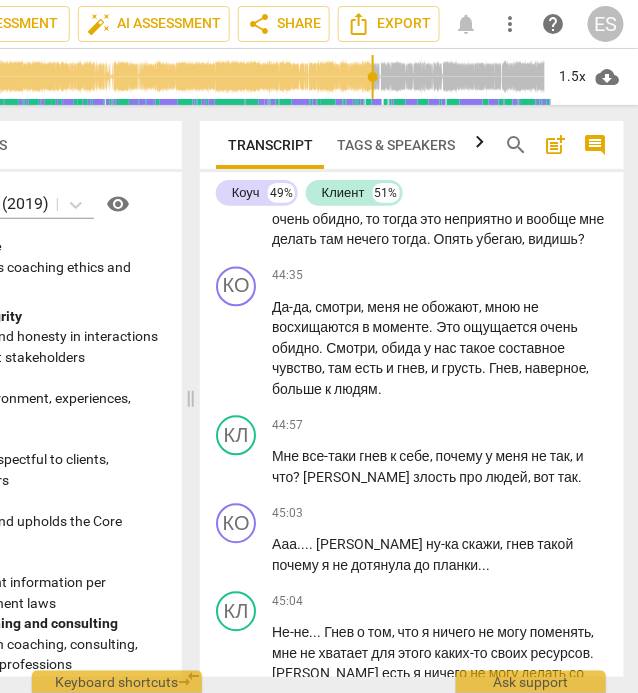 click on "pause" at bounding box center [237, 1041] 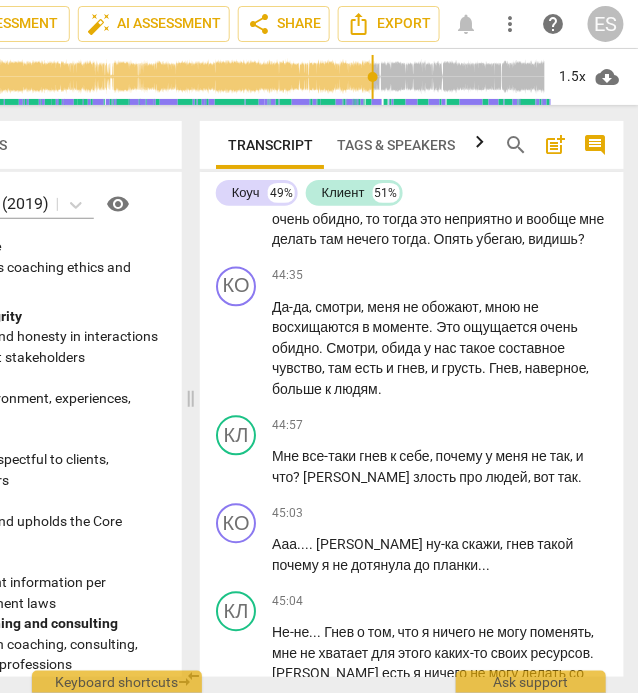 click on "play_arrow" at bounding box center (237, 1041) 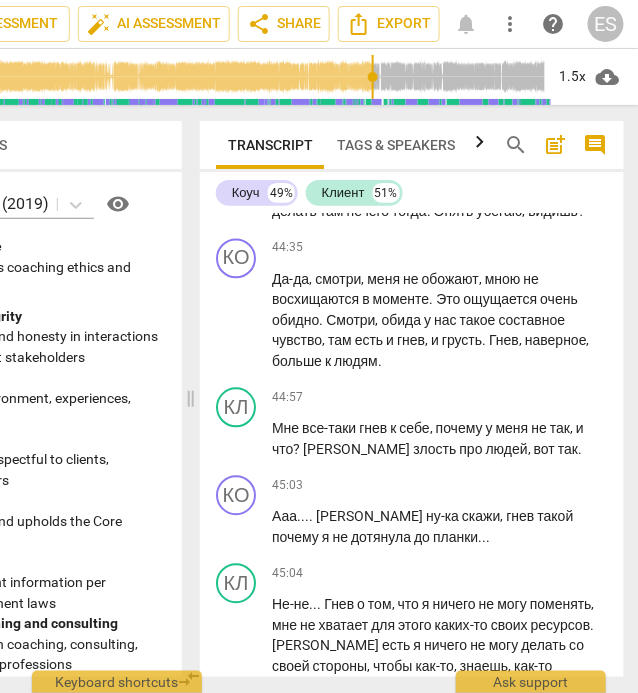 scroll, scrollTop: 23296, scrollLeft: 0, axis: vertical 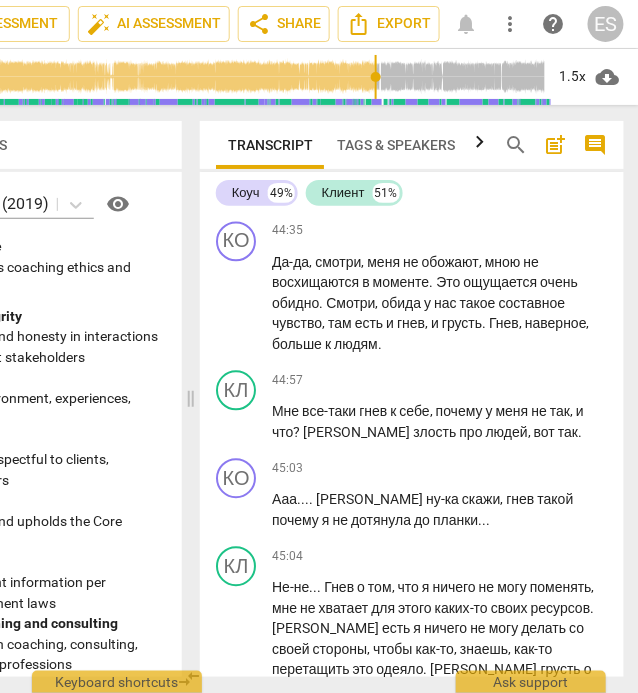 click on "причит" at bounding box center (506, 902) 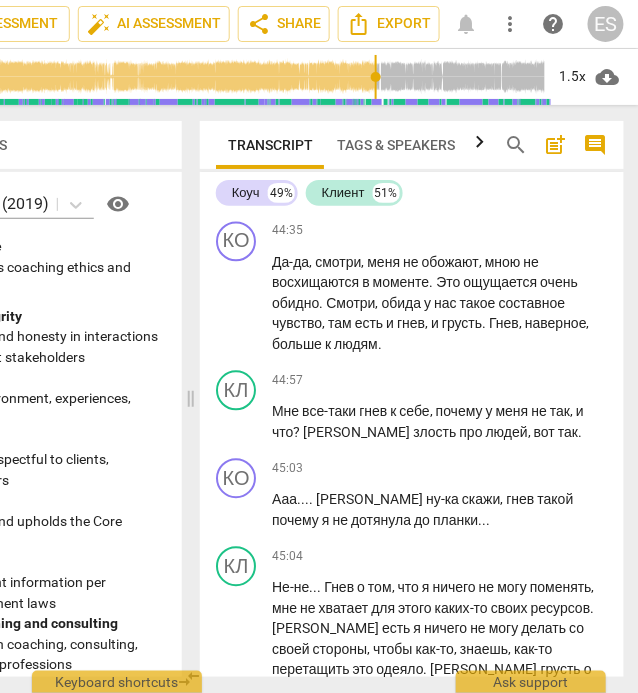 type on "2765" 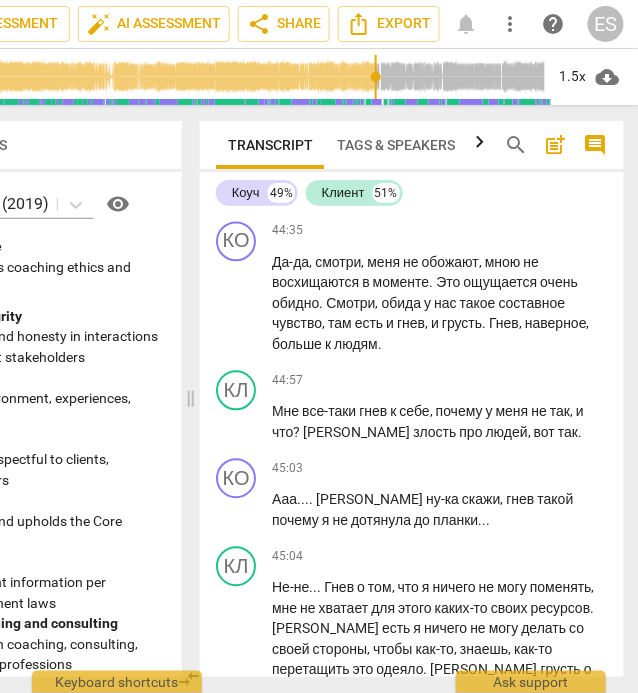 type 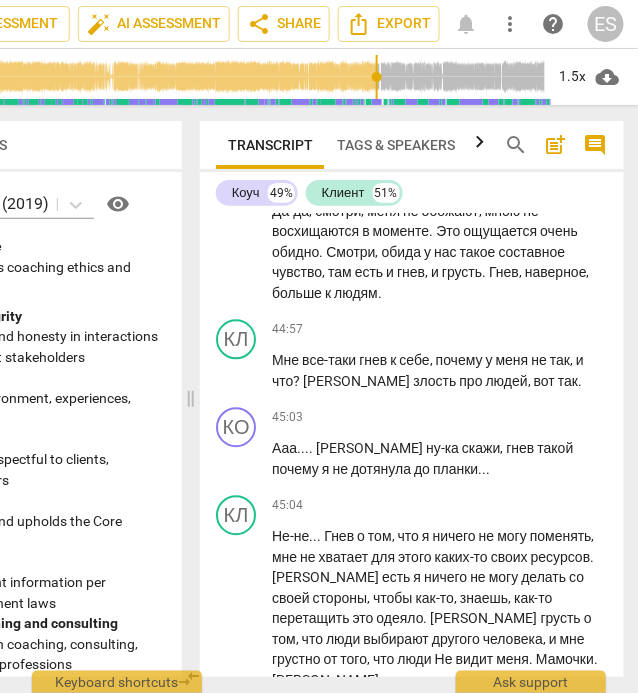 scroll, scrollTop: 23402, scrollLeft: 0, axis: vertical 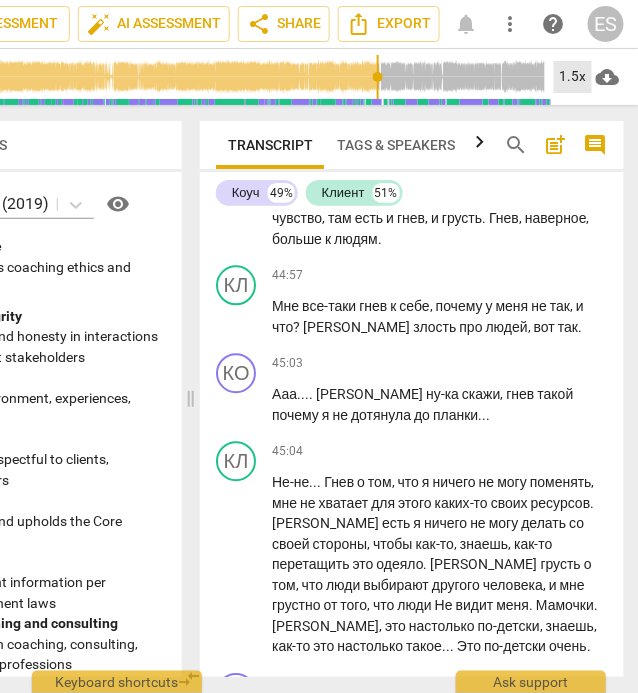 click on "1.5x" at bounding box center (573, 77) 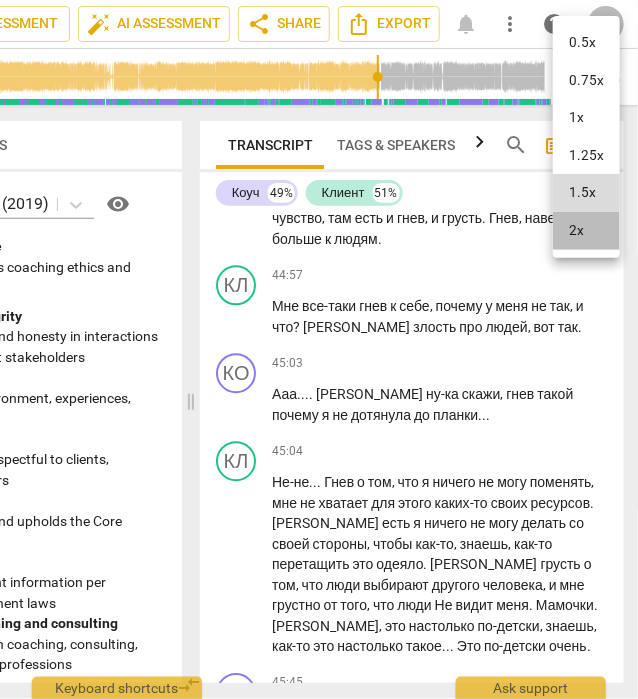 click on "2x" at bounding box center (586, 231) 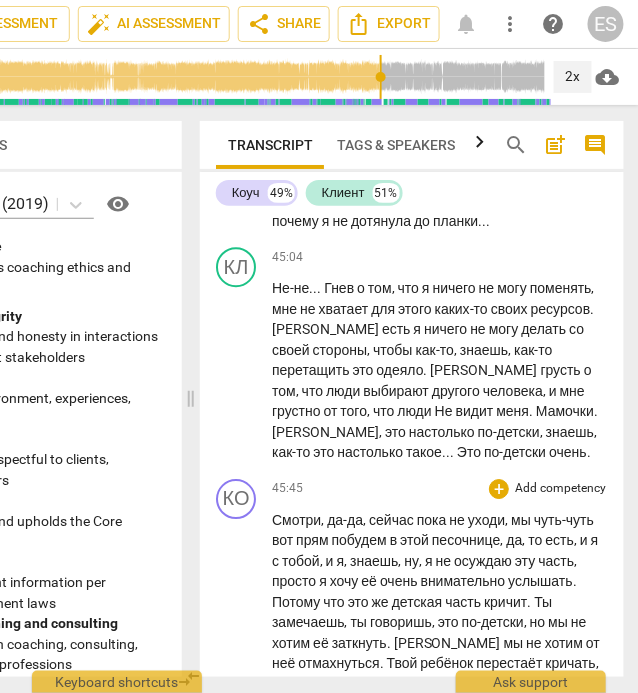 scroll, scrollTop: 23598, scrollLeft: 0, axis: vertical 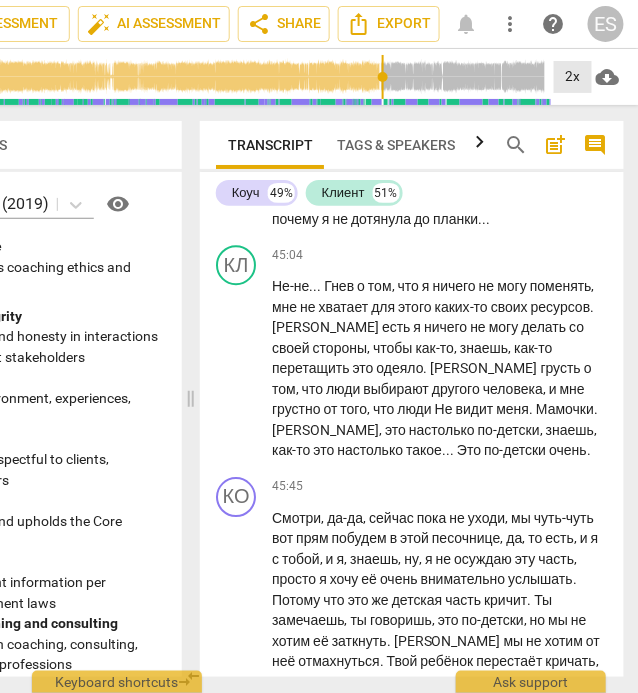click on "2x" at bounding box center [573, 77] 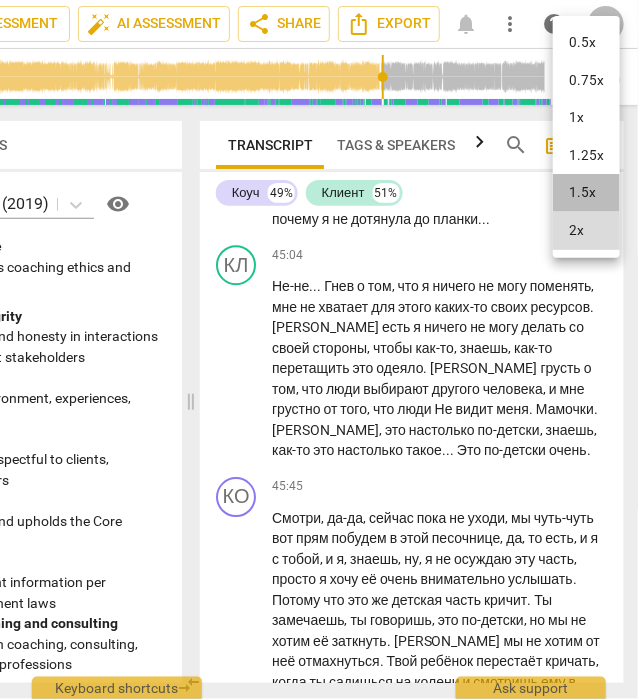 click on "1.5x" at bounding box center [586, 193] 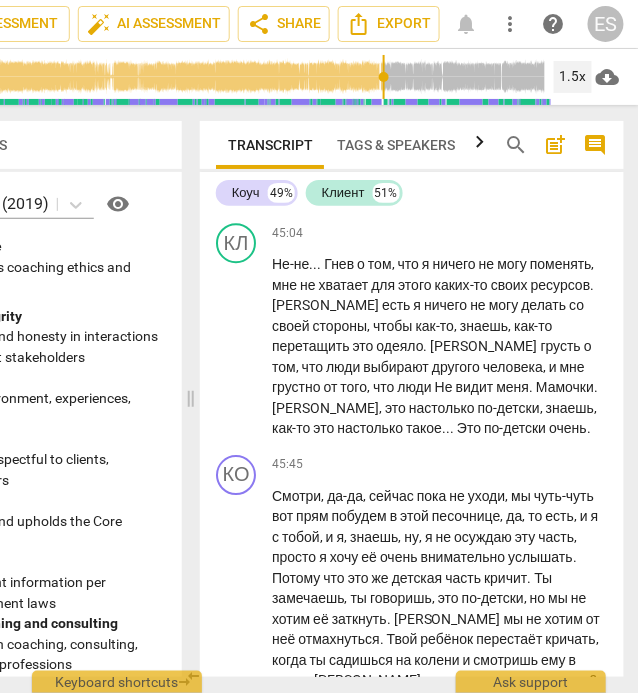 scroll, scrollTop: 23663, scrollLeft: 0, axis: vertical 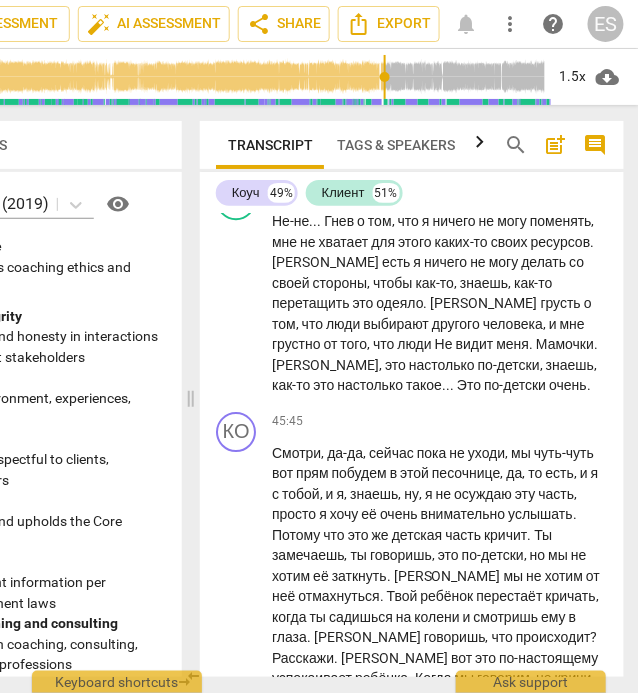 click on "pause" at bounding box center (237, 983) 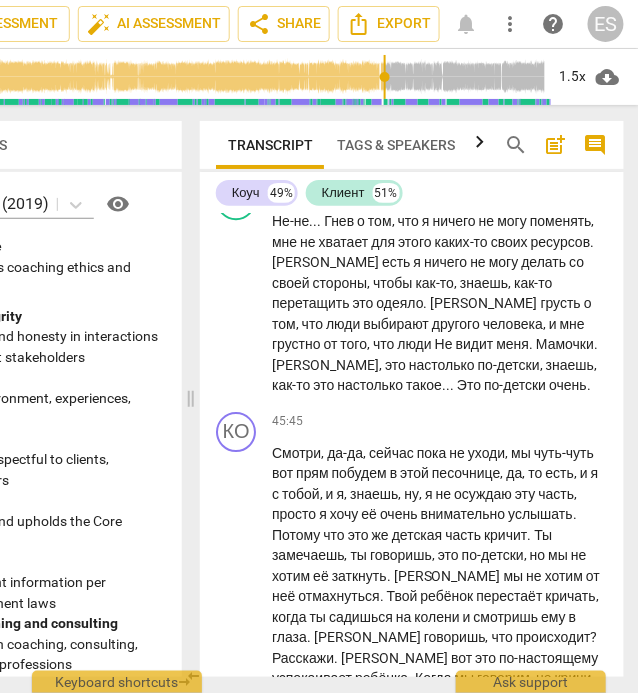 click on "play_arrow" at bounding box center (237, 983) 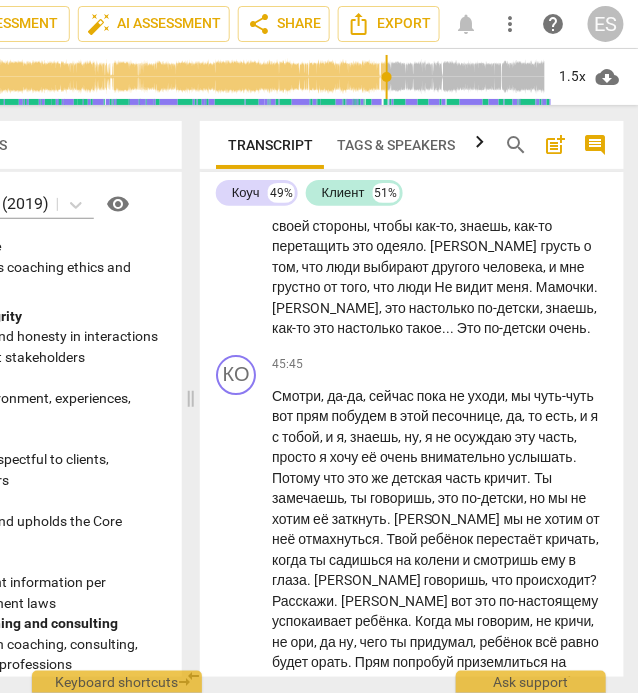 scroll, scrollTop: 23727, scrollLeft: 0, axis: vertical 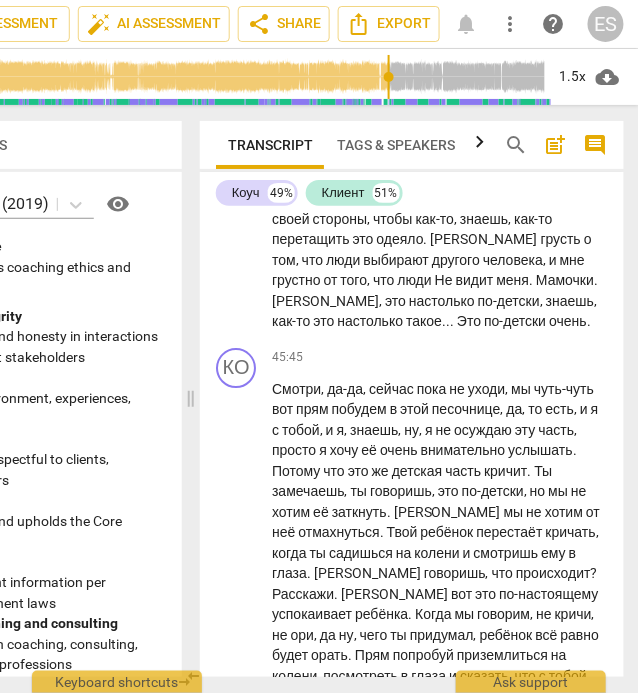 click on "pause" at bounding box center [237, 919] 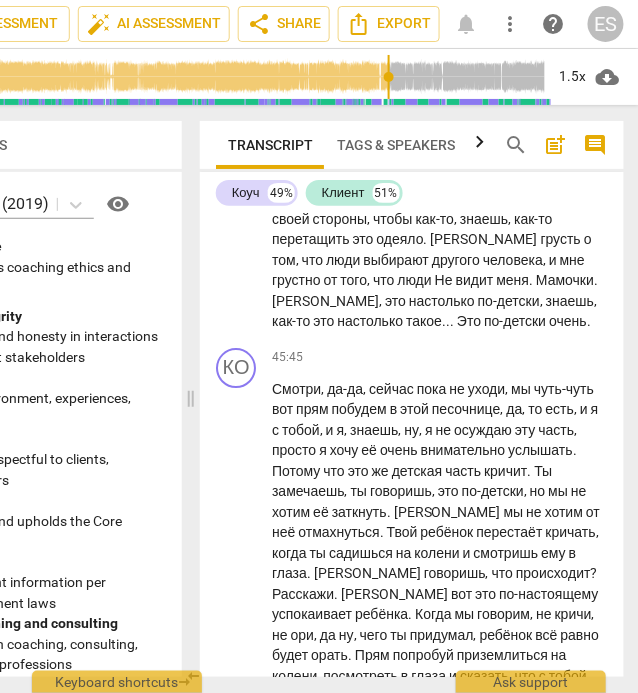 click on "play_arrow" at bounding box center [237, 1120] 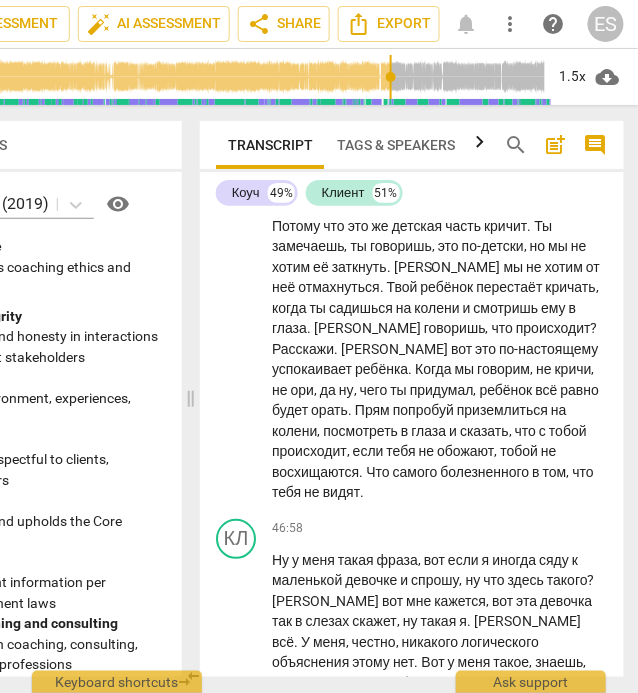 scroll, scrollTop: 23972, scrollLeft: 0, axis: vertical 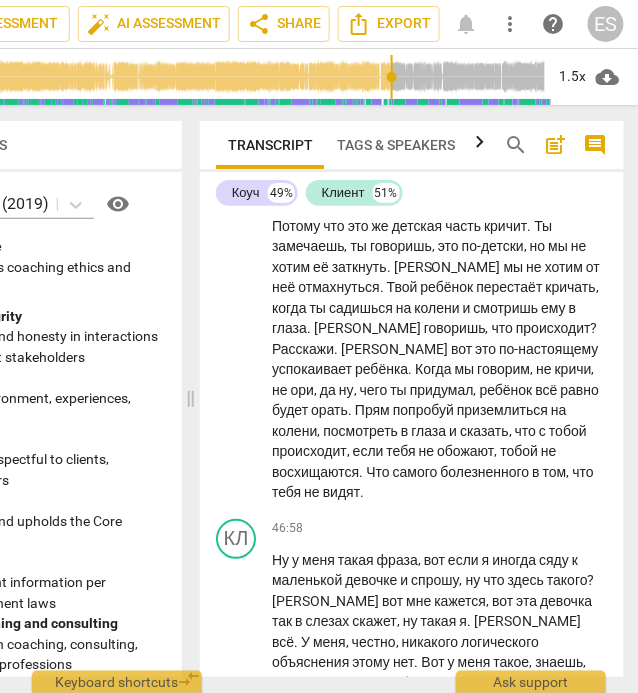 click on "pause" at bounding box center [237, 983] 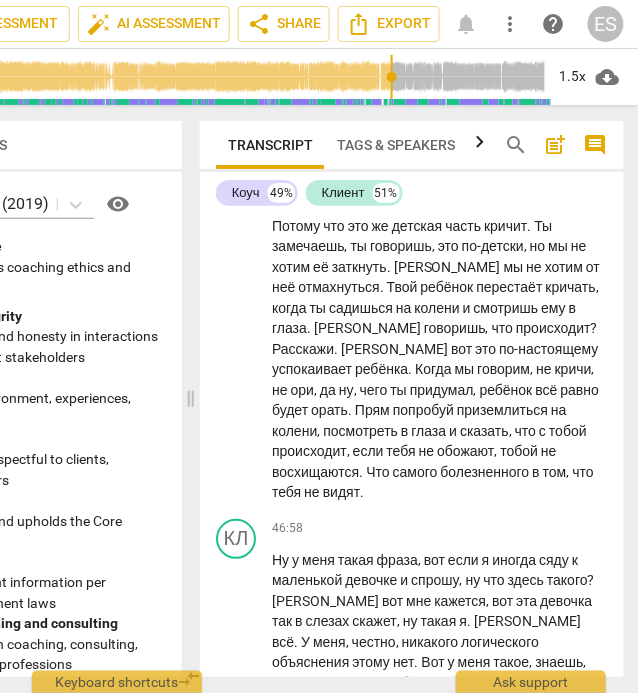 click on "play_arrow" at bounding box center [237, 875] 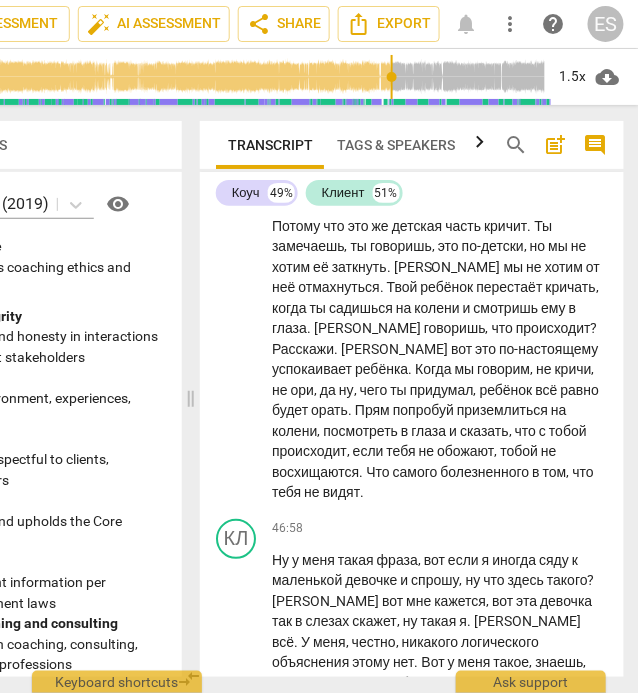 click on "pause" at bounding box center [237, 875] 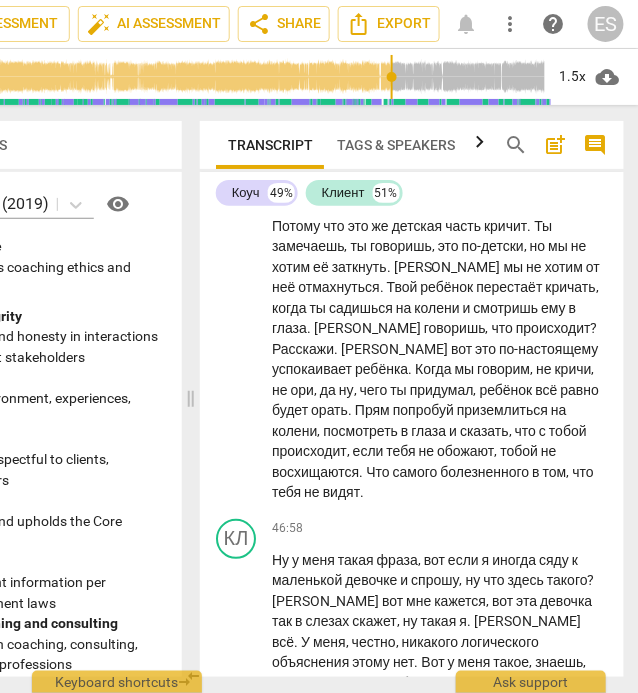 click on "play_arrow" at bounding box center (237, 875) 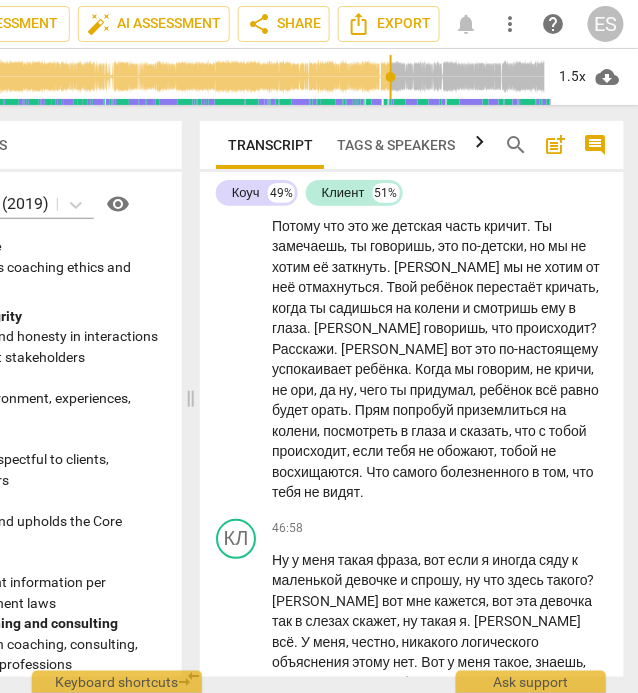 click on "Меня" at bounding box center (291, 961) 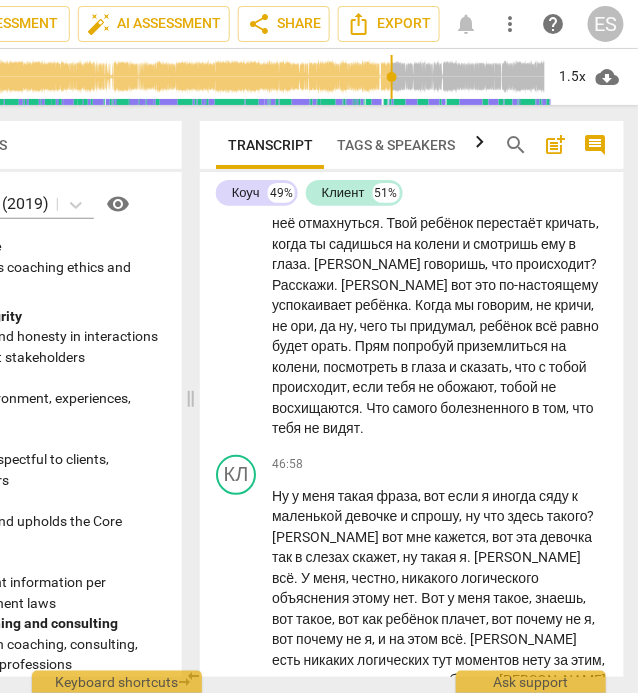 scroll, scrollTop: 24036, scrollLeft: 0, axis: vertical 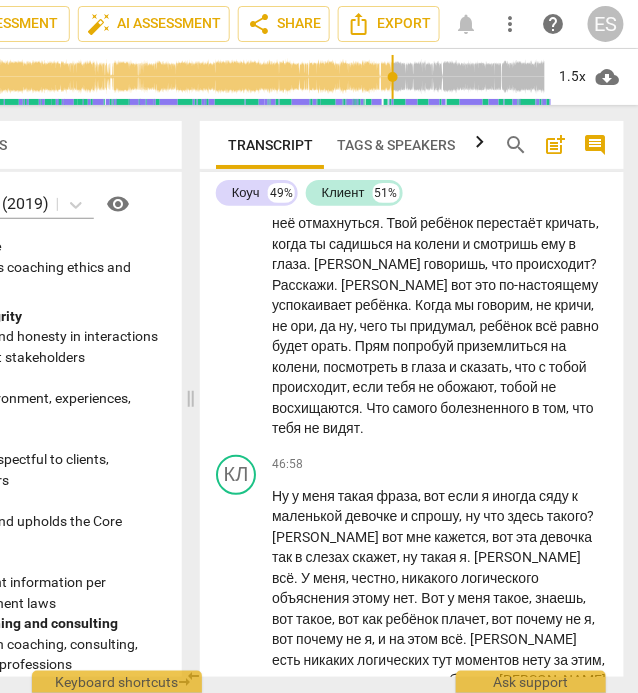 click on "pause" at bounding box center (237, 919) 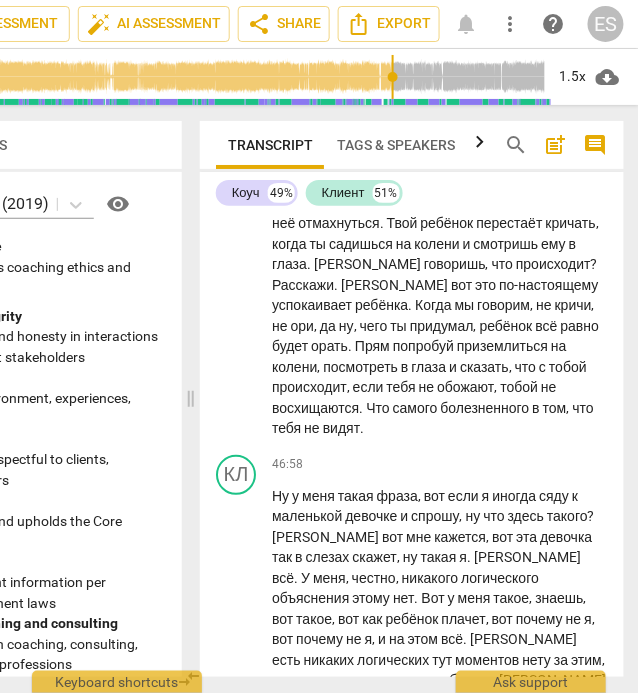 click on "play_arrow" at bounding box center (237, 1018) 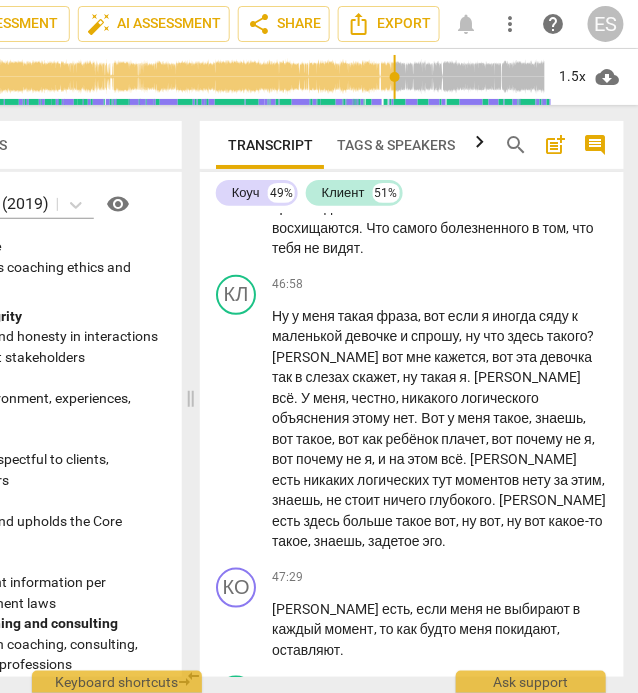 scroll, scrollTop: 24216, scrollLeft: 0, axis: vertical 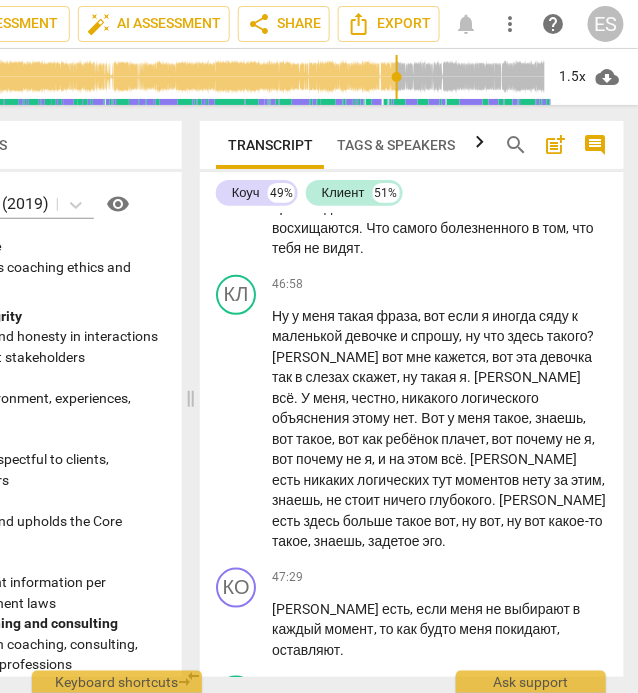 click on "pause" at bounding box center (237, 1192) 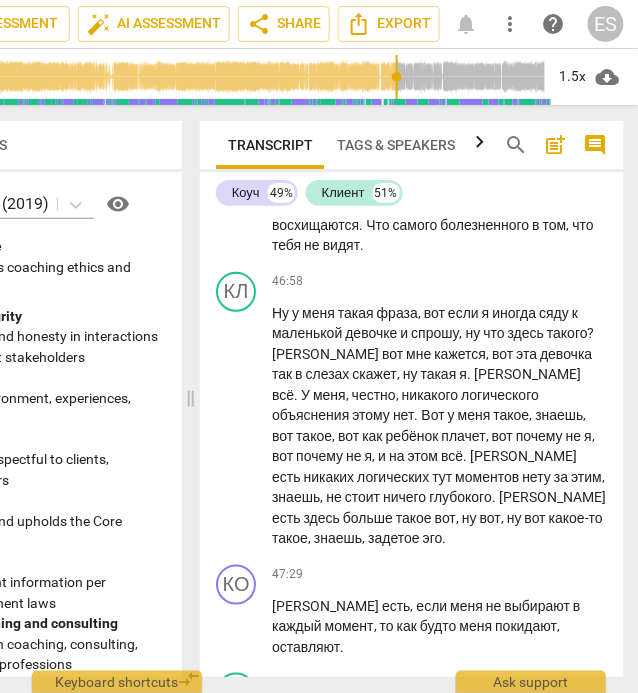 scroll, scrollTop: 24220, scrollLeft: 0, axis: vertical 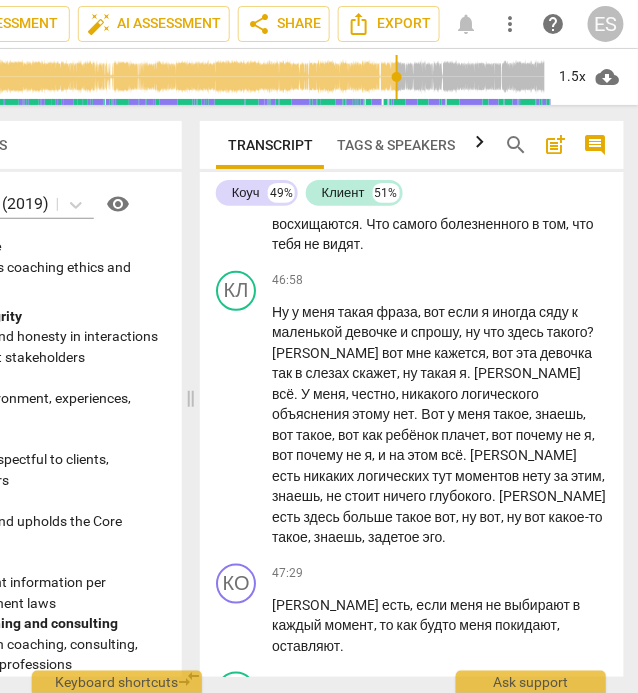 click on "play_arrow" at bounding box center [237, 1188] 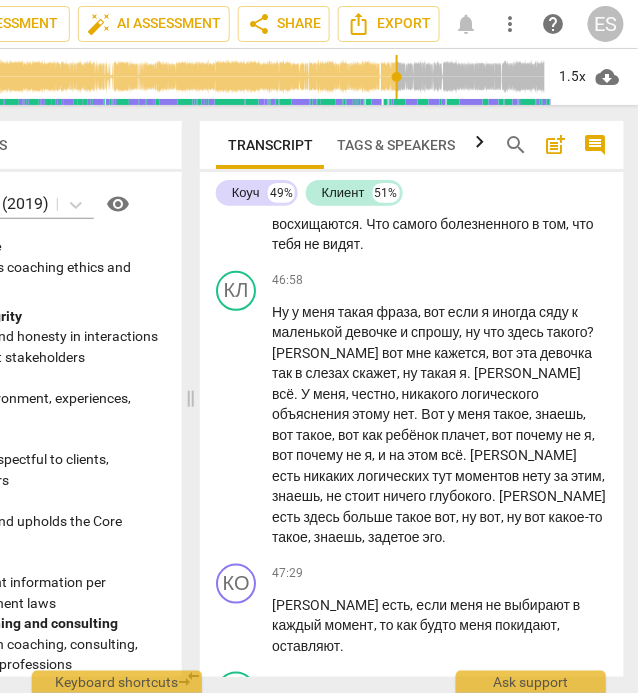 click on "Веры" at bounding box center (291, 1033) 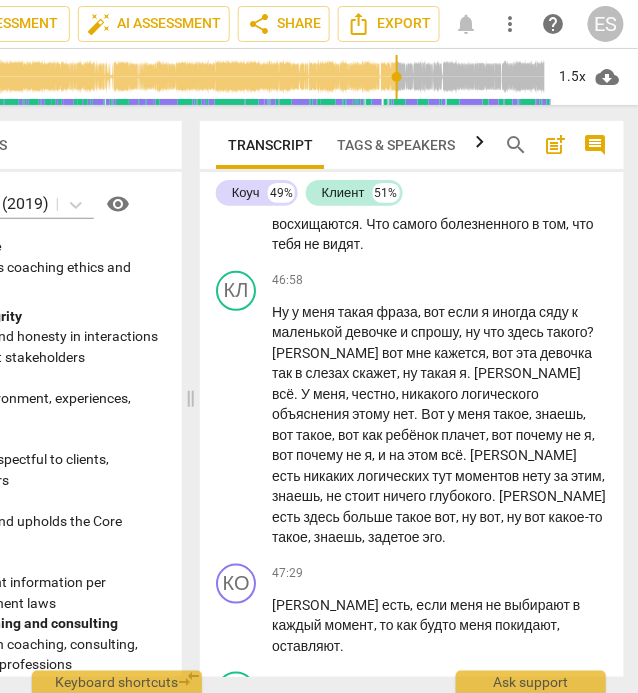 type on "2898" 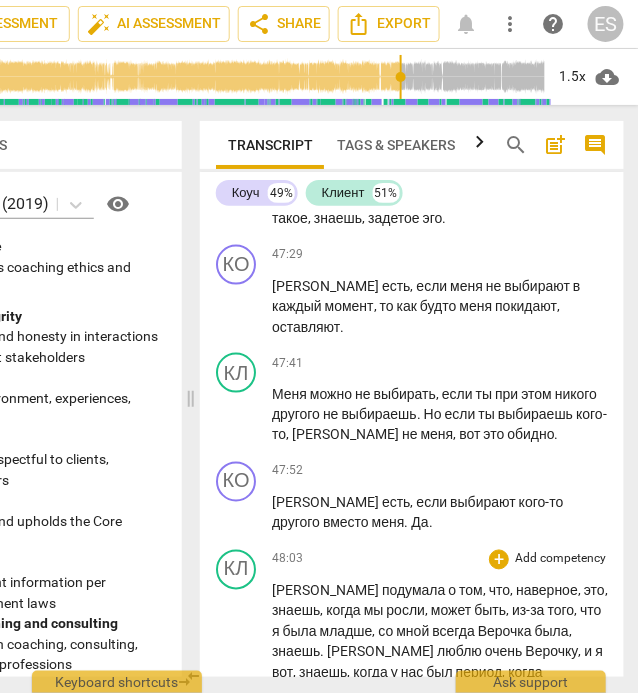 scroll, scrollTop: 24543, scrollLeft: 0, axis: vertical 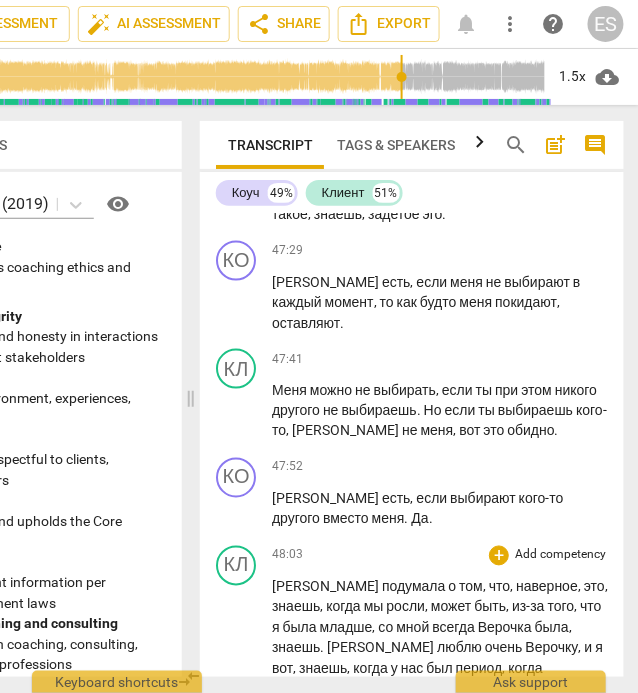 click on "вера" at bounding box center [287, 956] 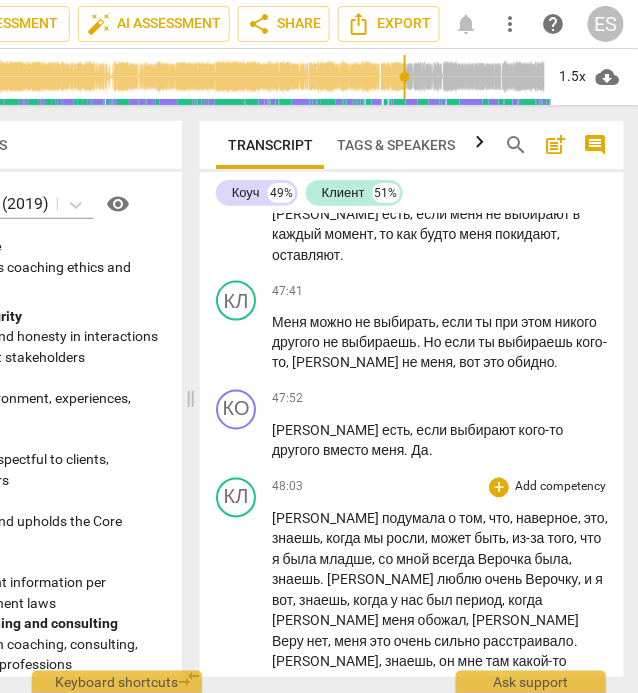 scroll, scrollTop: 24612, scrollLeft: 0, axis: vertical 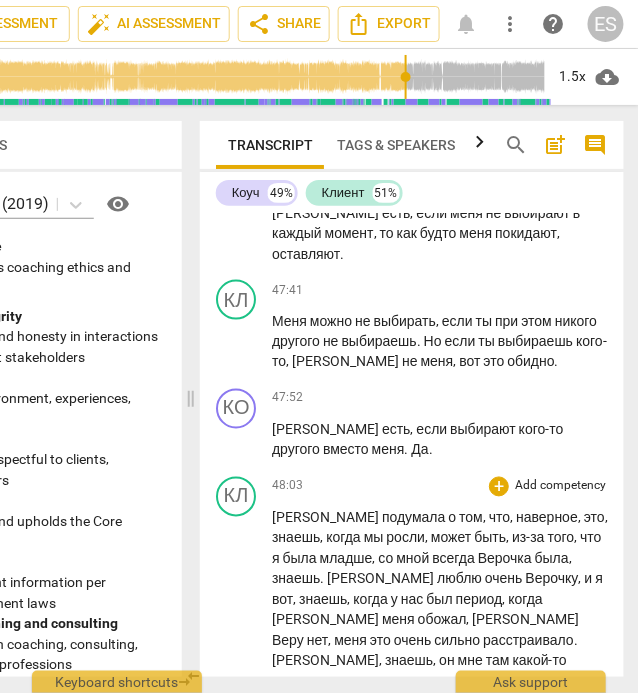 click on "нарисует" at bounding box center (547, 1010) 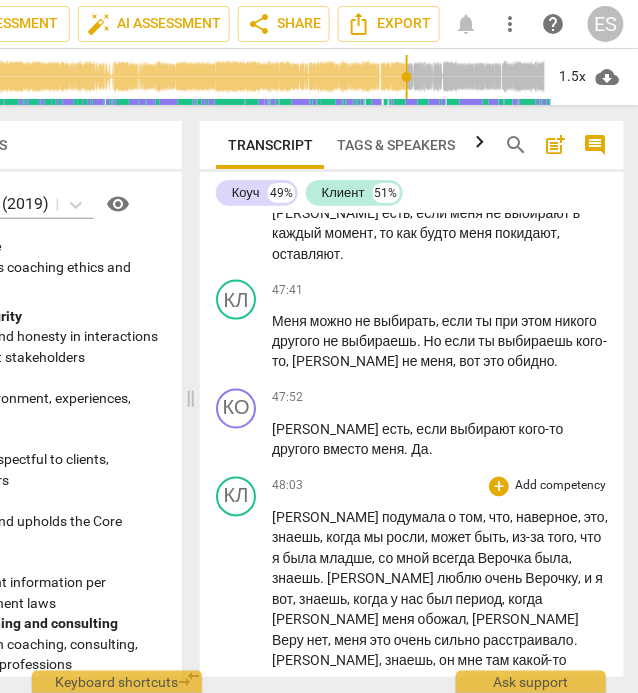 click on "нарисует" at bounding box center [547, 1010] 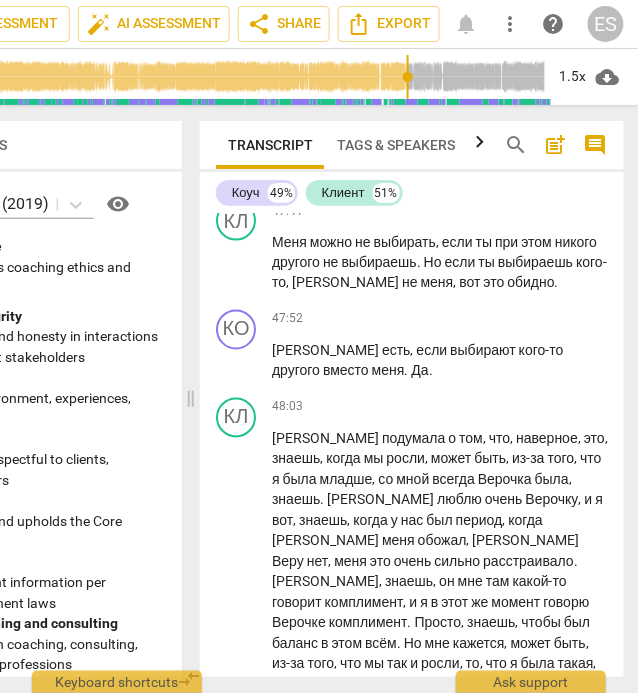 scroll, scrollTop: 24696, scrollLeft: 0, axis: vertical 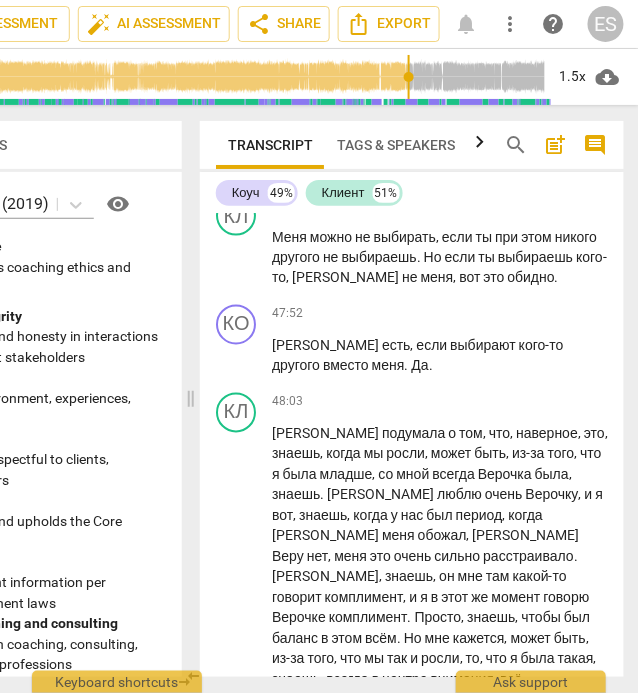 click on "pause" at bounding box center [237, 1210] 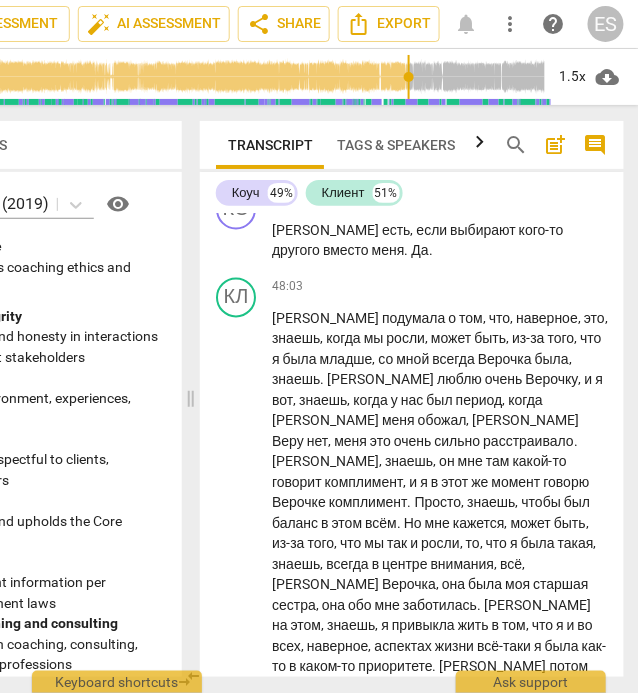scroll, scrollTop: 24812, scrollLeft: 0, axis: vertical 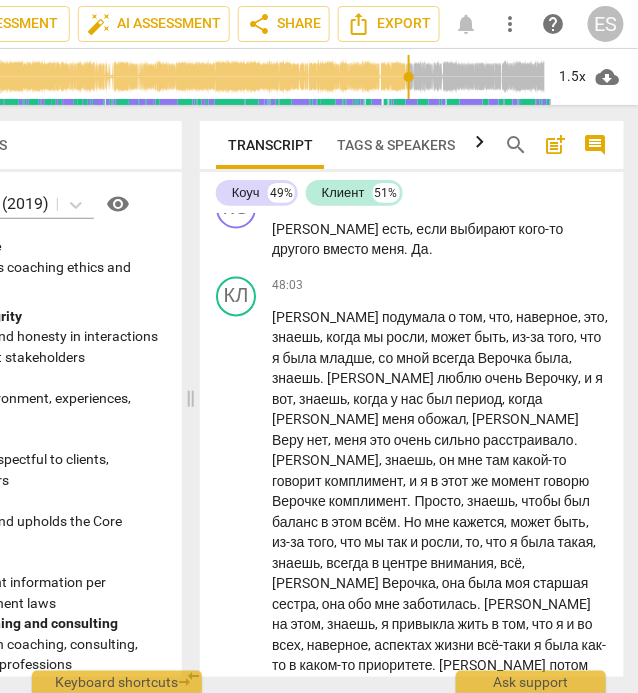 click on "play_arrow" at bounding box center [237, 1074] 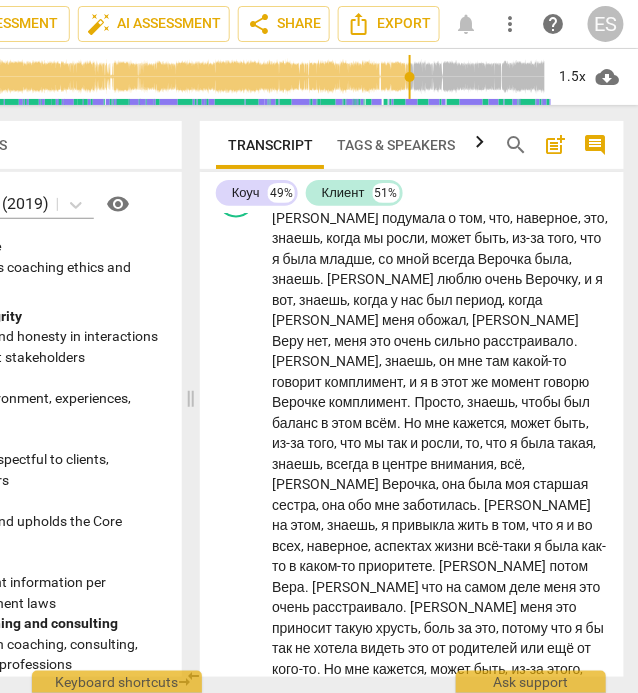 scroll, scrollTop: 24912, scrollLeft: 0, axis: vertical 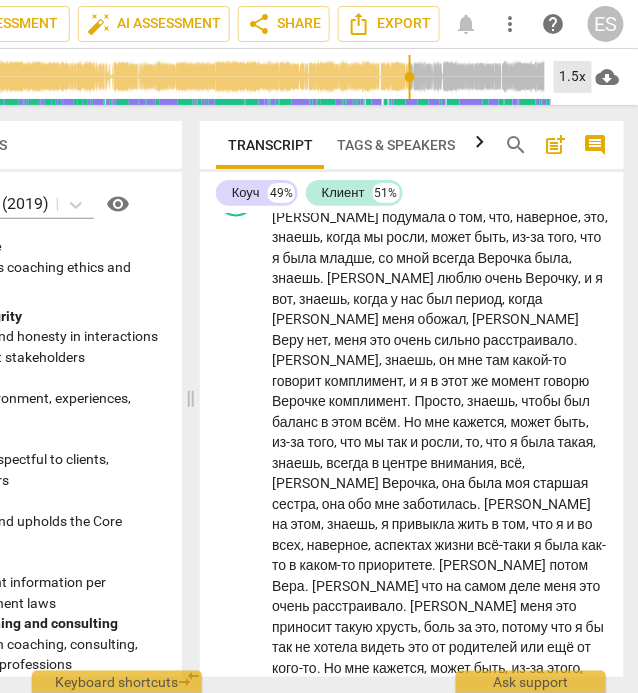 click on "1.5x" at bounding box center (573, 77) 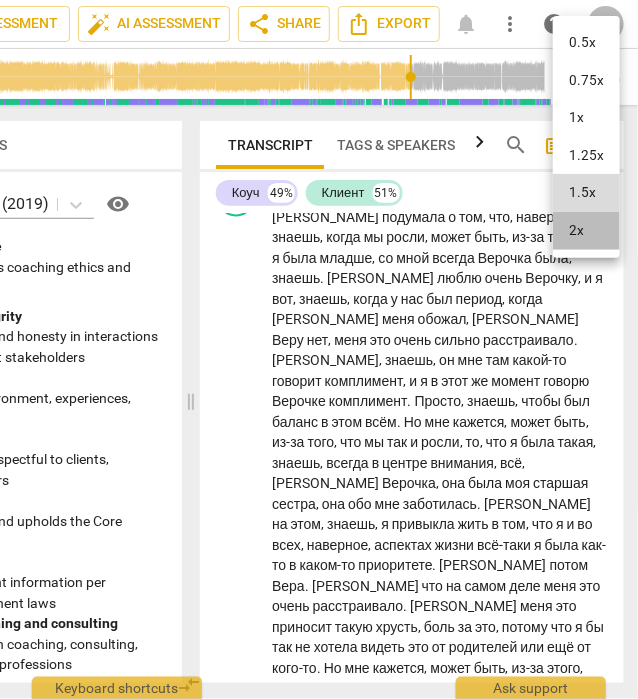 click on "2x" at bounding box center [586, 231] 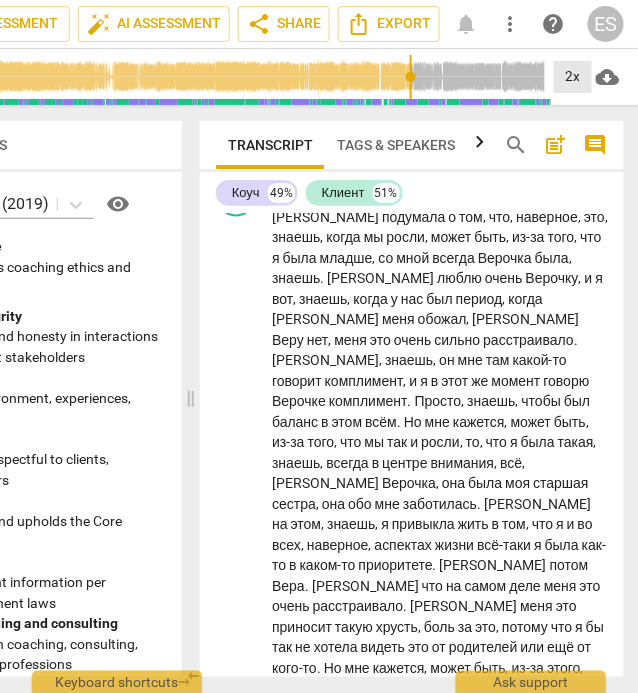click on "2x" at bounding box center [573, 77] 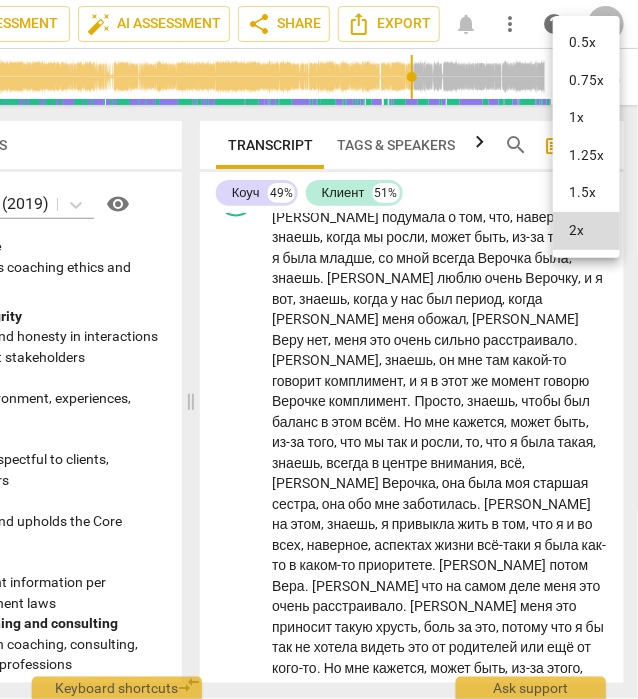 click on "1.5x" at bounding box center (586, 193) 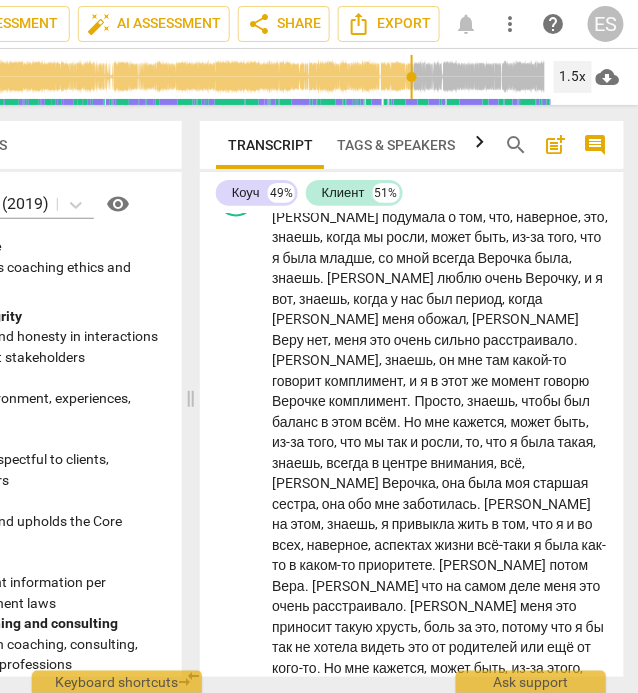 scroll, scrollTop: 24856, scrollLeft: 0, axis: vertical 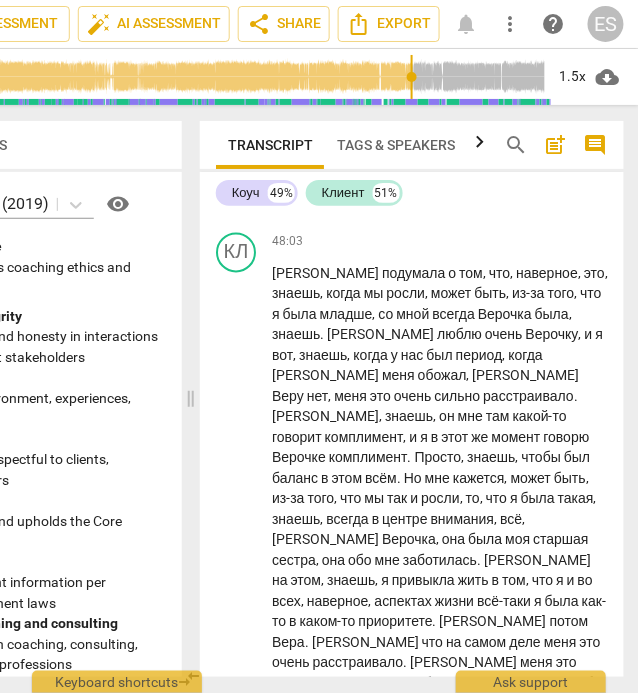 click on "pause" at bounding box center (237, 1030) 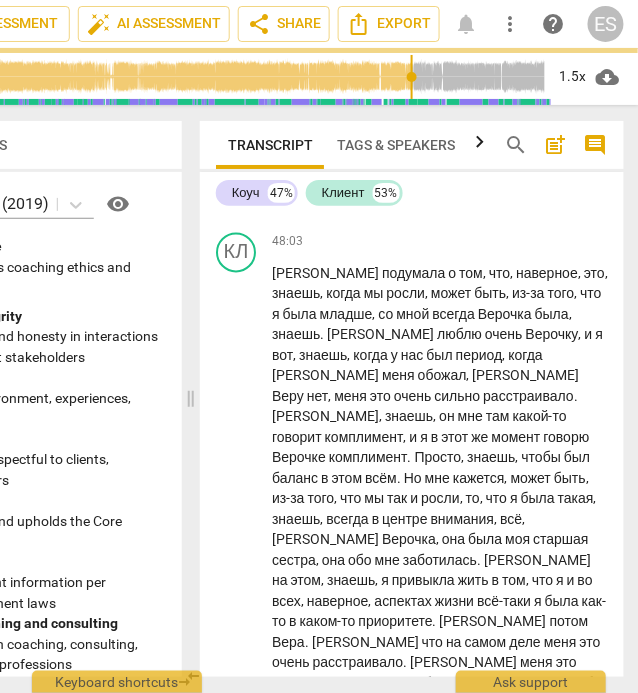 scroll, scrollTop: 24904, scrollLeft: 0, axis: vertical 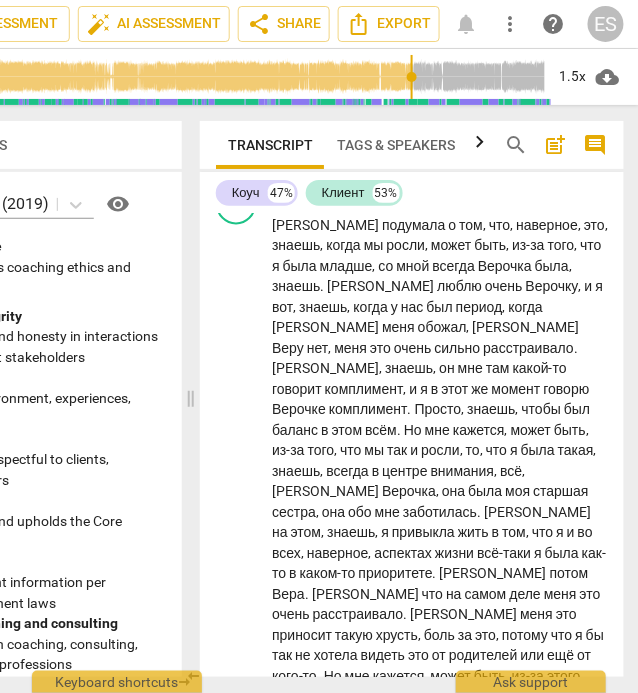 click on "да" at bounding box center (301, 955) 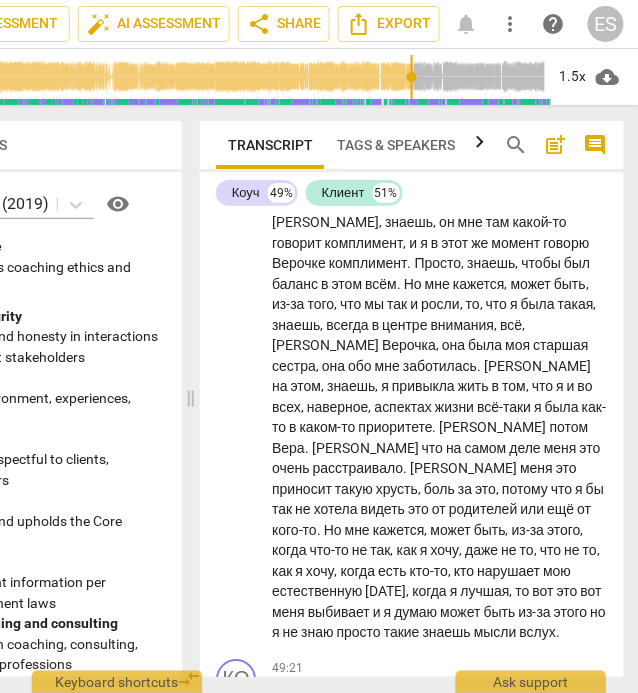 scroll, scrollTop: 25054, scrollLeft: 0, axis: vertical 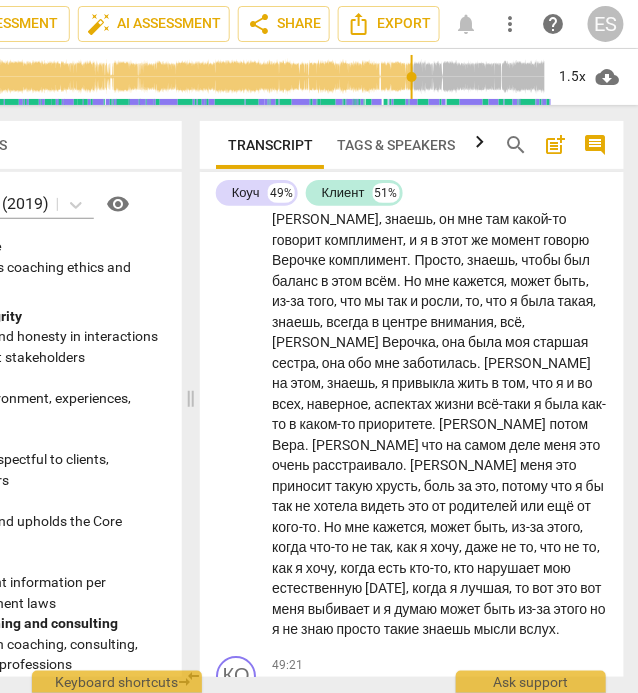 click on "play_arrow" at bounding box center (237, 1008) 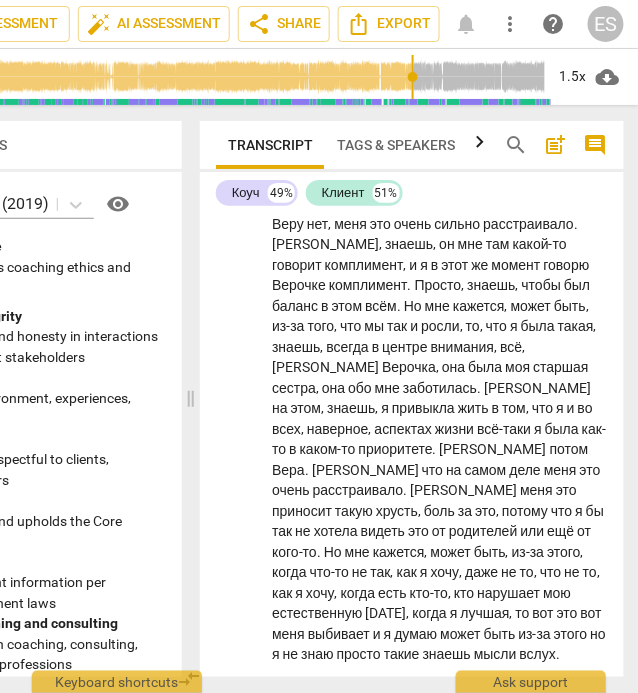 scroll, scrollTop: 24996, scrollLeft: 0, axis: vertical 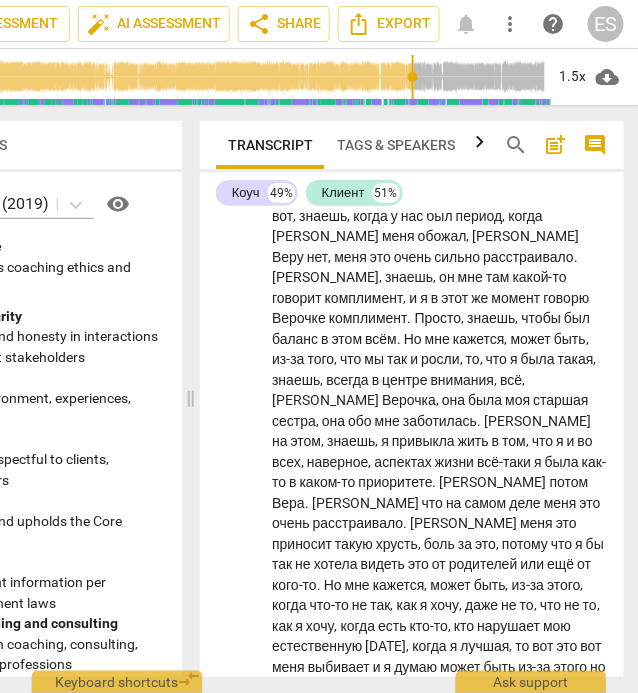 click on "pause" at bounding box center (237, 1066) 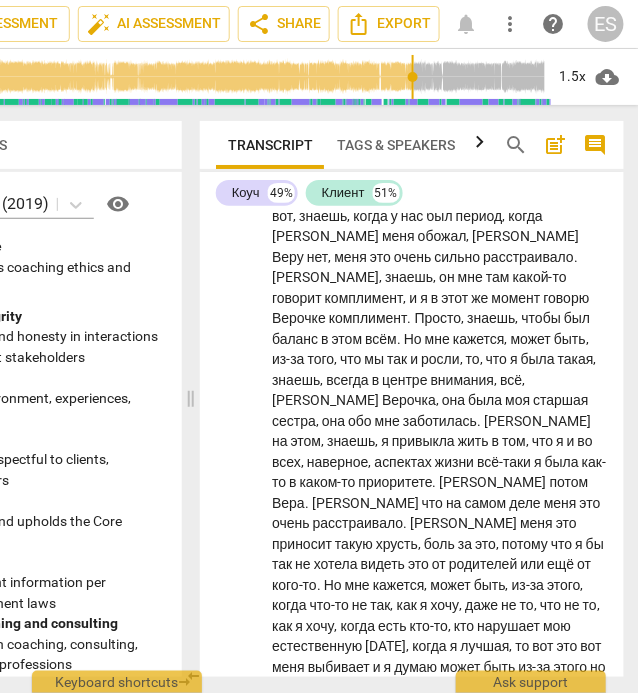 click on "play_arrow" at bounding box center (237, 1066) 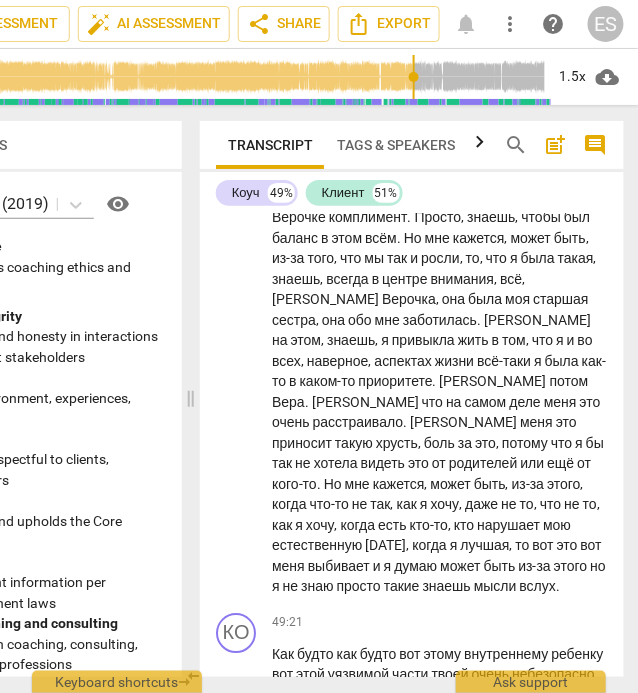 scroll, scrollTop: 25098, scrollLeft: 0, axis: vertical 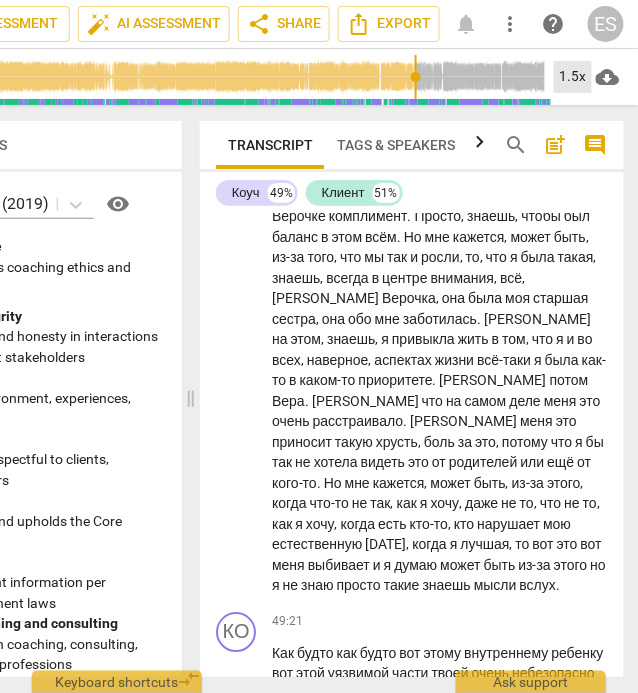 click on "1.5x" at bounding box center [573, 77] 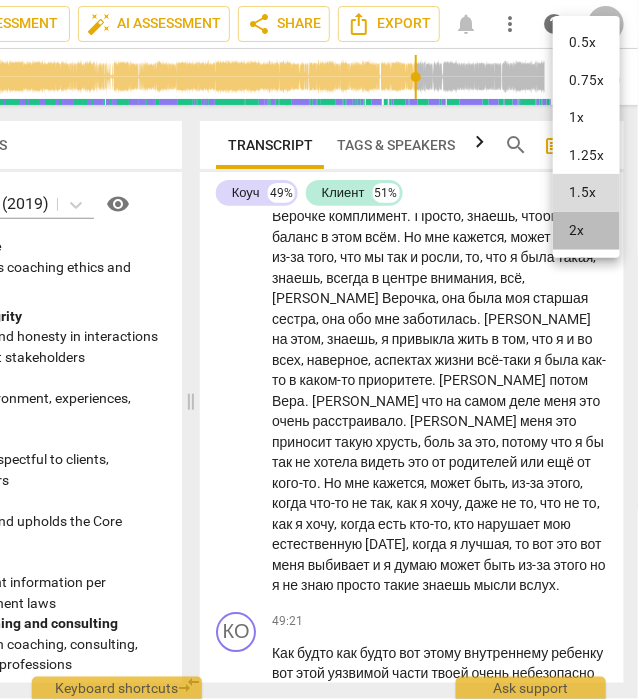 click on "2x" at bounding box center [586, 231] 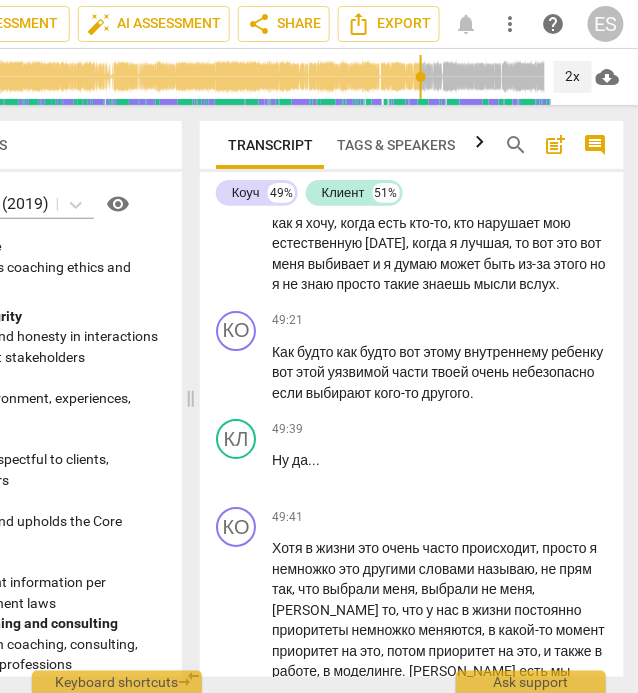 scroll, scrollTop: 25400, scrollLeft: 0, axis: vertical 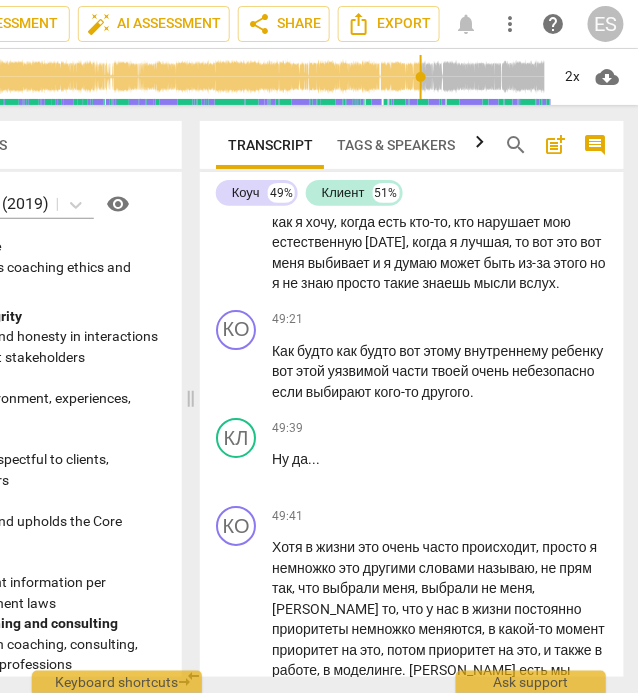 click on "Верна" at bounding box center [444, 922] 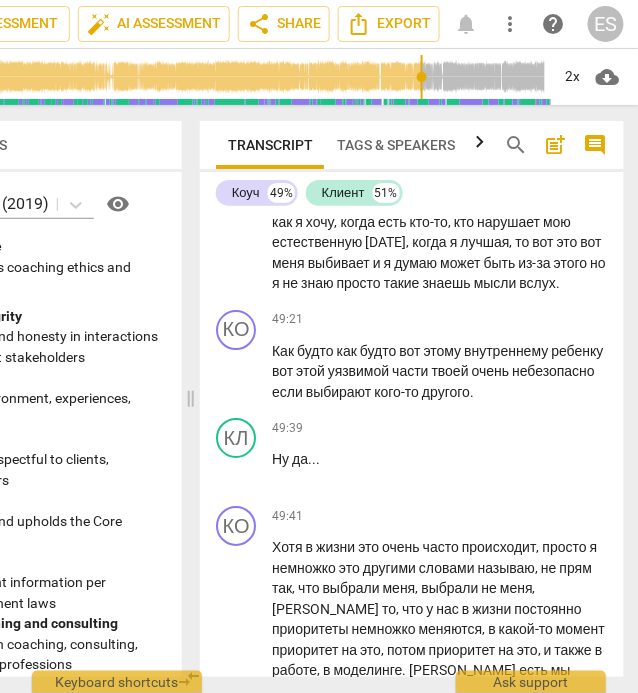 type on "3051" 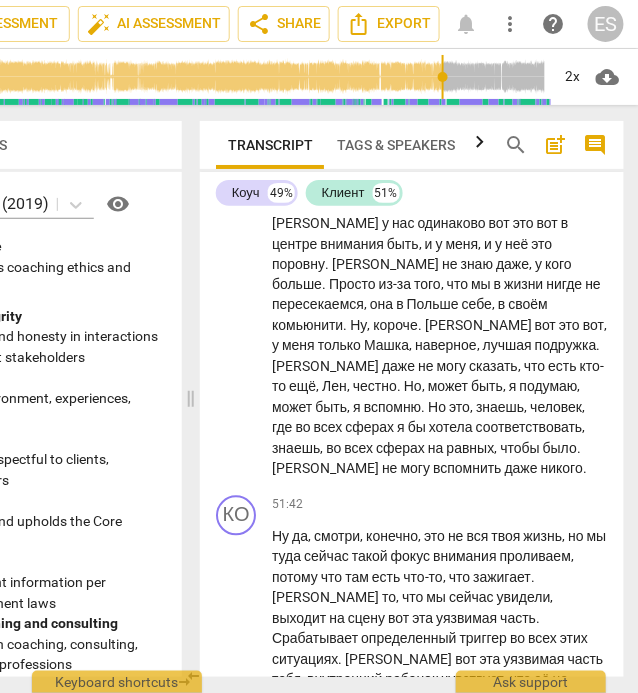 scroll, scrollTop: 26300, scrollLeft: 0, axis: vertical 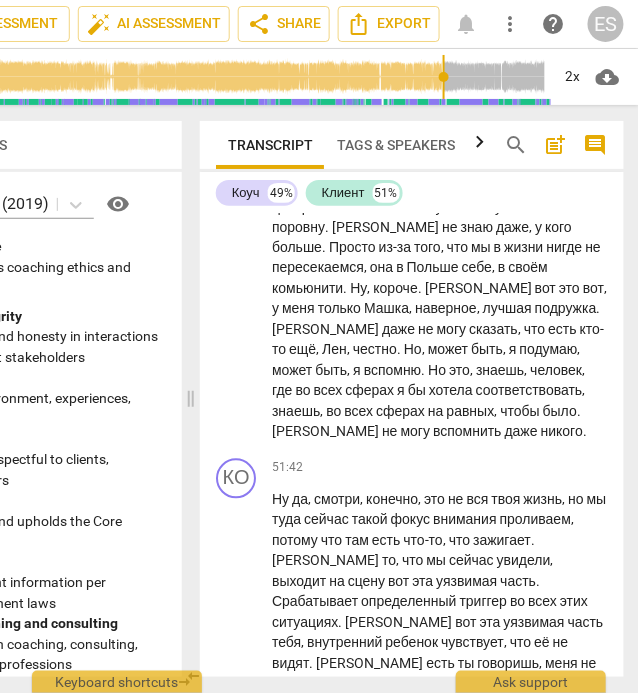 click on "pause" at bounding box center (237, 1026) 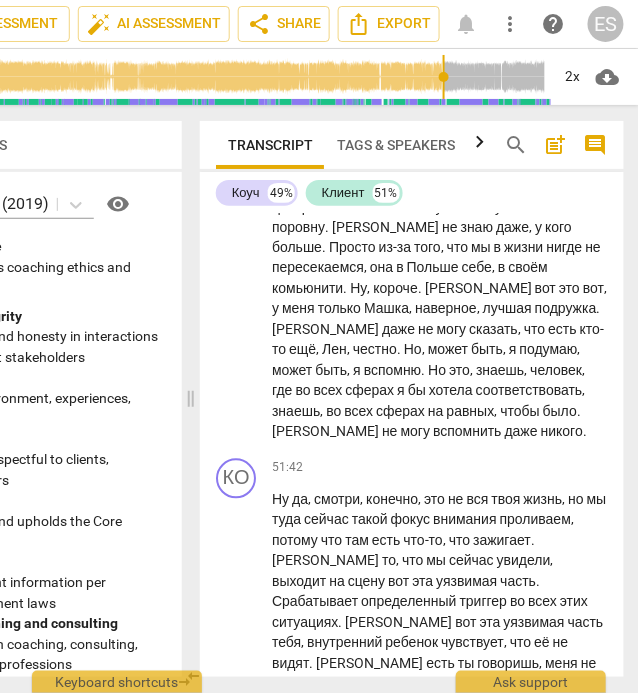 click on "play_arrow" at bounding box center [237, 1026] 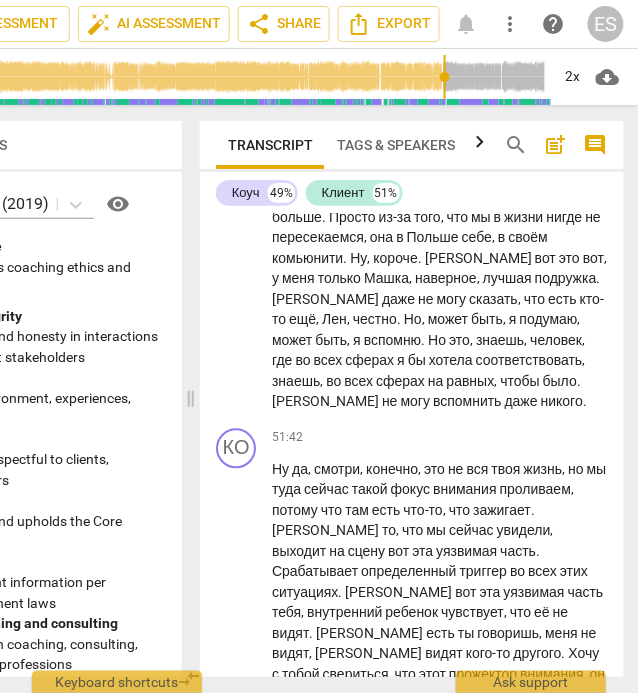 scroll, scrollTop: 26334, scrollLeft: 0, axis: vertical 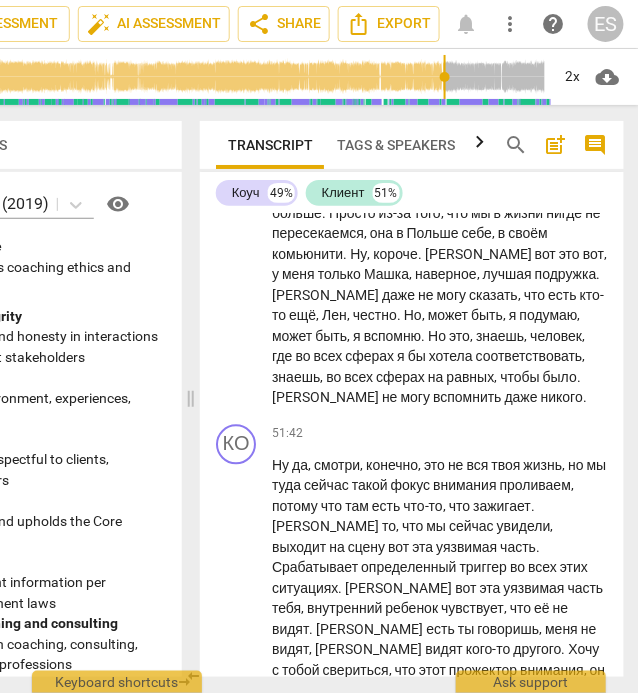 click on "pause" at bounding box center (237, 992) 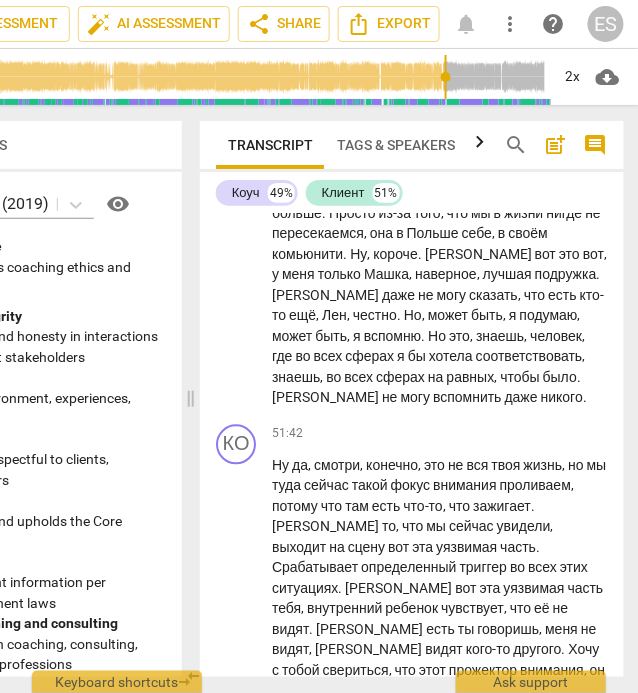 click on "play_arrow" at bounding box center (237, 992) 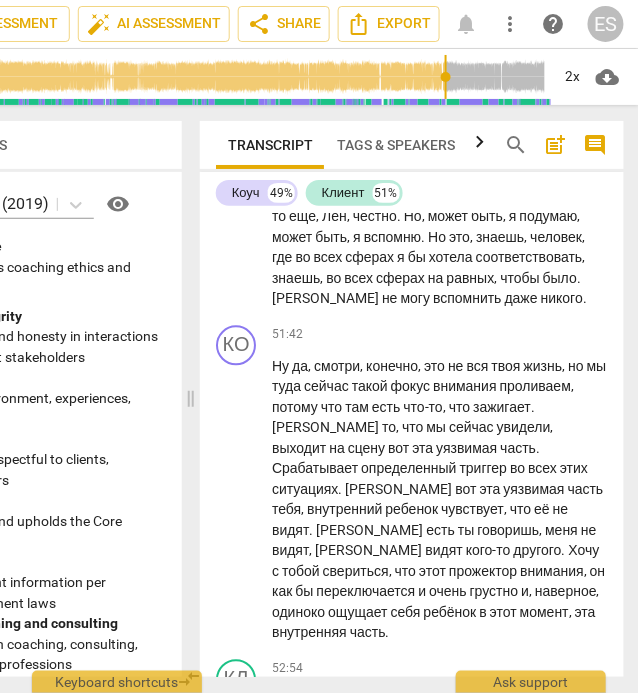 scroll, scrollTop: 26434, scrollLeft: 0, axis: vertical 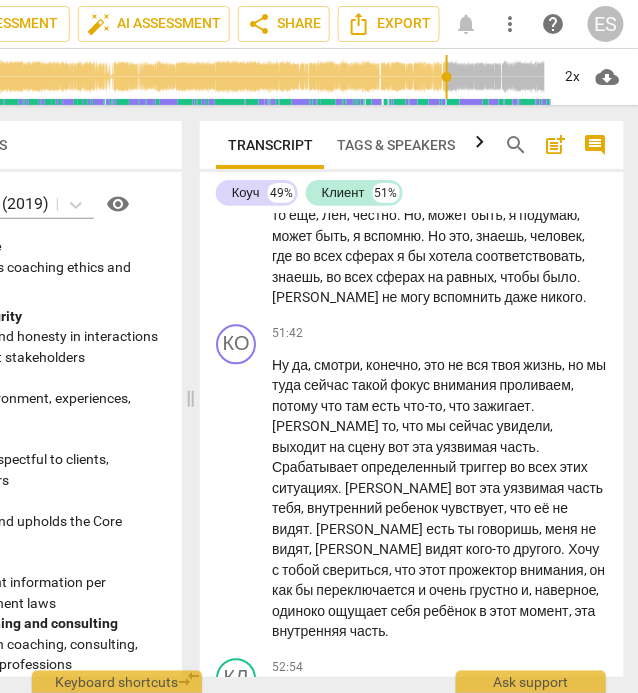 click on "Мне" at bounding box center [523, 931] 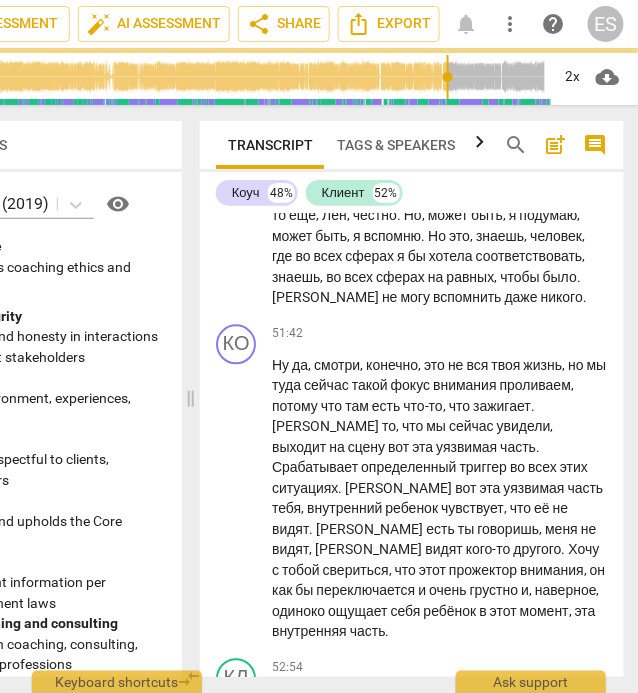 scroll, scrollTop: 26521, scrollLeft: 0, axis: vertical 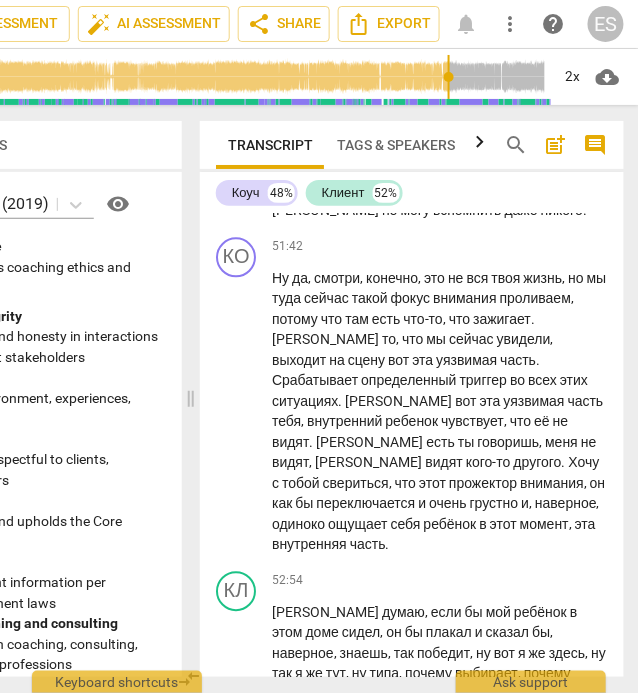 click on "Кажется" at bounding box center [298, 1000] 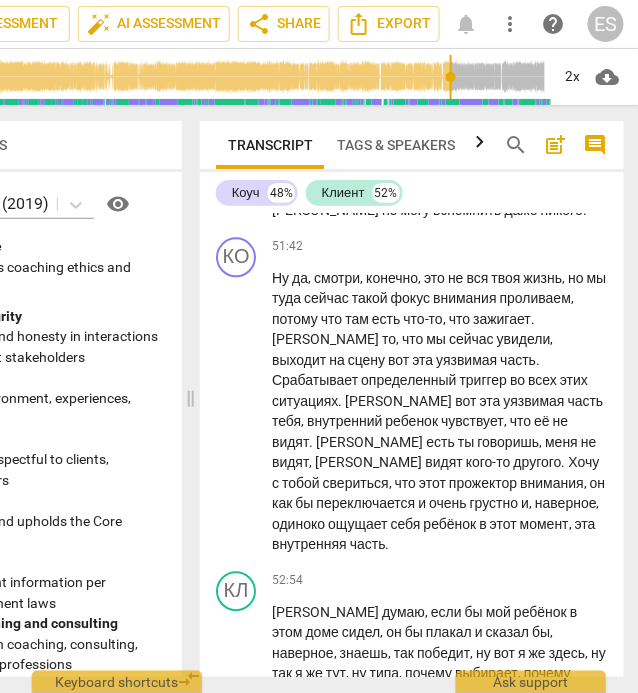 click on "Мне" at bounding box center (285, 912) 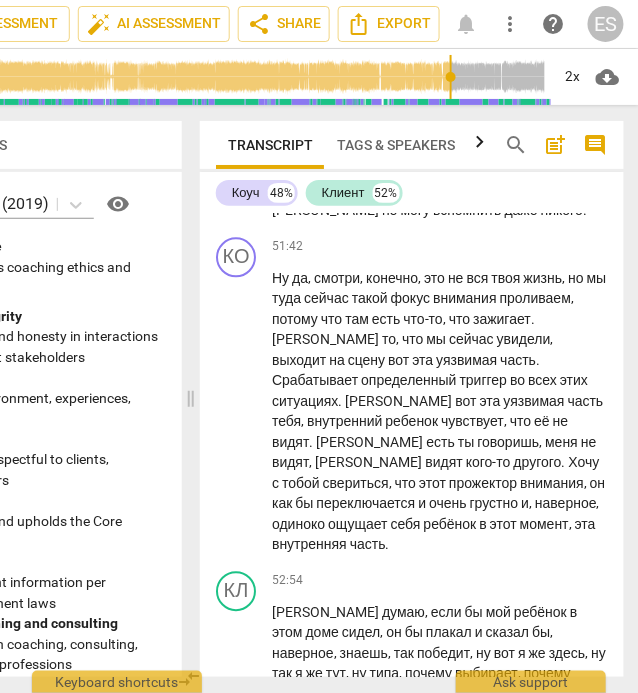 type on "3236" 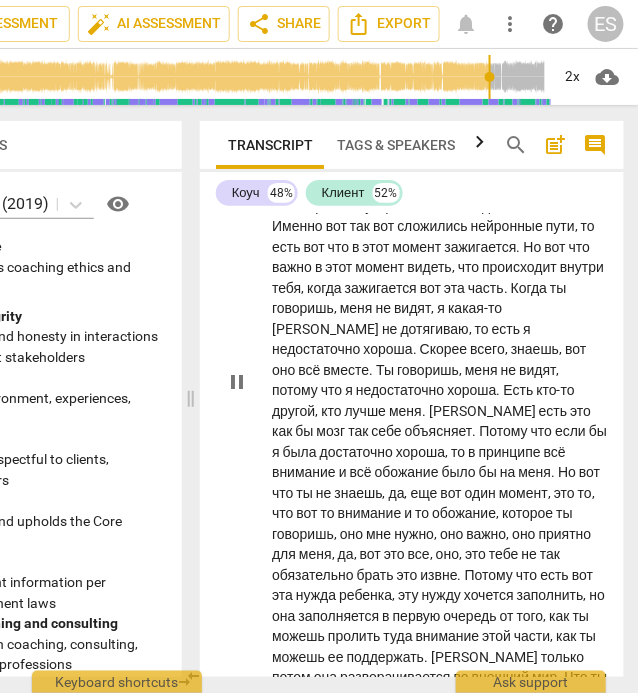 scroll, scrollTop: 28078, scrollLeft: 0, axis: vertical 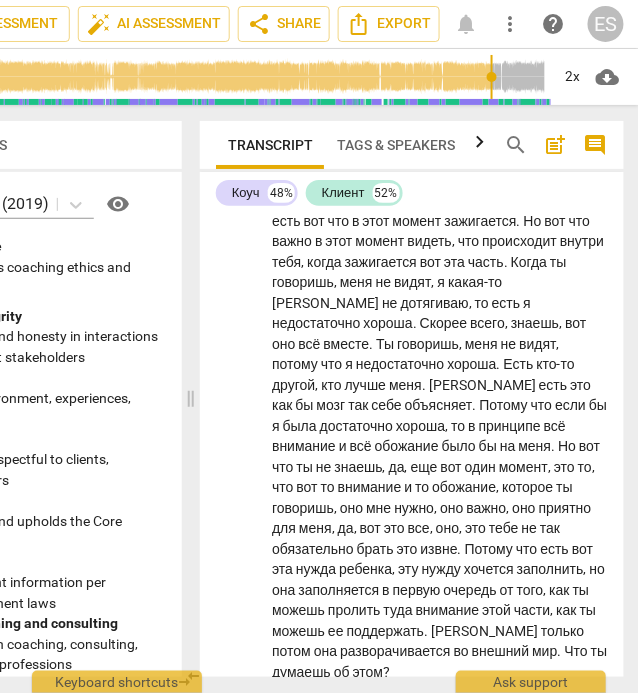 click on "Пока" at bounding box center [288, 1054] 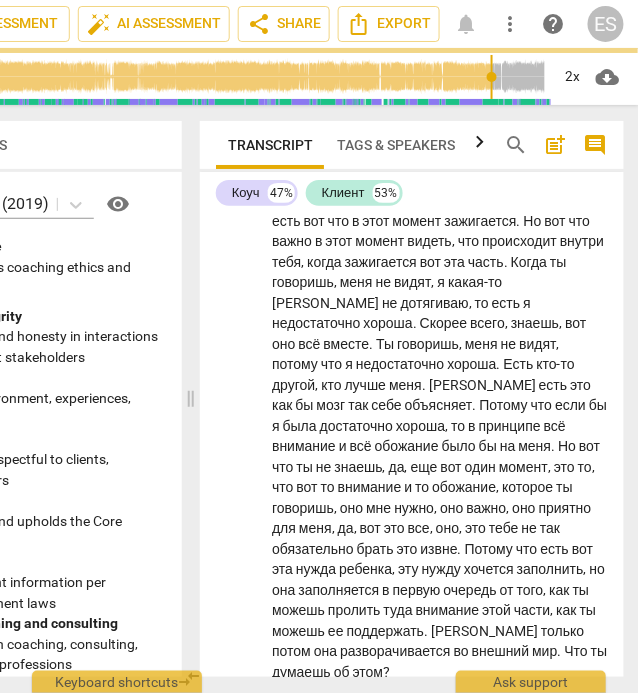 scroll, scrollTop: 28010, scrollLeft: 0, axis: vertical 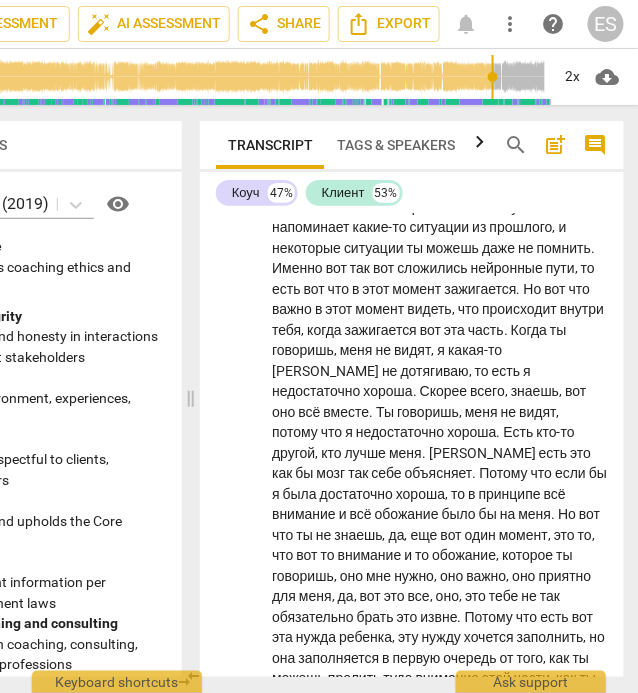 click on "Ну" at bounding box center [280, 1075] 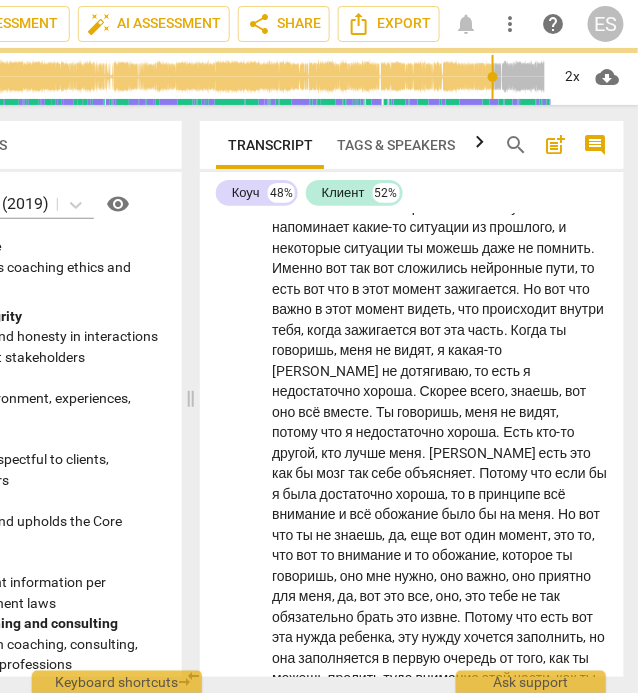 scroll, scrollTop: 28078, scrollLeft: 0, axis: vertical 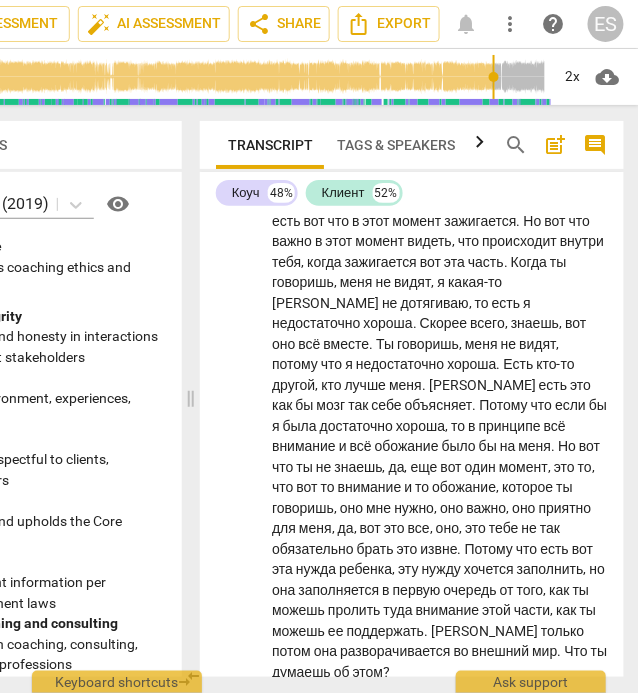 click on "pause" at bounding box center (237, 1199) 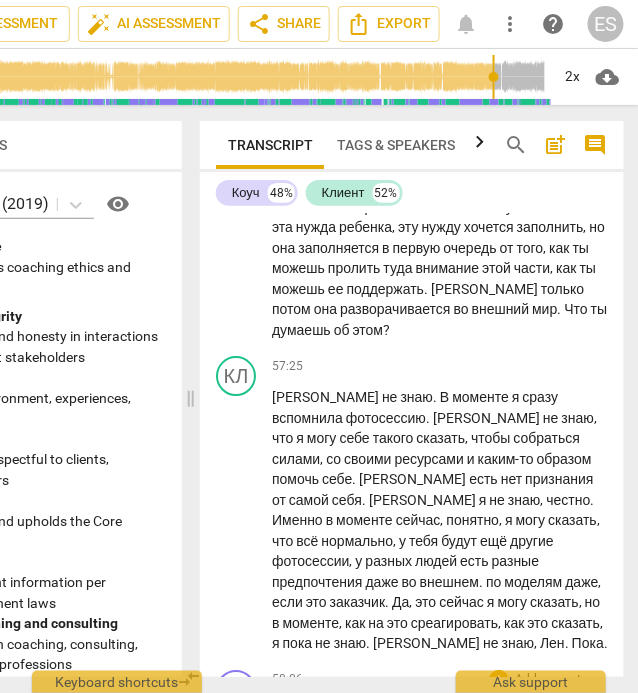 scroll, scrollTop: 28428, scrollLeft: 0, axis: vertical 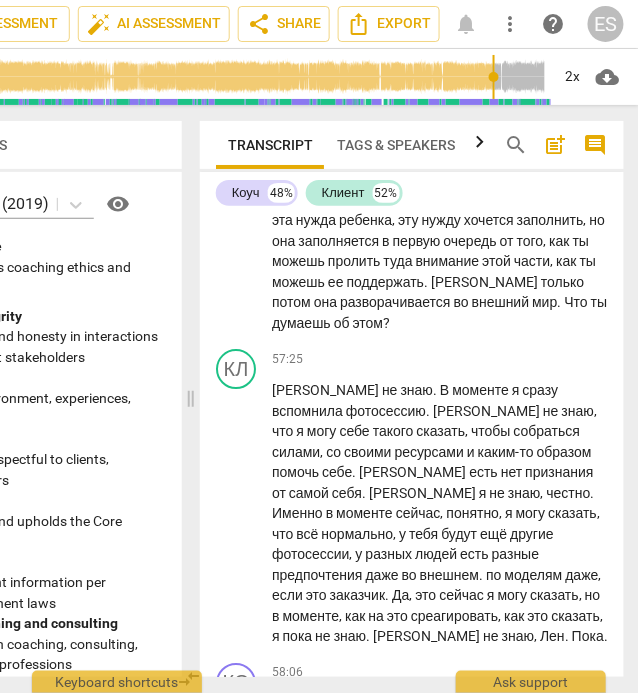 click on "play_arrow" at bounding box center [237, 1183] 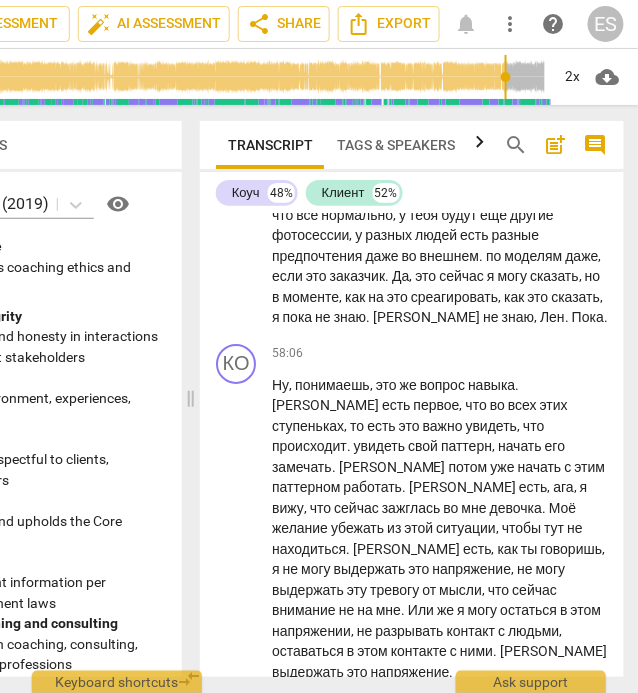 scroll, scrollTop: 28746, scrollLeft: 0, axis: vertical 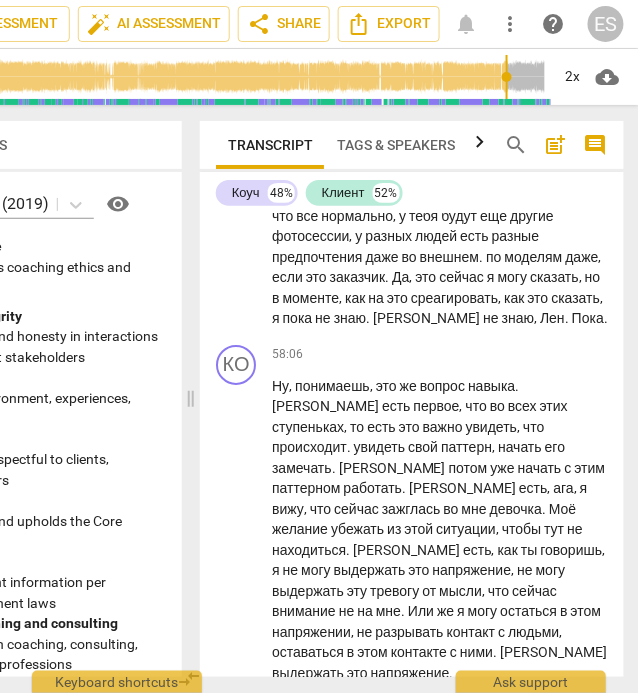 click on "pause" at bounding box center [237, 1066] 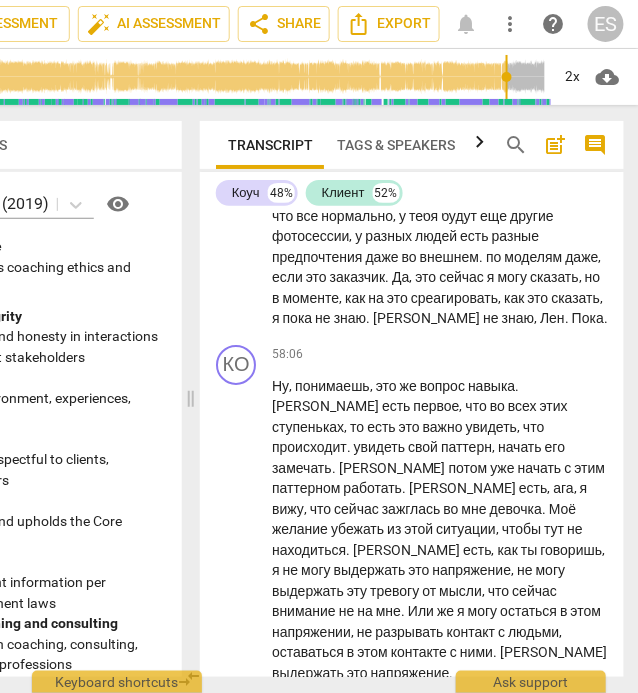 click on "Да ,   [PERSON_NAME] ,   и   у   меня ,   кстати ,   на   следующей   неделе   тоже   фотосессия ,   и   будет   тоже   пять   моделей   помимо   меня .   Боже ,   мне   кажется ,   [DEMOGRAPHIC_DATA]   мне   пробует   через   такие   ситуации ,   чтобы   я   всё-таки   это   проработала .   Потому   что ,   видишь ,   это   в   отношениях ,   это   в   принципе   в   жизни ,   это   даже   в   дружбе .   То   есть   каждый   аспект   в   моей   жизни ,   он   как   будто ,   знаешь ,   во   всех   аспектах   моей   жизни   где-то   есть   место   вот   этой   внутренней   такой ,   знаешь ,   конкуренции   либо   жажде   по   вниманию   и   признанию .   Да ,   ,   по" at bounding box center (440, 863) 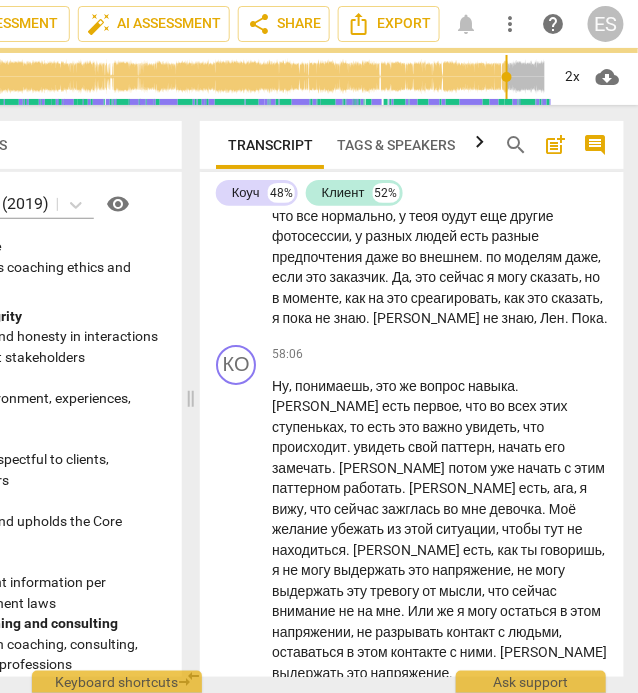 scroll, scrollTop: 28659, scrollLeft: 0, axis: vertical 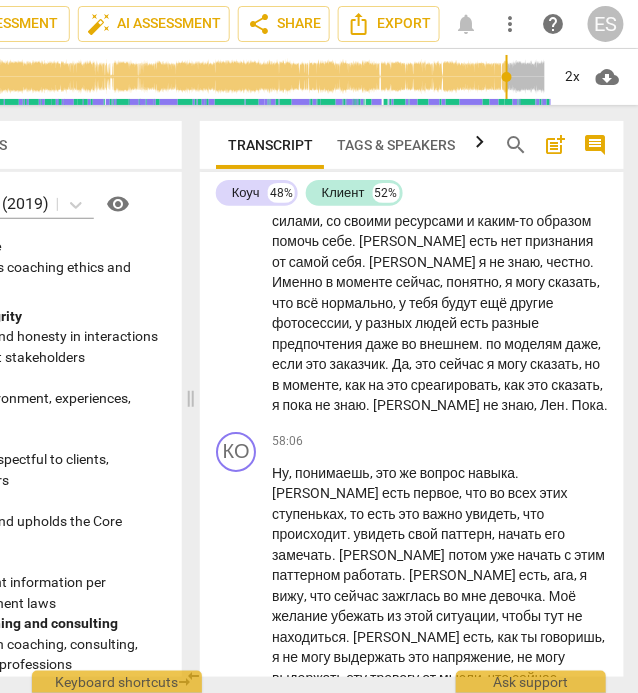 click on "Отношения" at bounding box center (309, 1141) 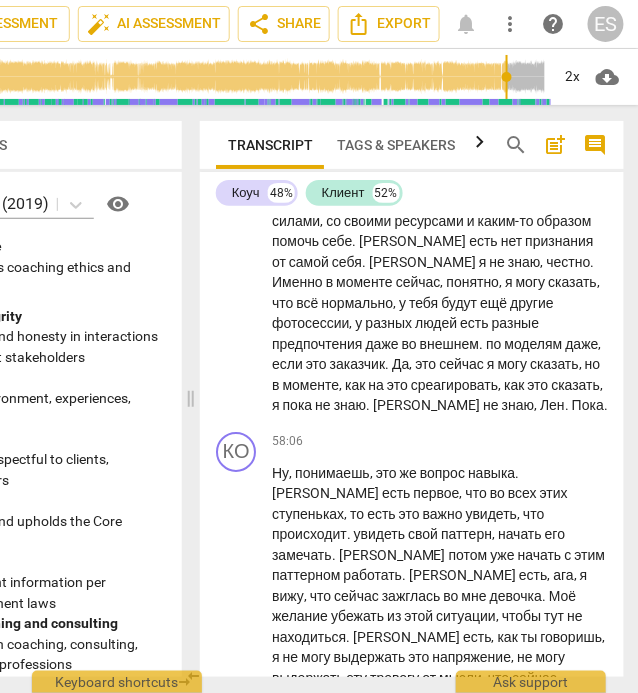 click on "play_arrow" at bounding box center [237, 1106] 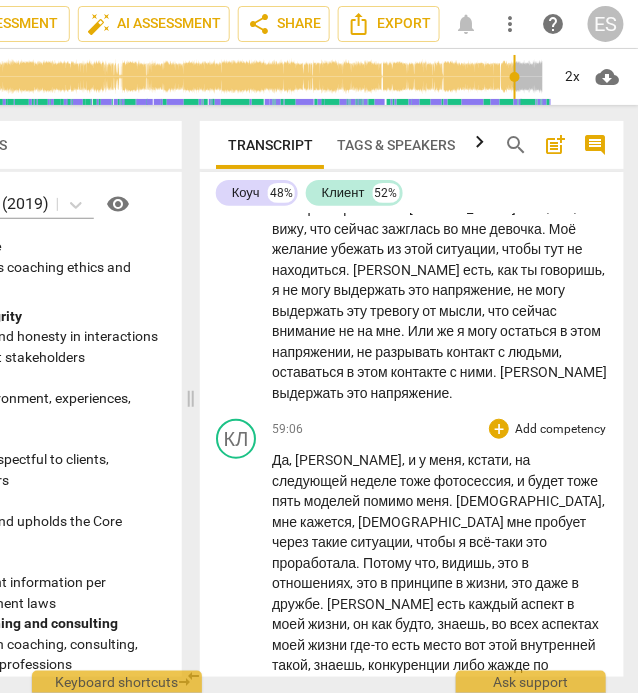 scroll, scrollTop: 29032, scrollLeft: 0, axis: vertical 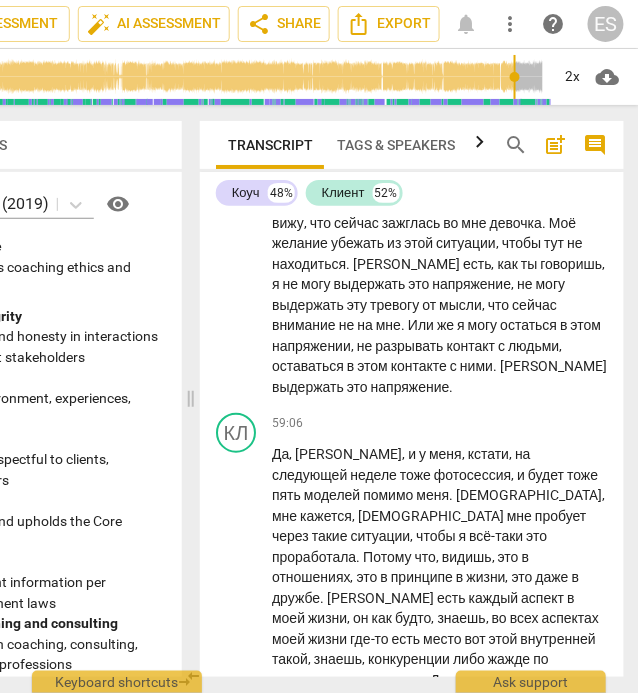 click on "pause" at bounding box center [237, 1149] 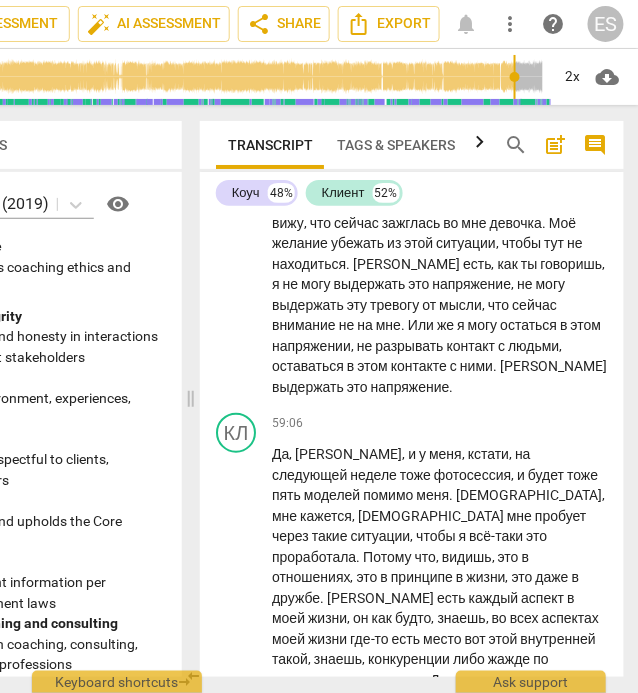 click on "play_arrow" at bounding box center [237, 1149] 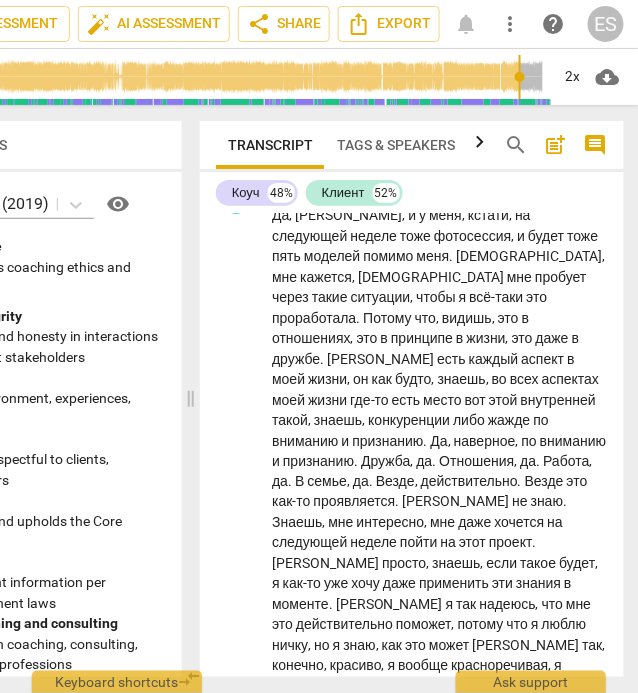 scroll, scrollTop: 29292, scrollLeft: 0, axis: vertical 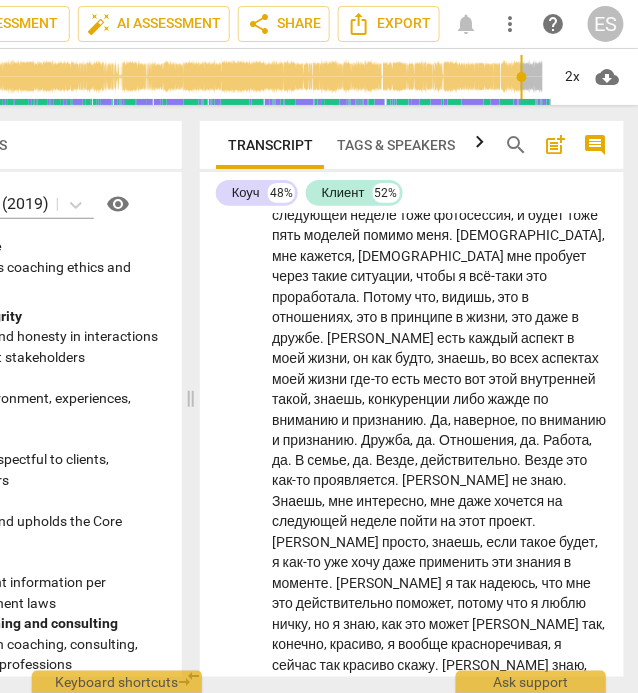 click on "pause" at bounding box center [237, 1126] 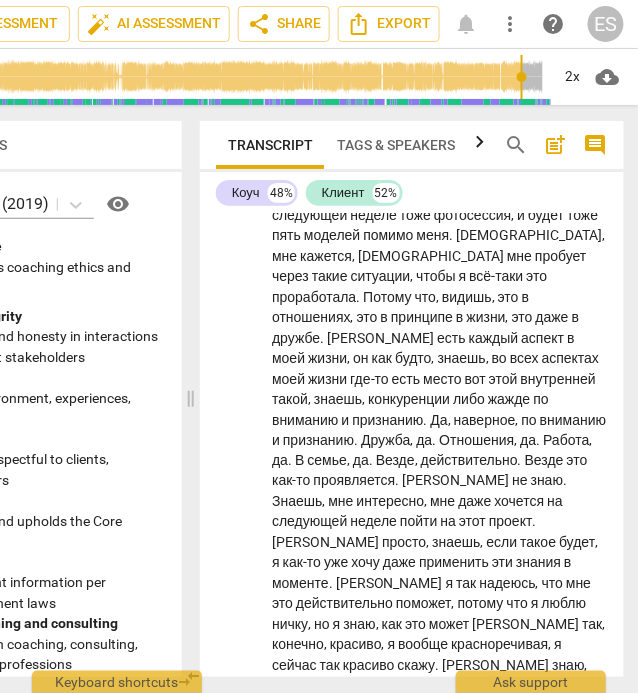 click on "play_arrow" at bounding box center (237, 1126) 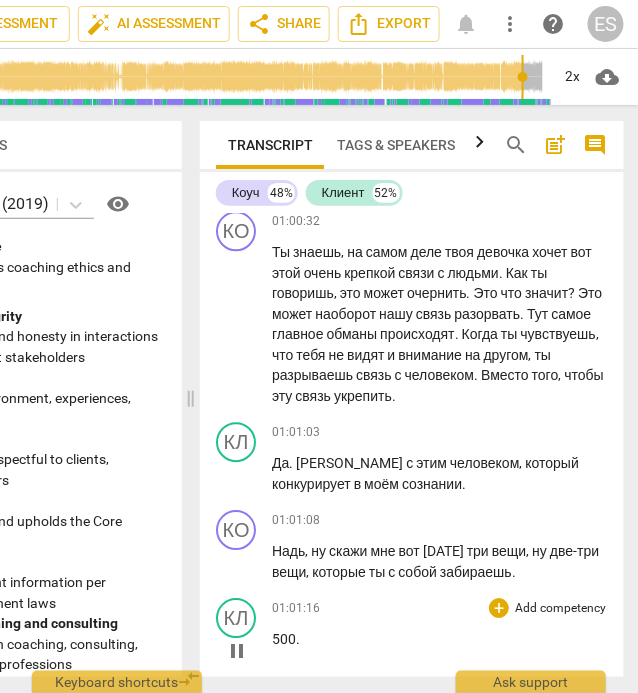 scroll, scrollTop: 29856, scrollLeft: 0, axis: vertical 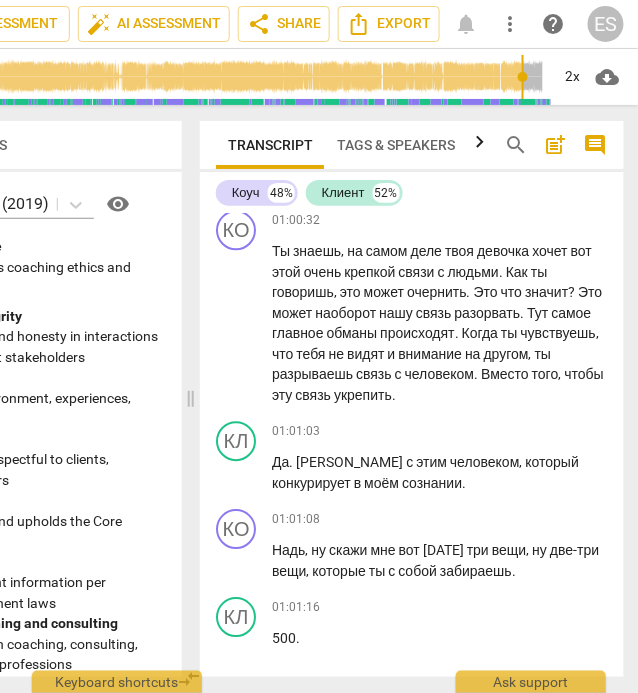 click on "[PERSON_NAME]" at bounding box center [521, 990] 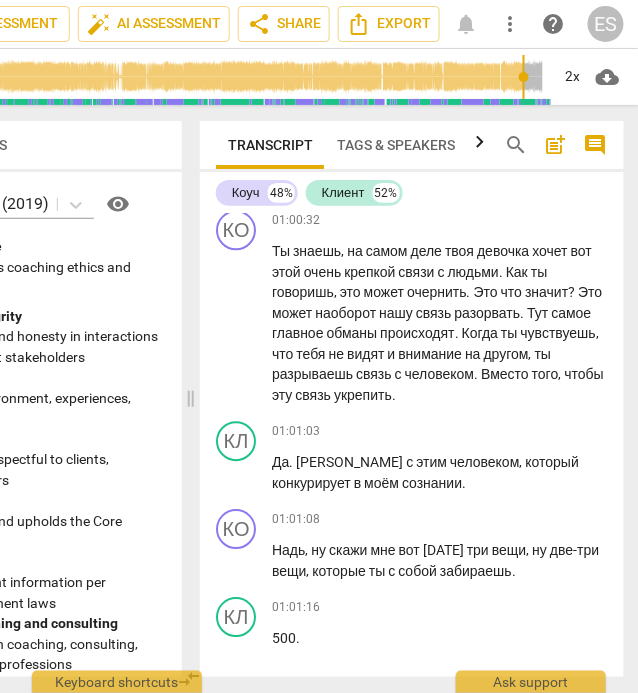 type on "3690" 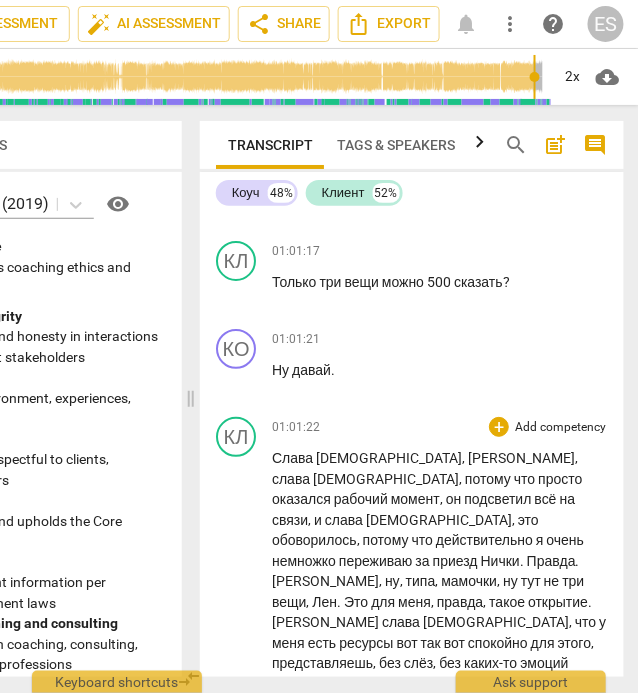 scroll, scrollTop: 30391, scrollLeft: 0, axis: vertical 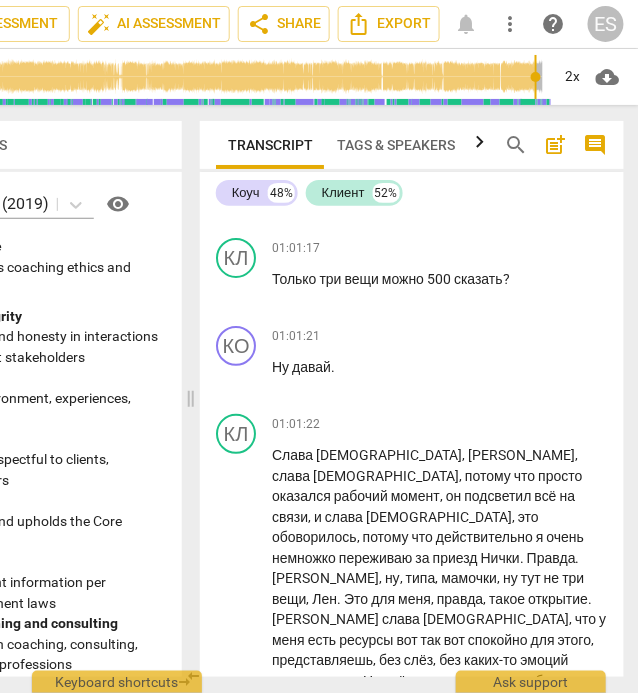click on "pause" at bounding box center (237, 1273) 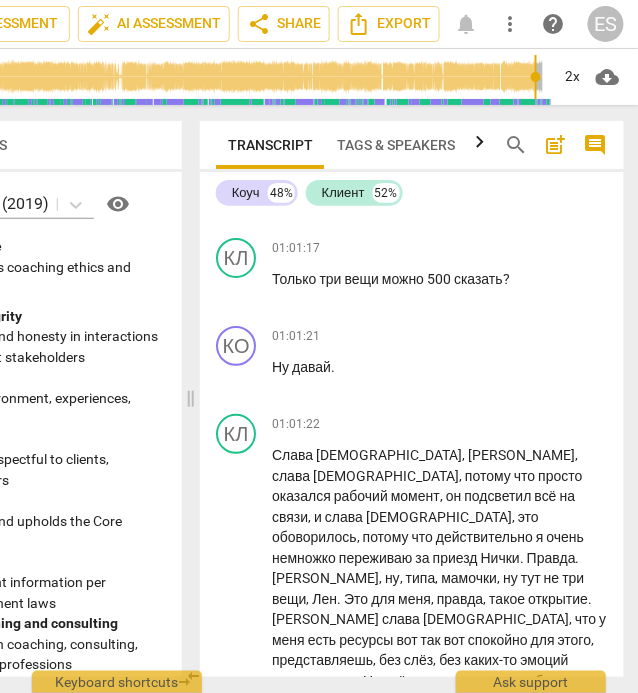 click on "play_arrow" at bounding box center [237, 1273] 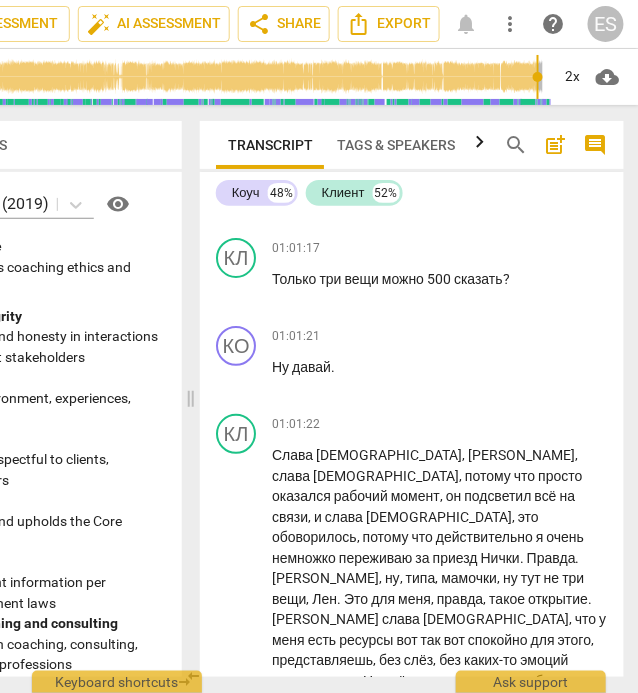 click on "pause" at bounding box center (237, 1273) 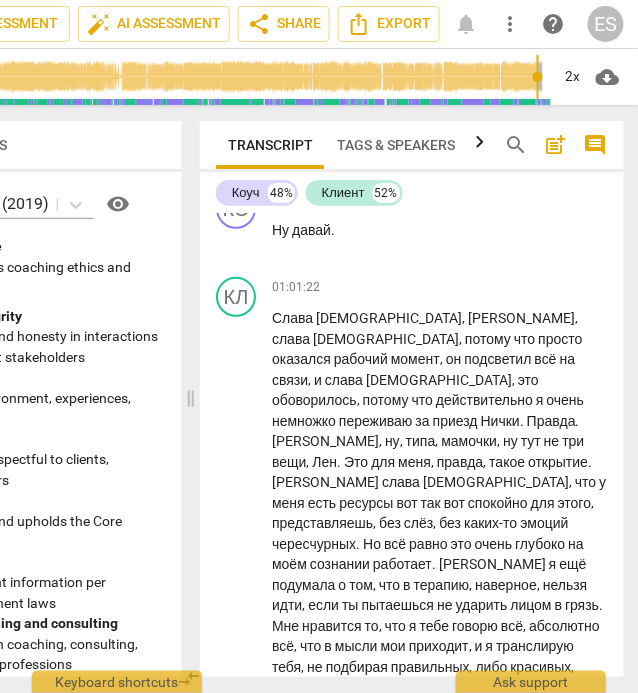 scroll, scrollTop: 30532, scrollLeft: 0, axis: vertical 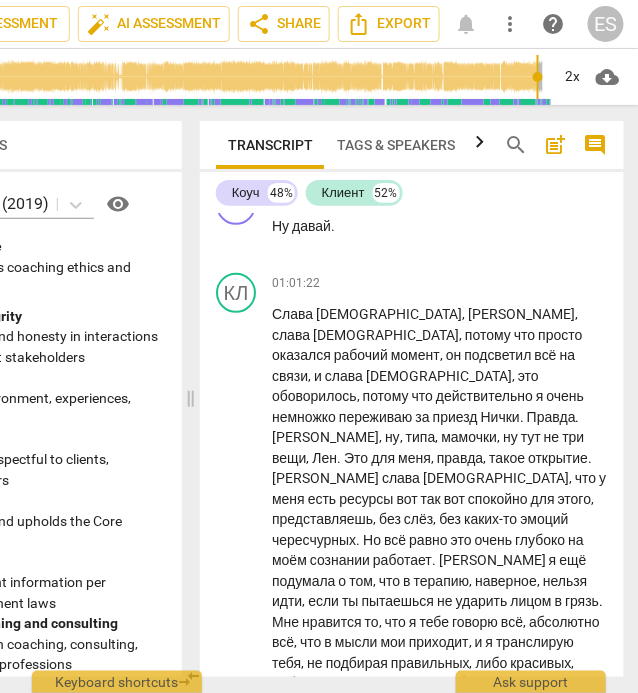 click on "play_arrow" at bounding box center (237, 1132) 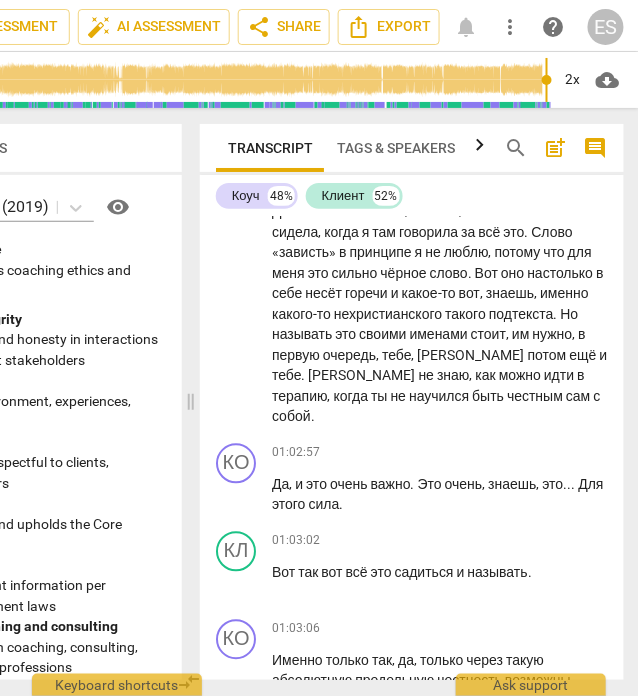 scroll, scrollTop: 31207, scrollLeft: 0, axis: vertical 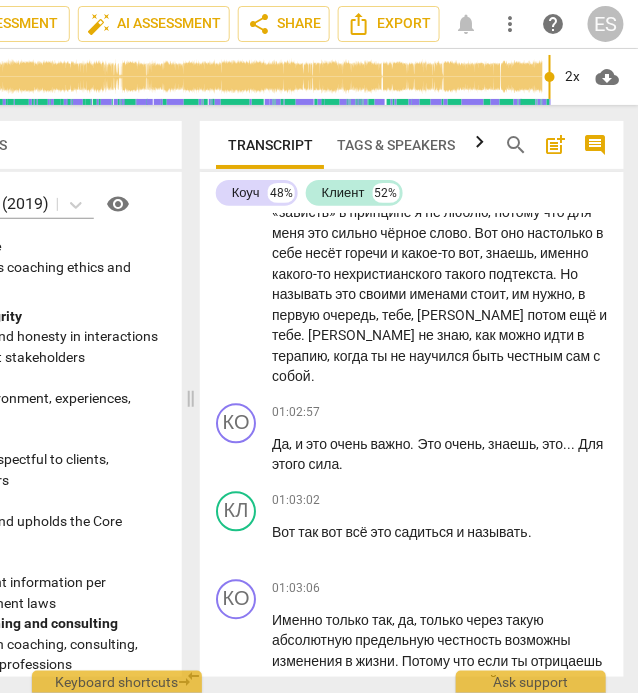 click on "pause" at bounding box center (237, 1257) 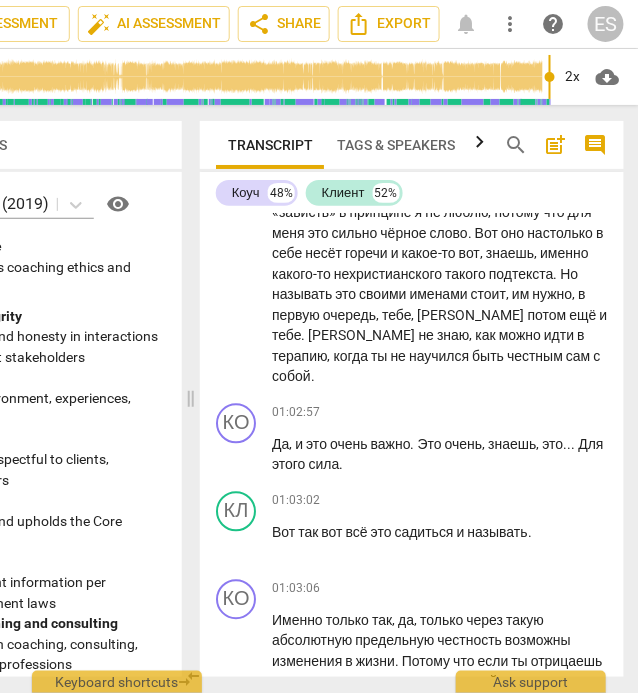click on "Лен" at bounding box center (284, 1184) 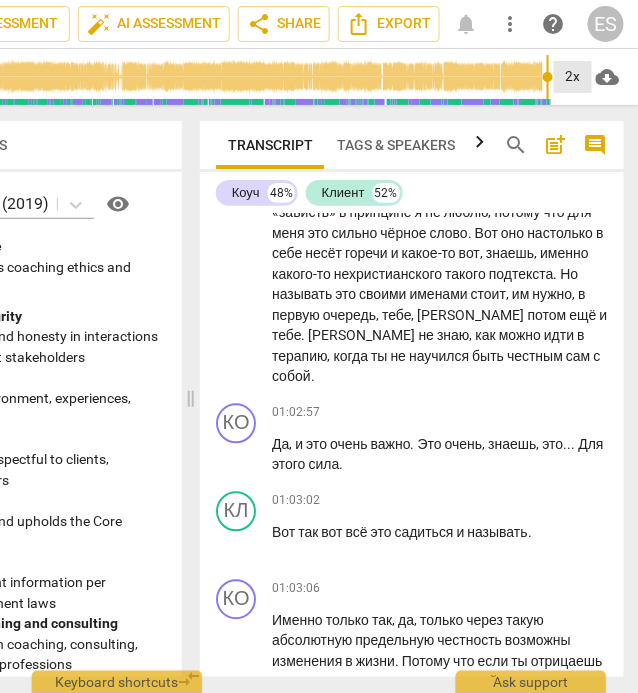click on "2x" at bounding box center (573, 77) 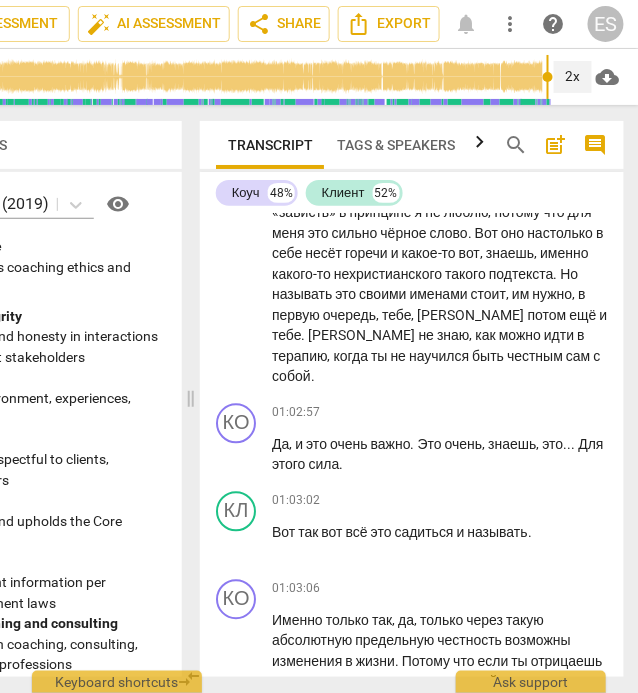 scroll, scrollTop: 31200, scrollLeft: 0, axis: vertical 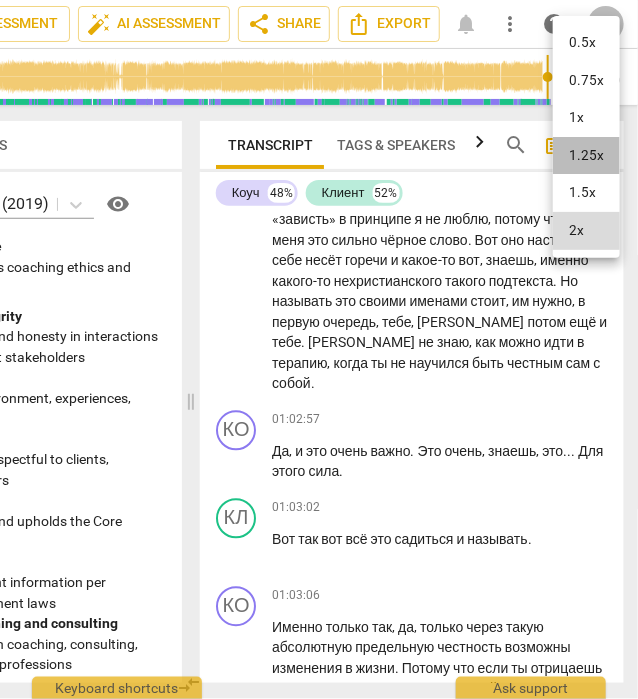 click on "1.25x" at bounding box center (586, 156) 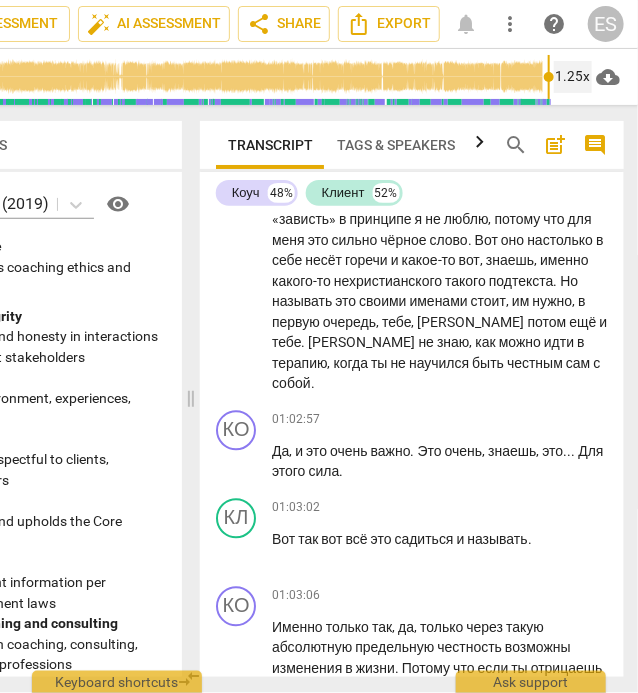scroll, scrollTop: 31207, scrollLeft: 0, axis: vertical 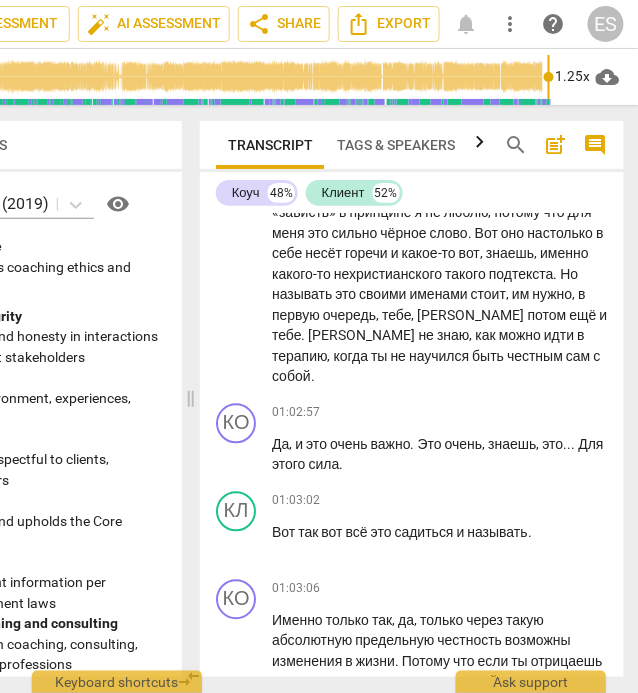 click on "Лен" at bounding box center (284, 1184) 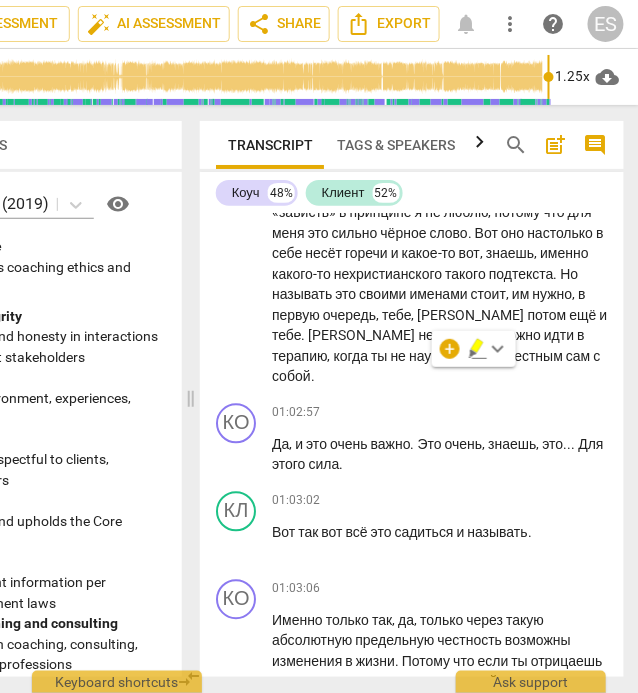 type on "3855" 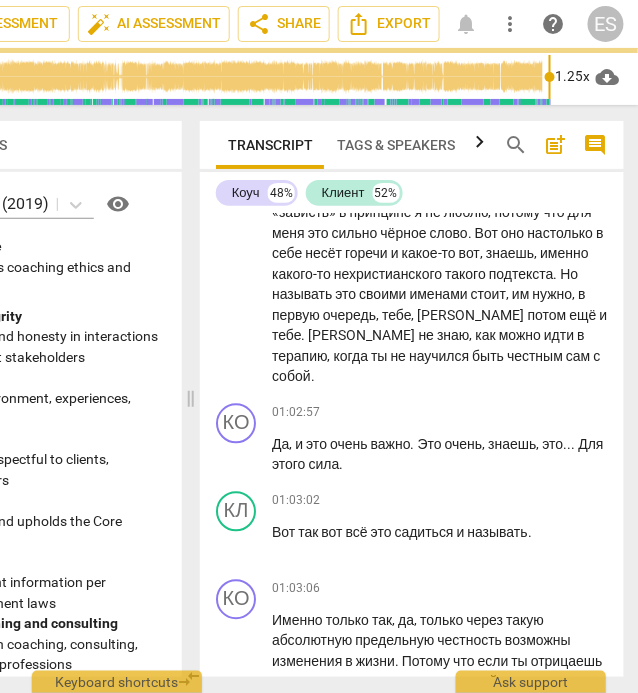 click on "подсветило" at bounding box center (357, 1307) 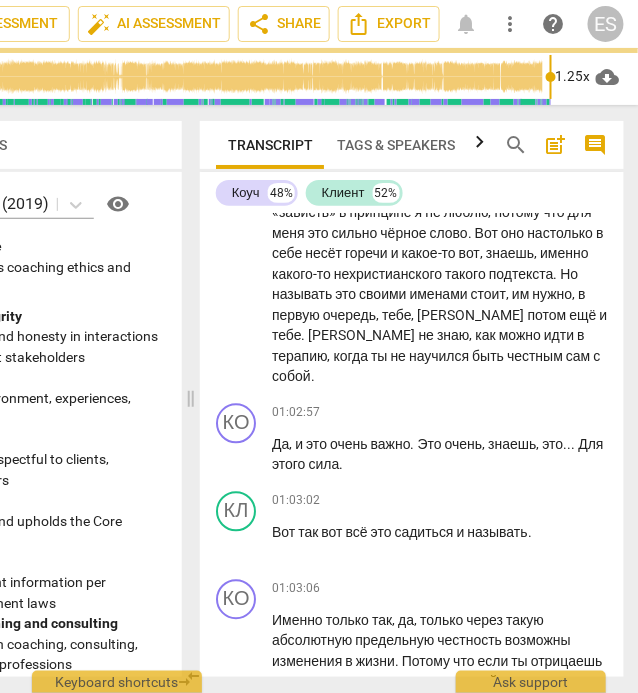 type on "3865" 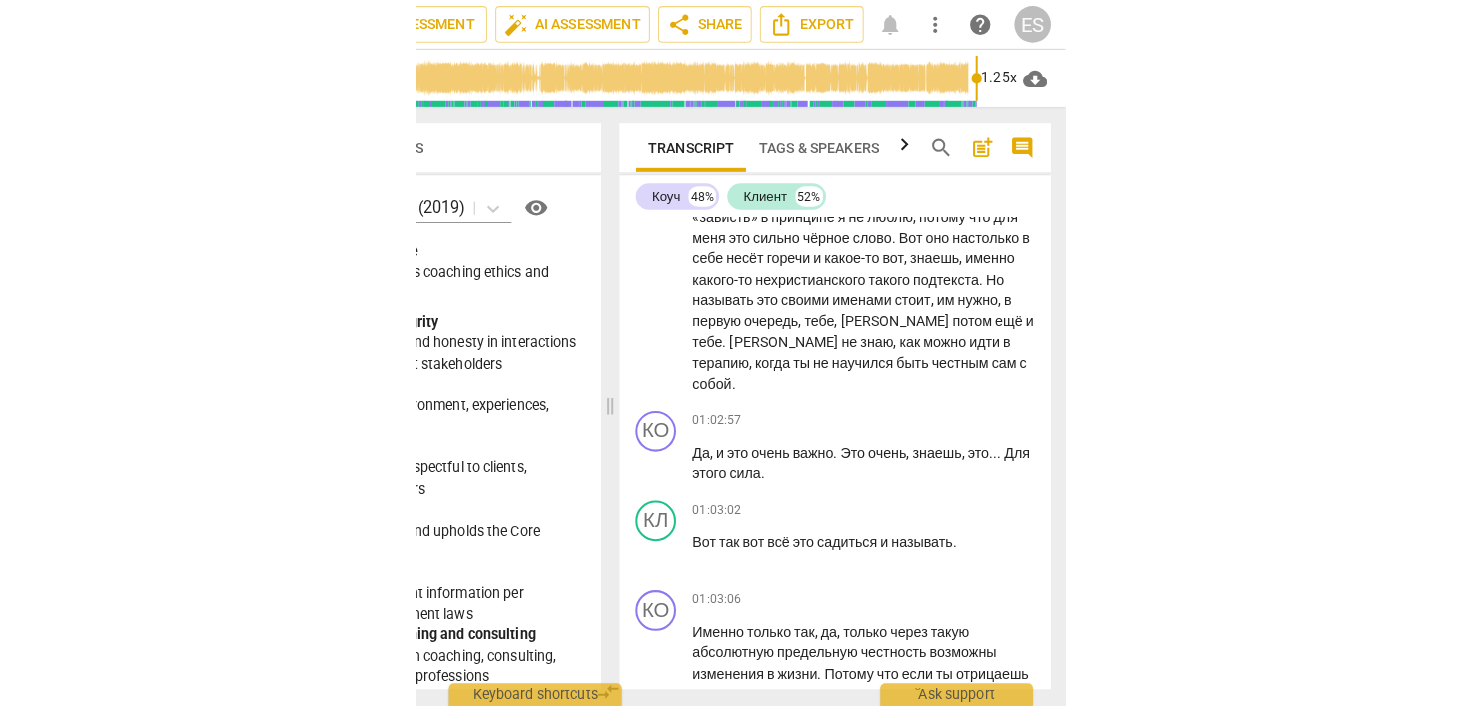 scroll, scrollTop: 0, scrollLeft: 0, axis: both 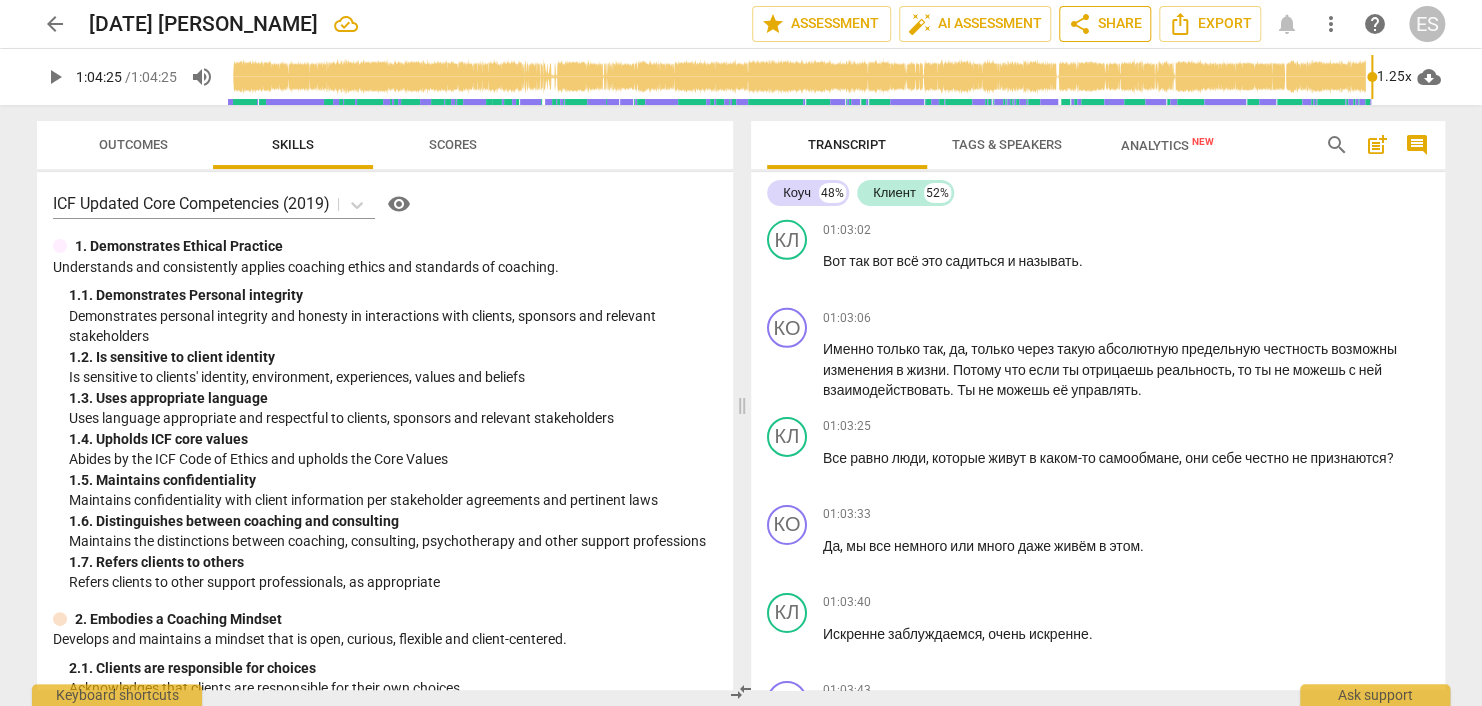 click on "share    Share" at bounding box center [1105, 24] 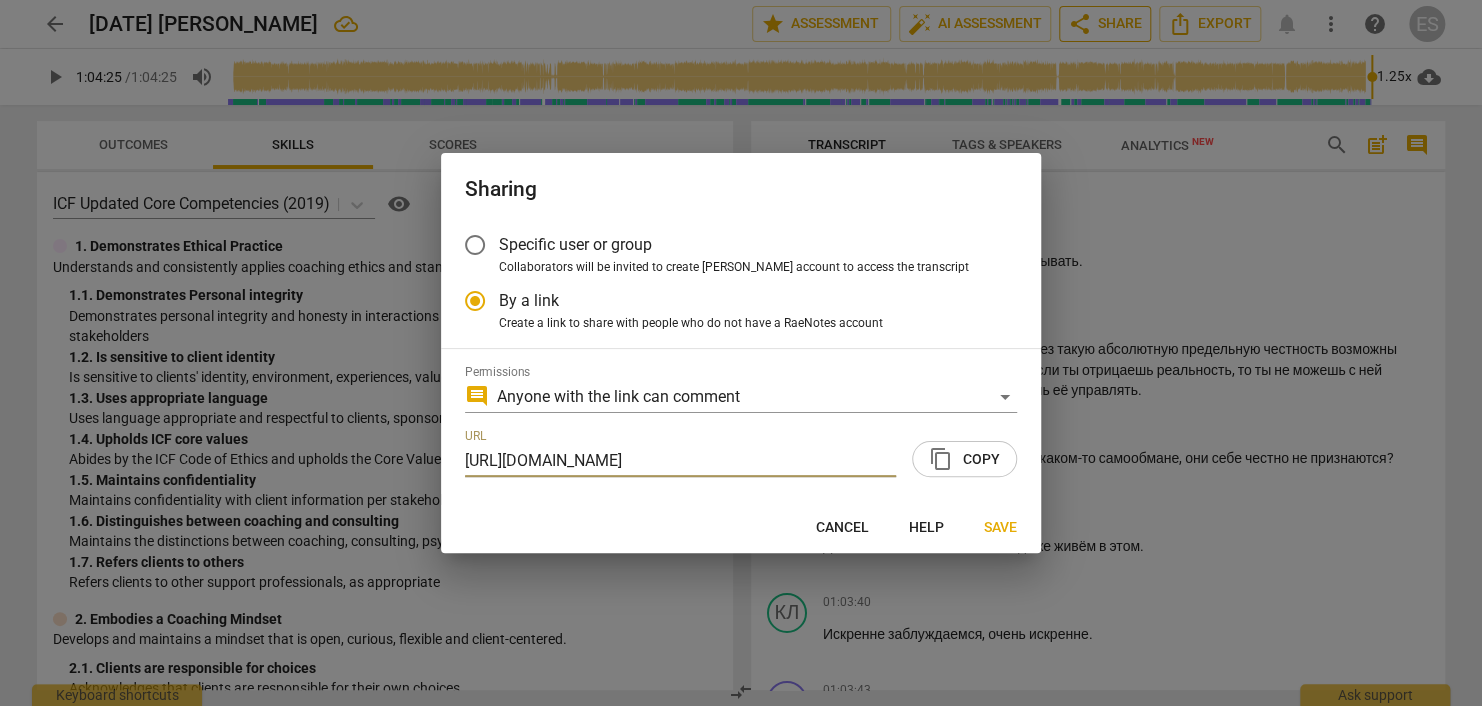 scroll, scrollTop: 0, scrollLeft: 100, axis: horizontal 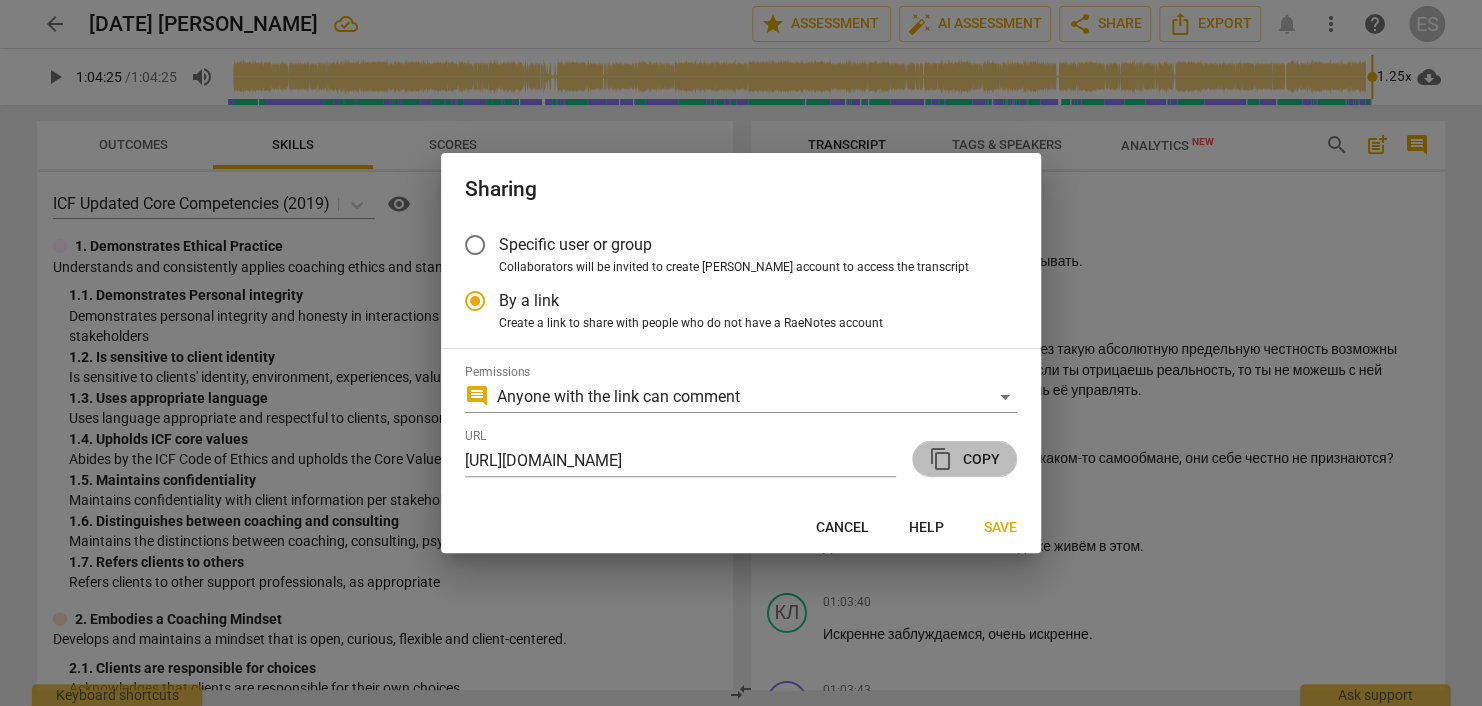 click on "content_copy   Copy" at bounding box center (964, 459) 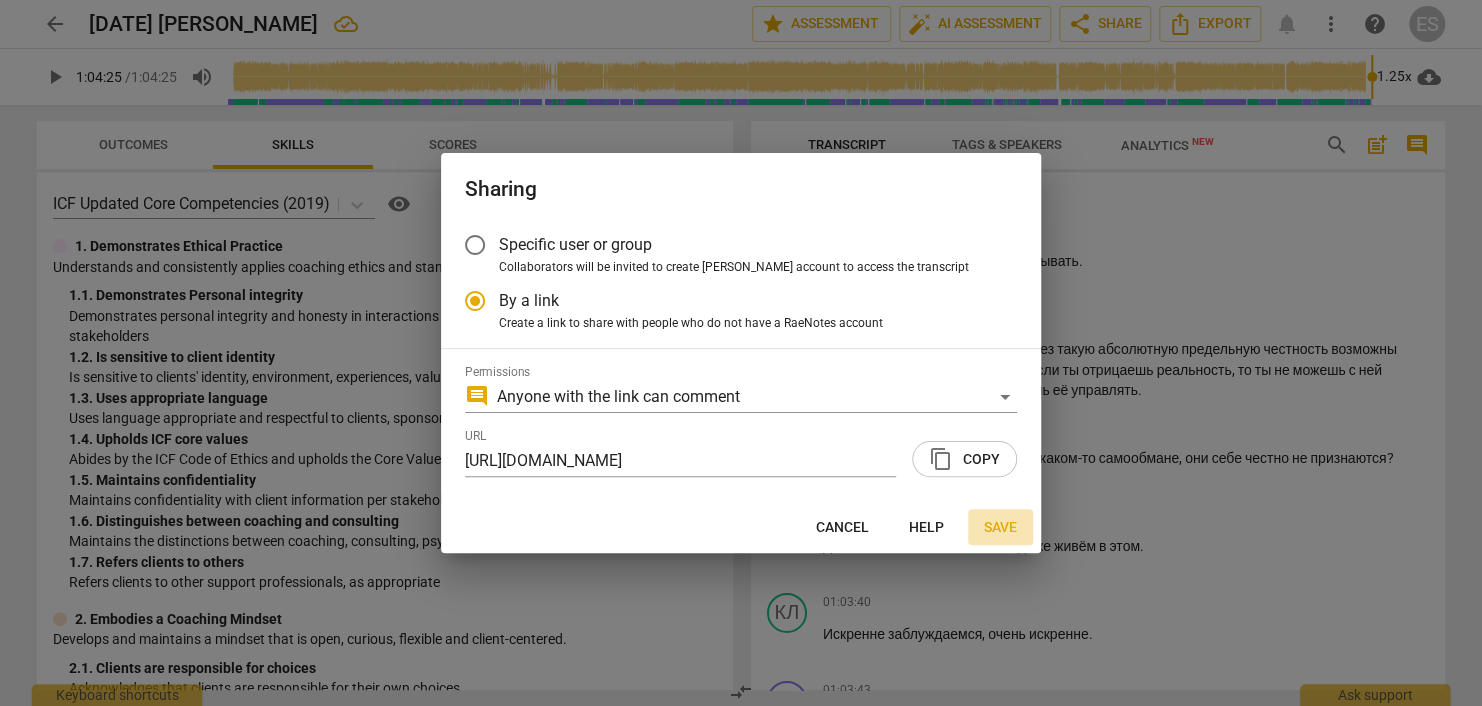 click on "Save" at bounding box center [1000, 528] 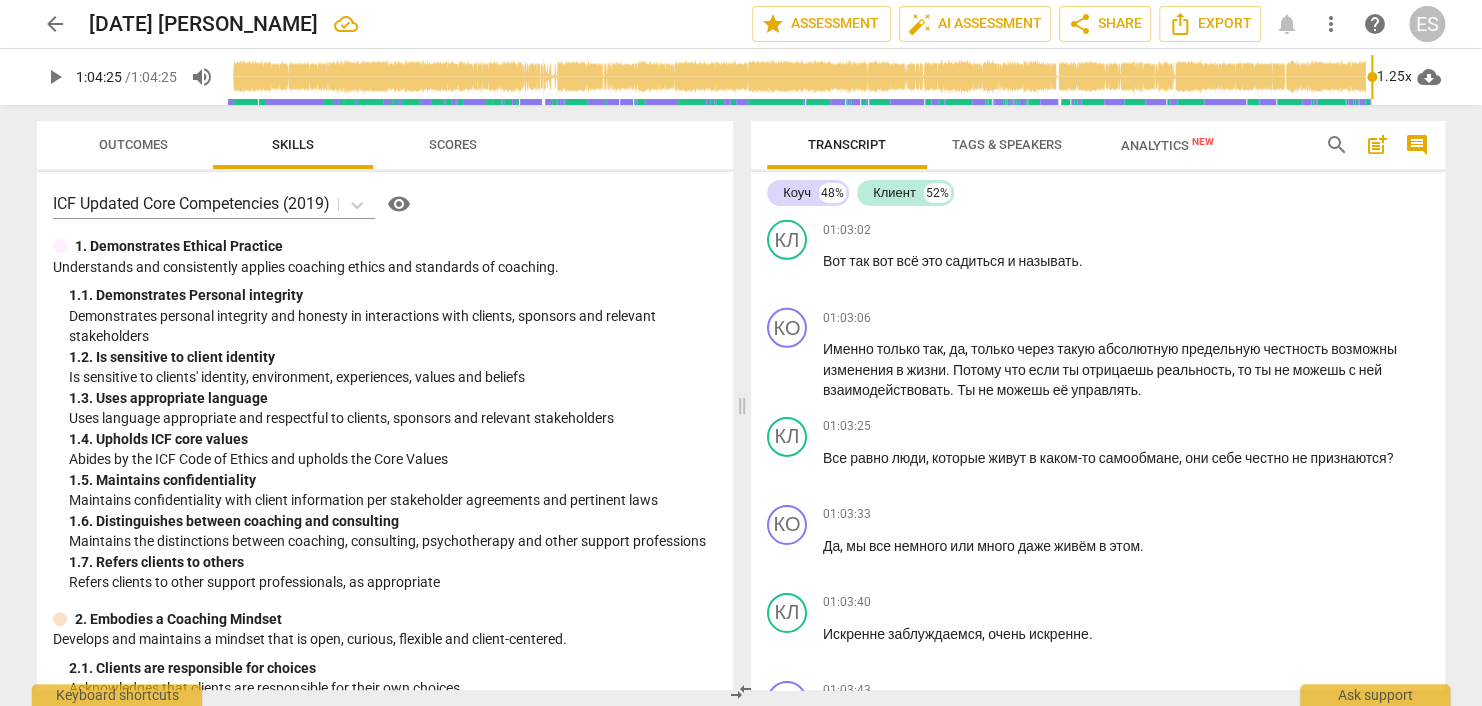 type on "3865" 